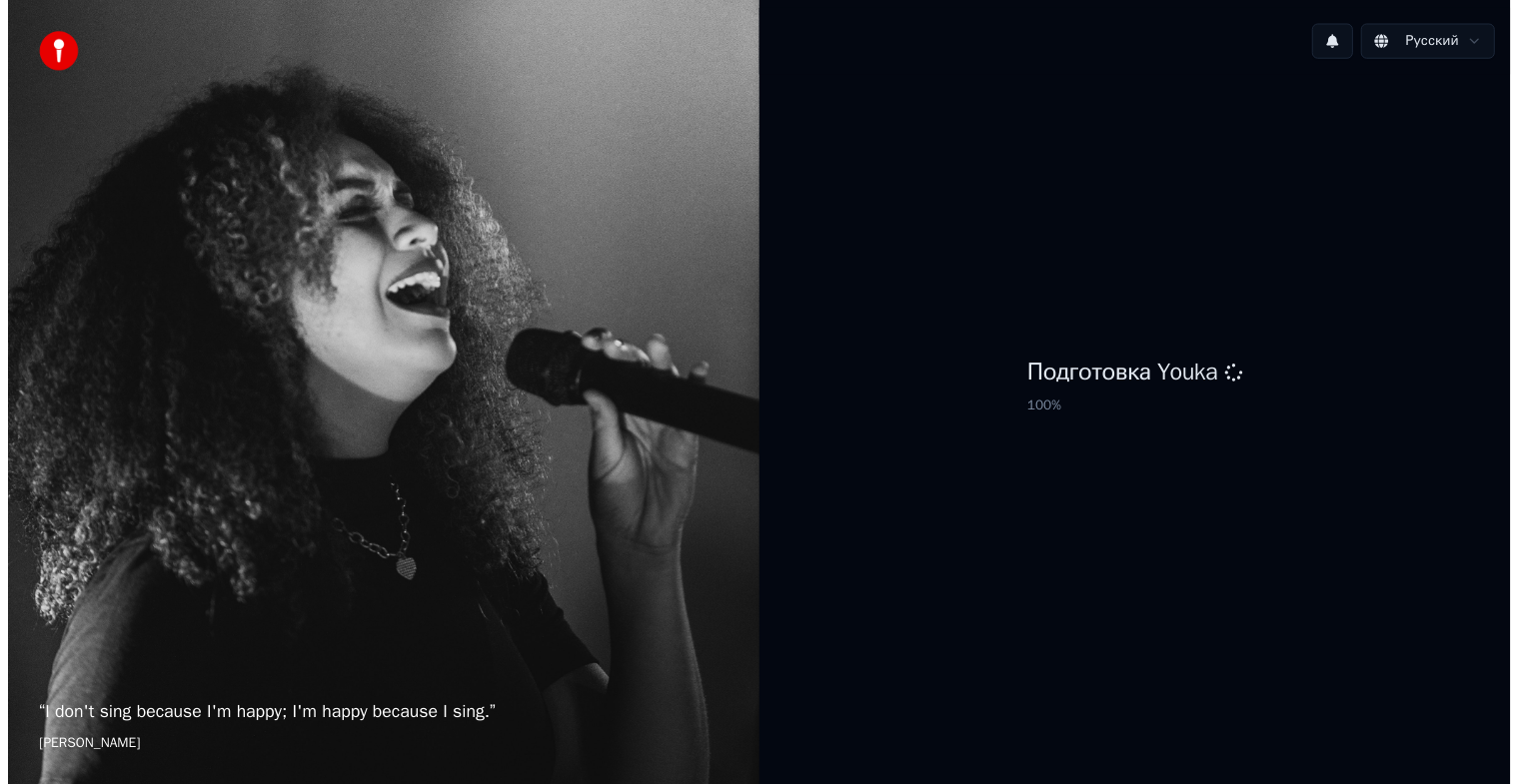 scroll, scrollTop: 0, scrollLeft: 0, axis: both 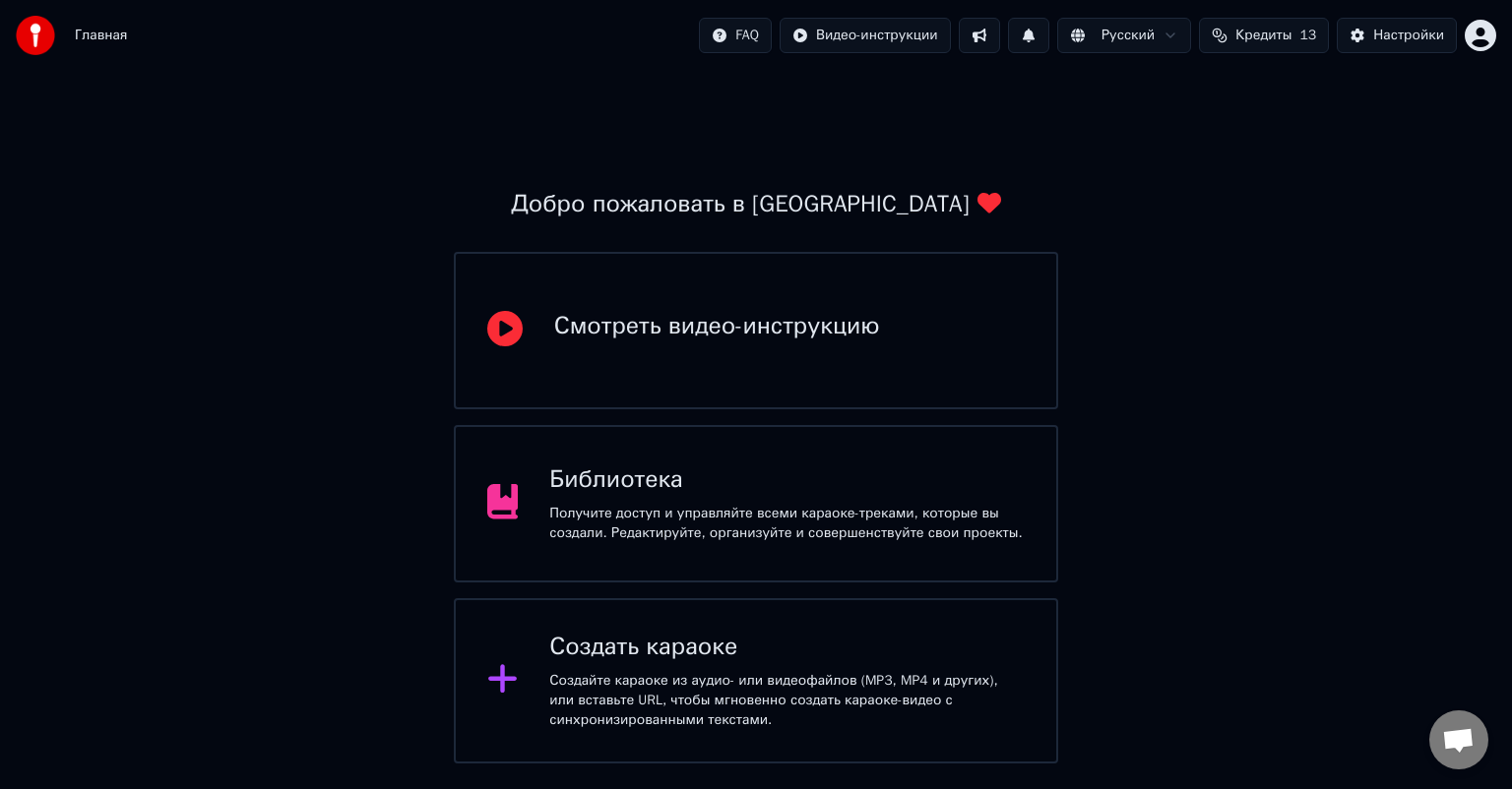 click on "Смотреть видео-инструкцию" at bounding box center [717, 327] 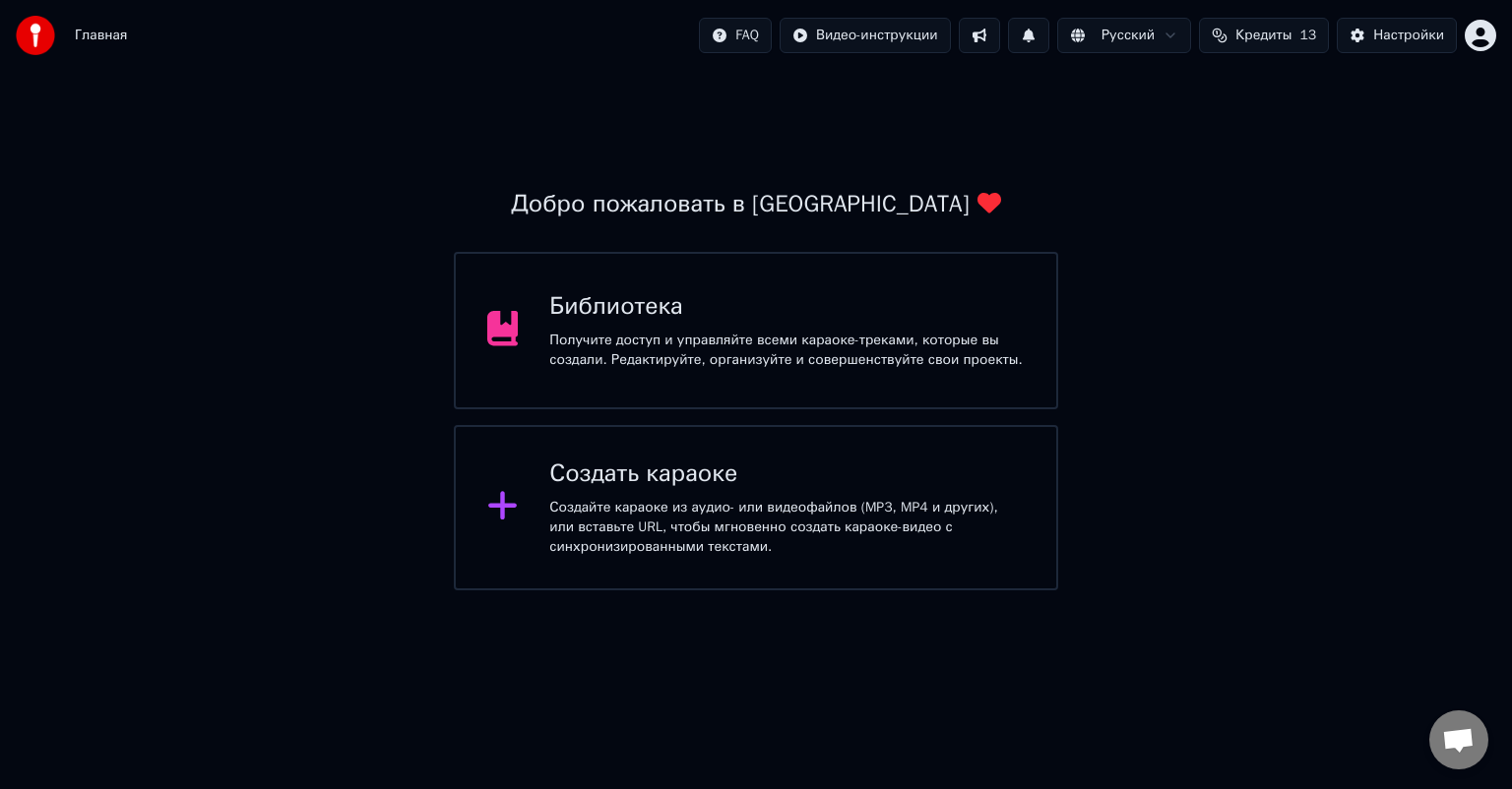 click on "Получите доступ и управляйте всеми караоке-треками, которые вы создали. Редактируйте, организуйте и совершенствуйте свои проекты." at bounding box center [787, 350] 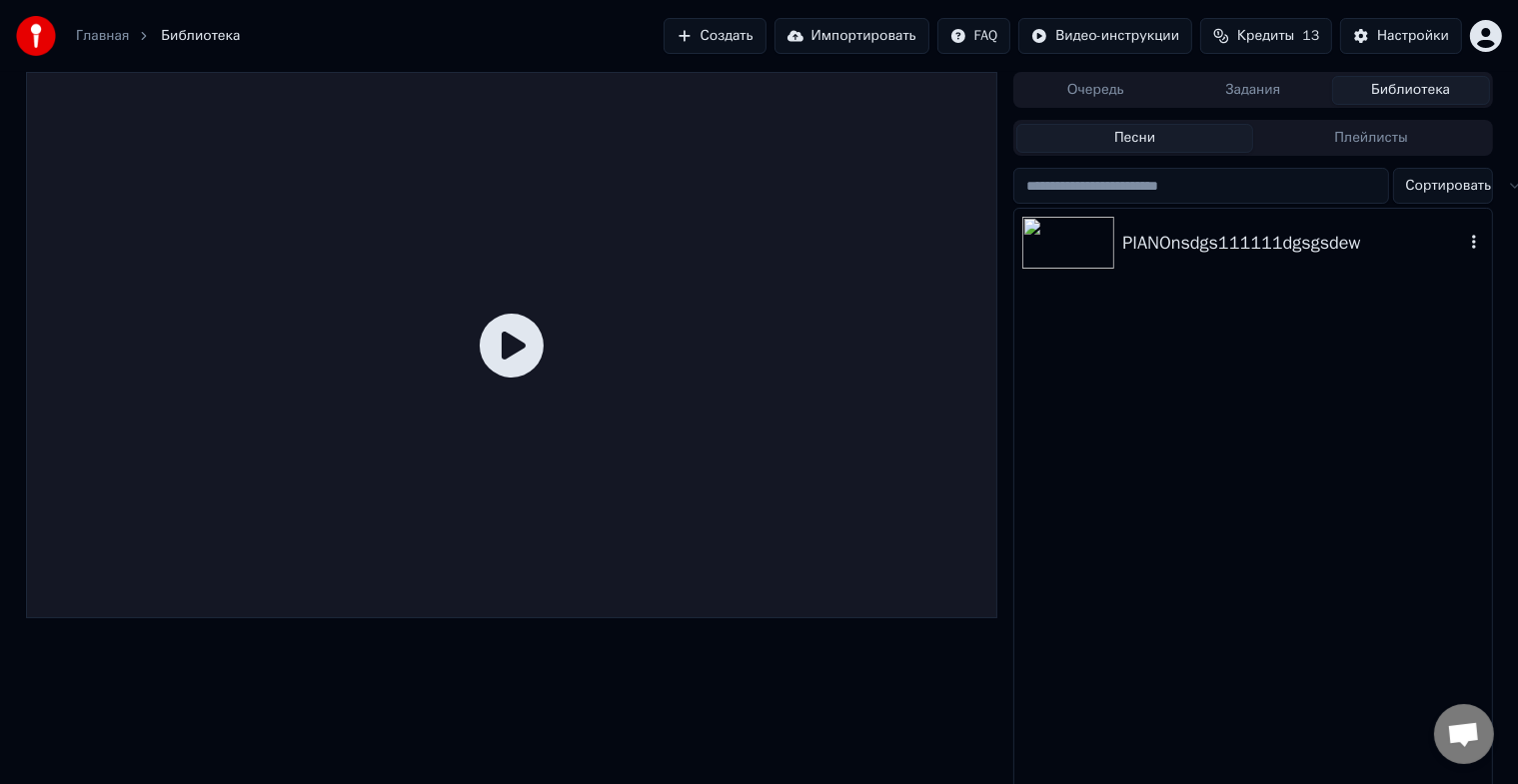 click on "PIANOnsdgs111111dgsgsdew" at bounding box center (1252, 243) 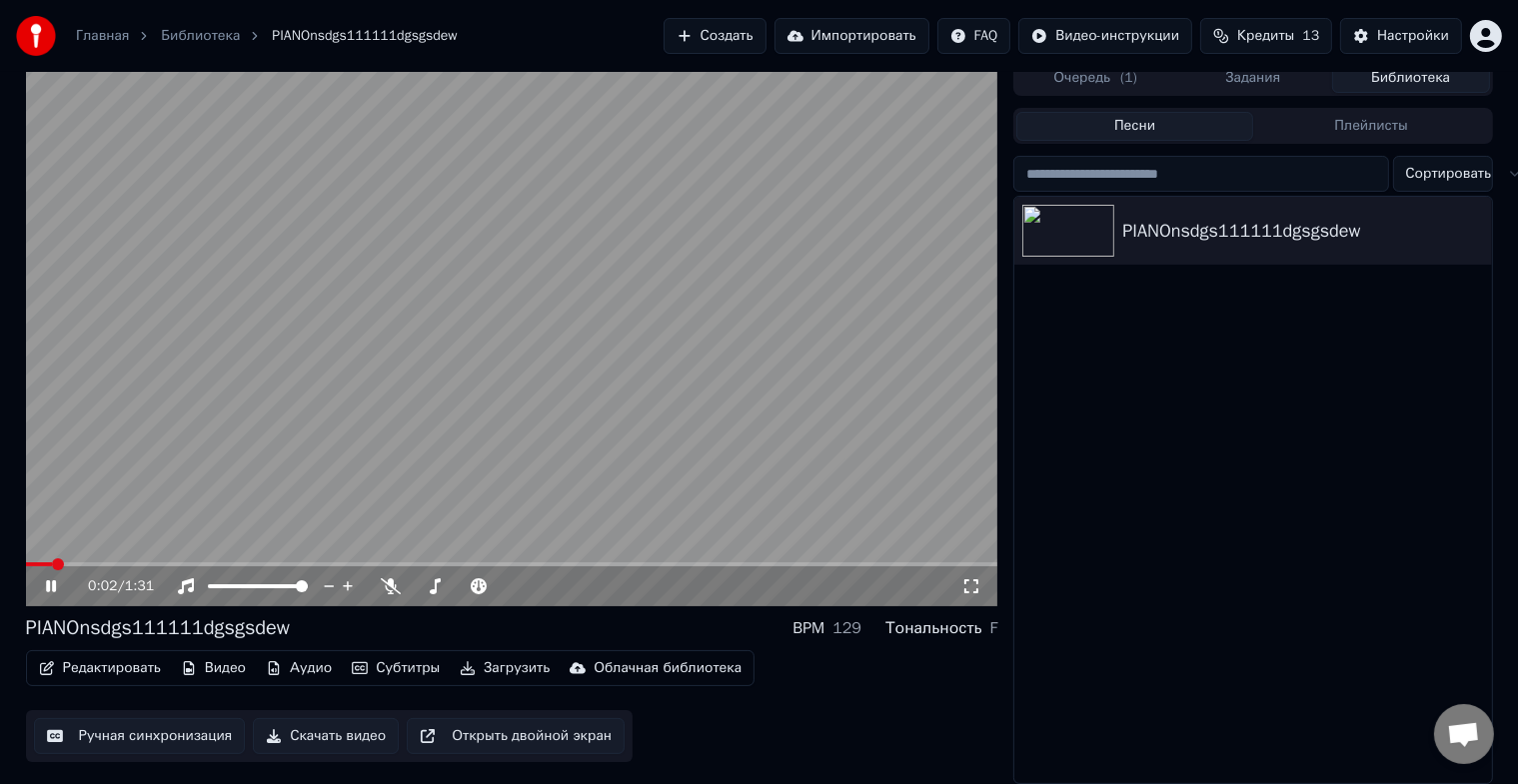 scroll, scrollTop: 24, scrollLeft: 0, axis: vertical 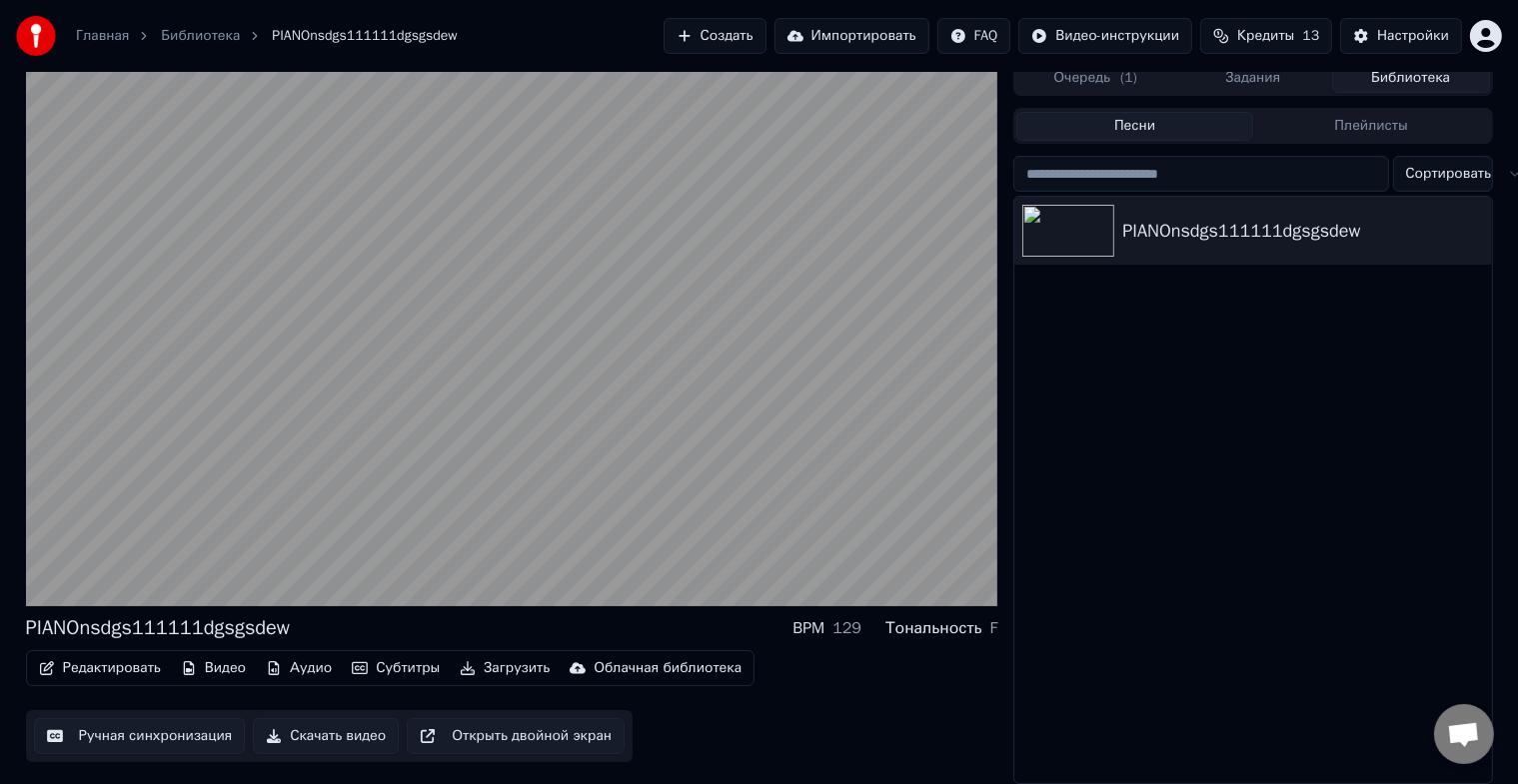 click on "Загрузить" at bounding box center [505, 668] 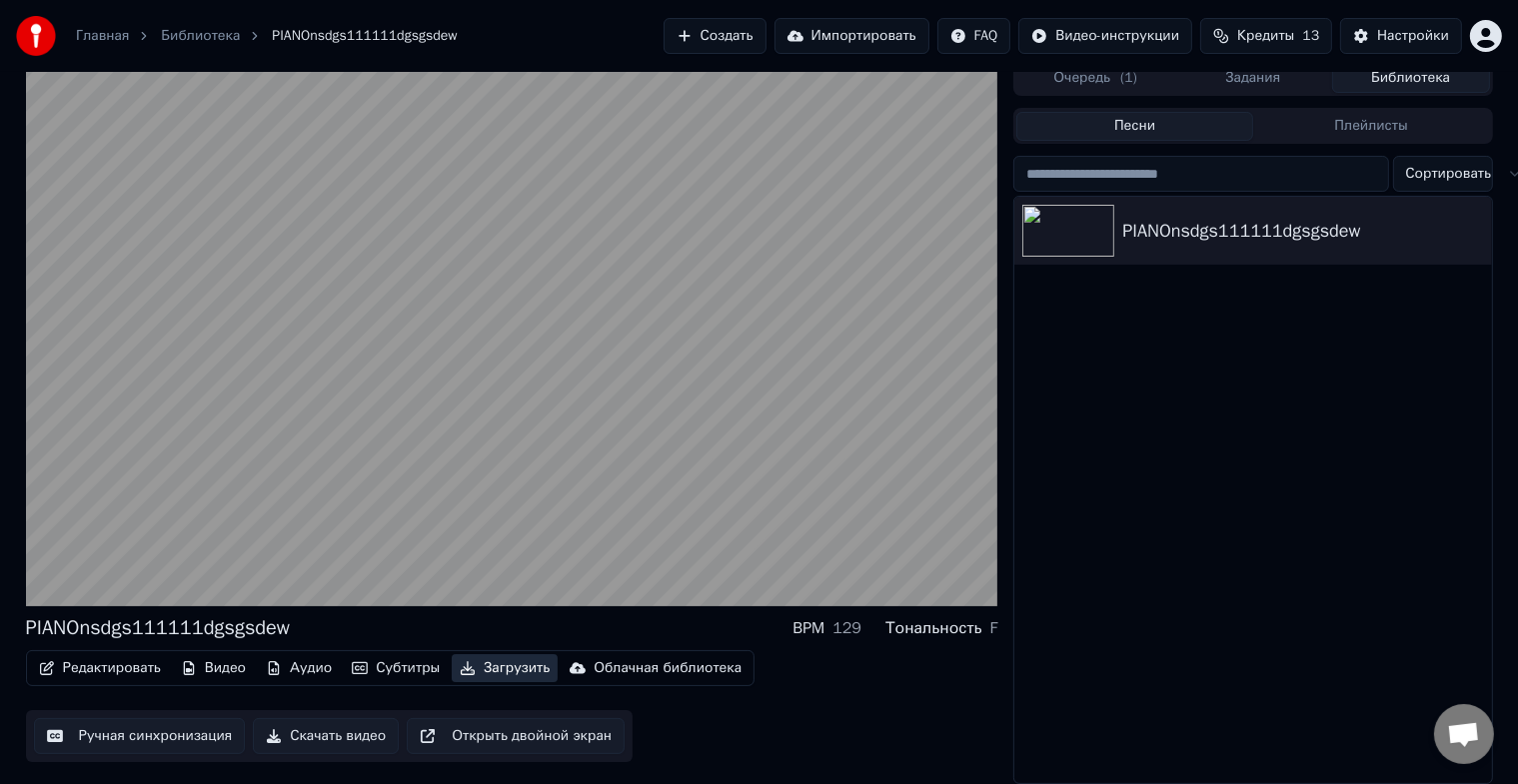 click on "Загрузить" at bounding box center [505, 668] 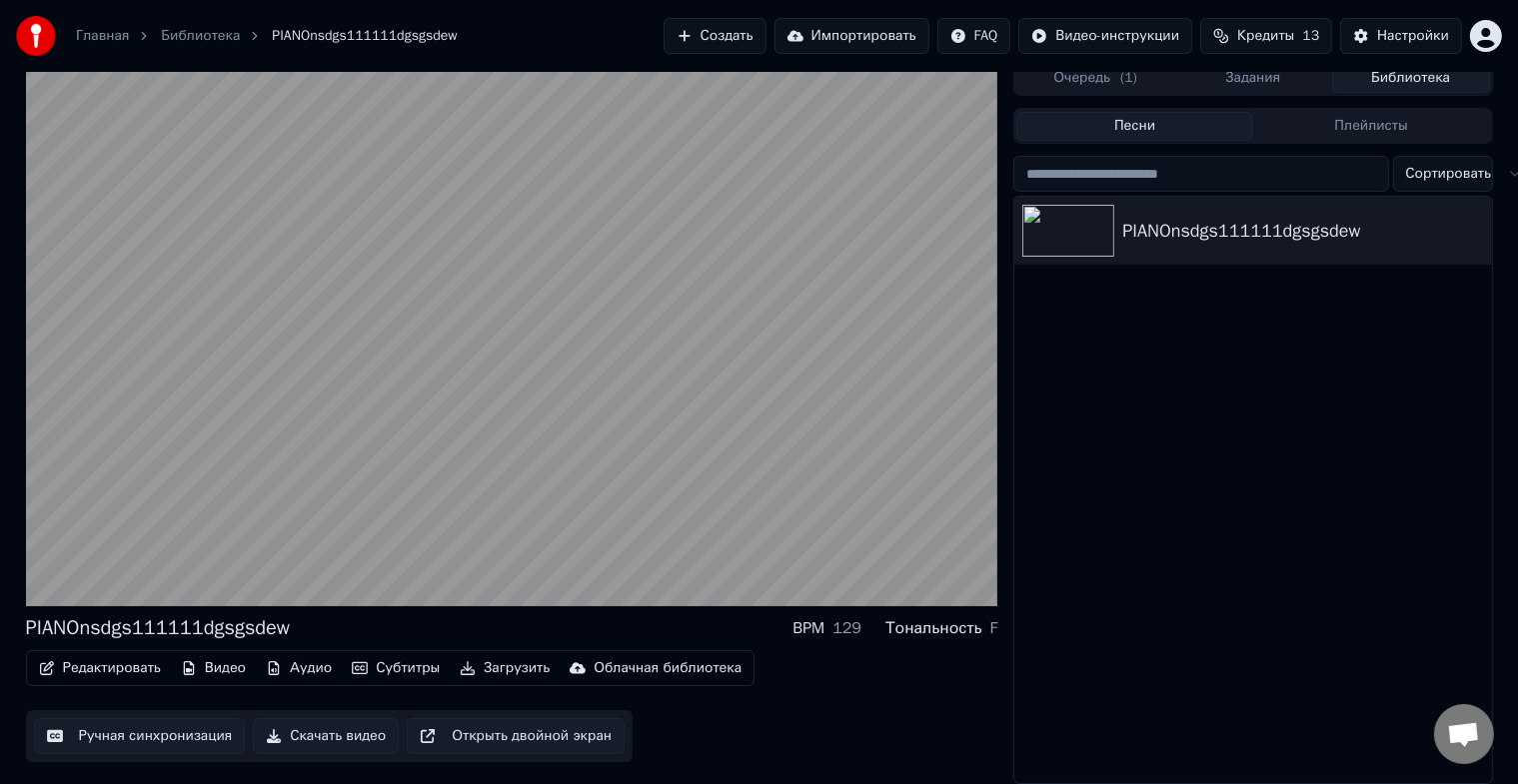 click on "Загрузить" at bounding box center [505, 668] 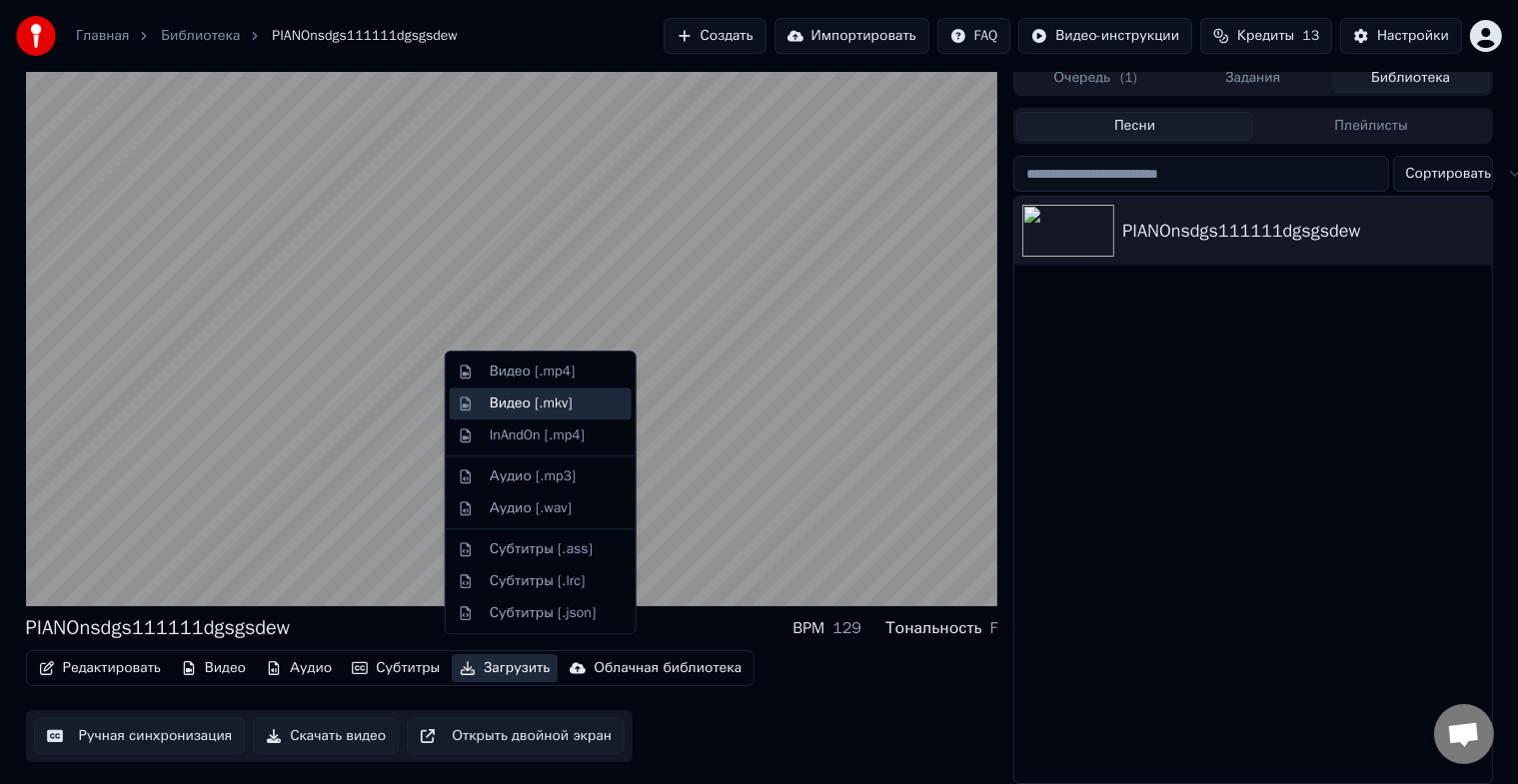 click on "Видео [.mkv]" at bounding box center [531, 403] 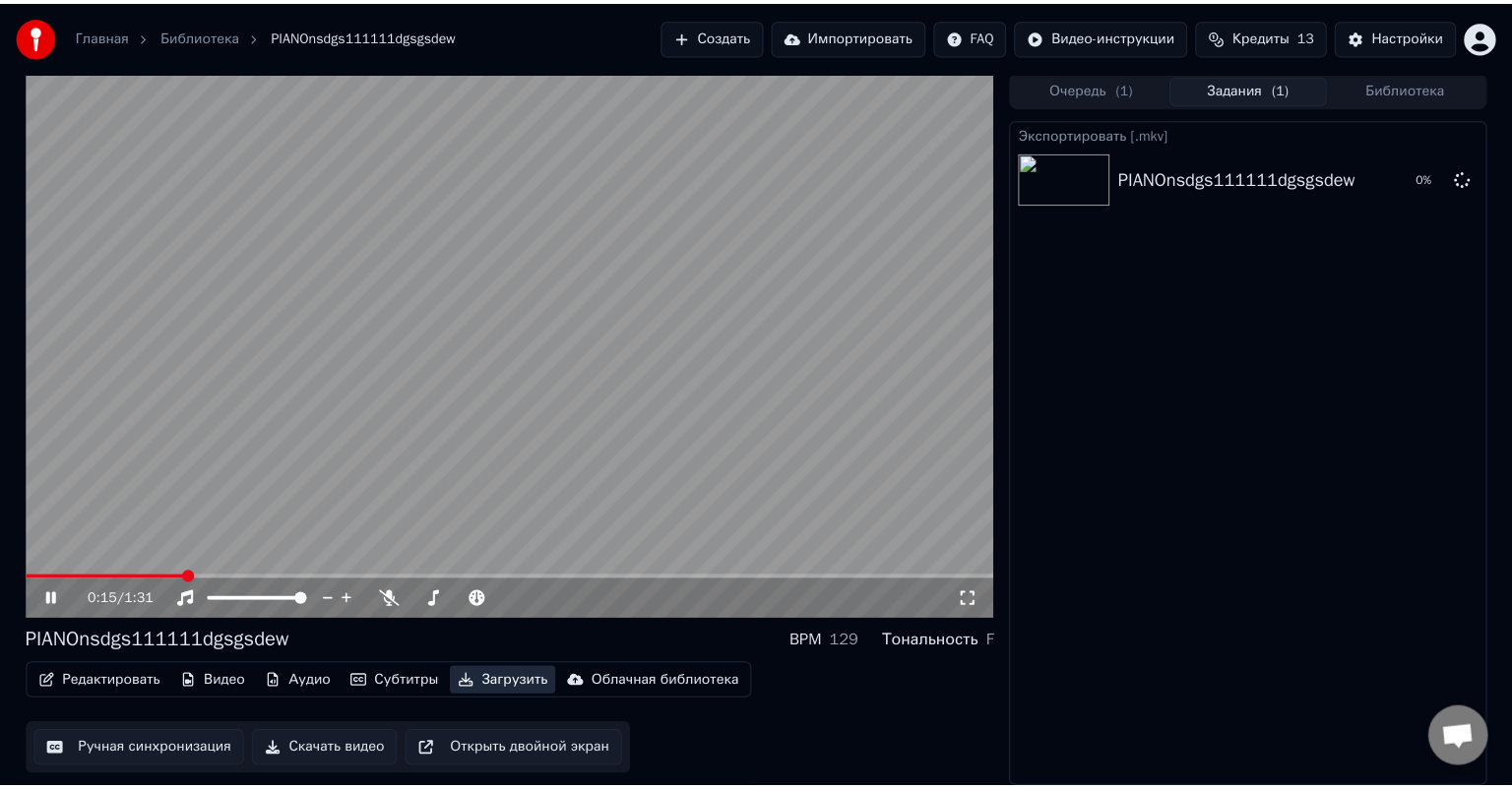 scroll, scrollTop: 0, scrollLeft: 0, axis: both 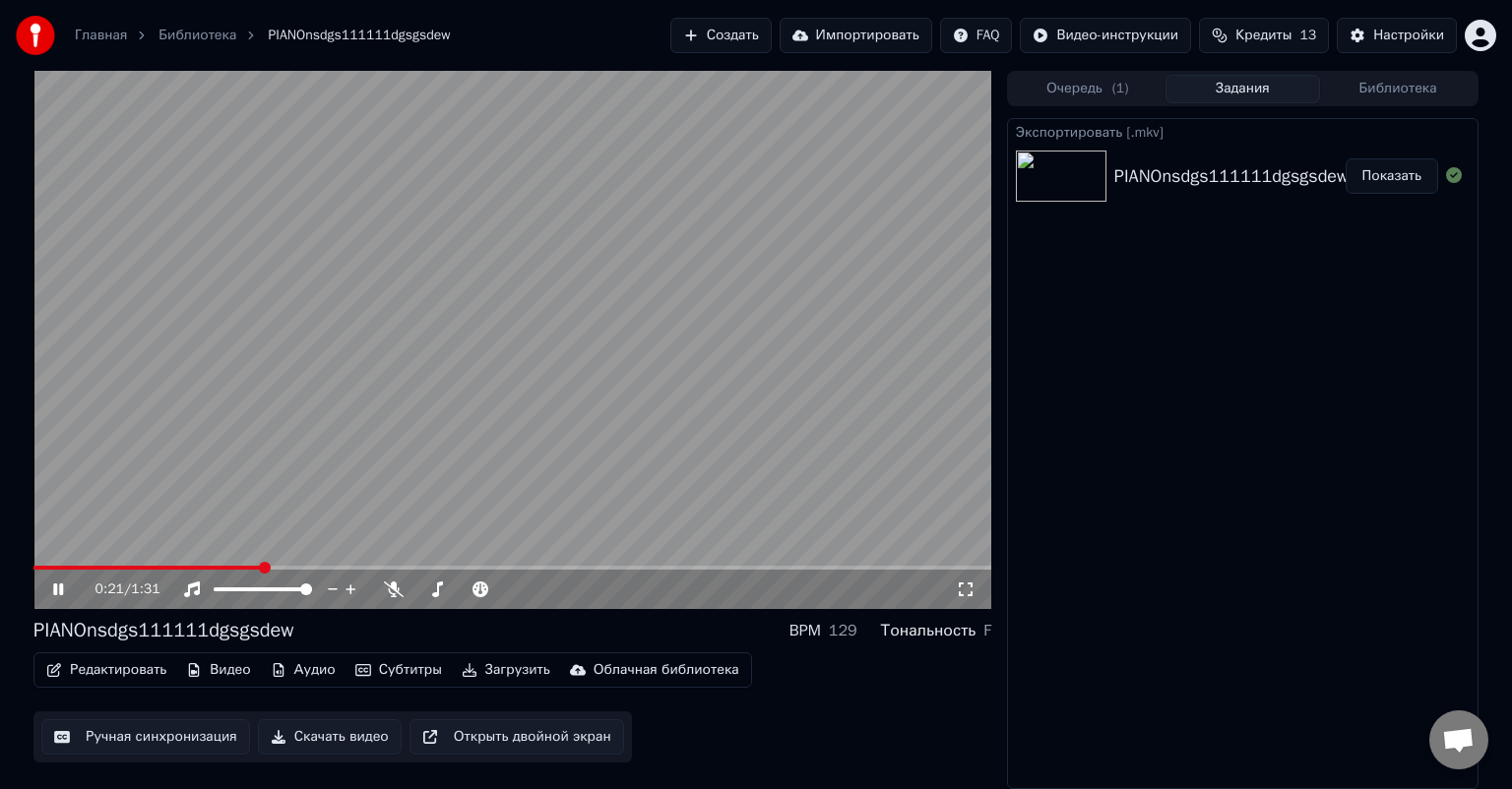 click on "Скачать видео" at bounding box center (330, 737) 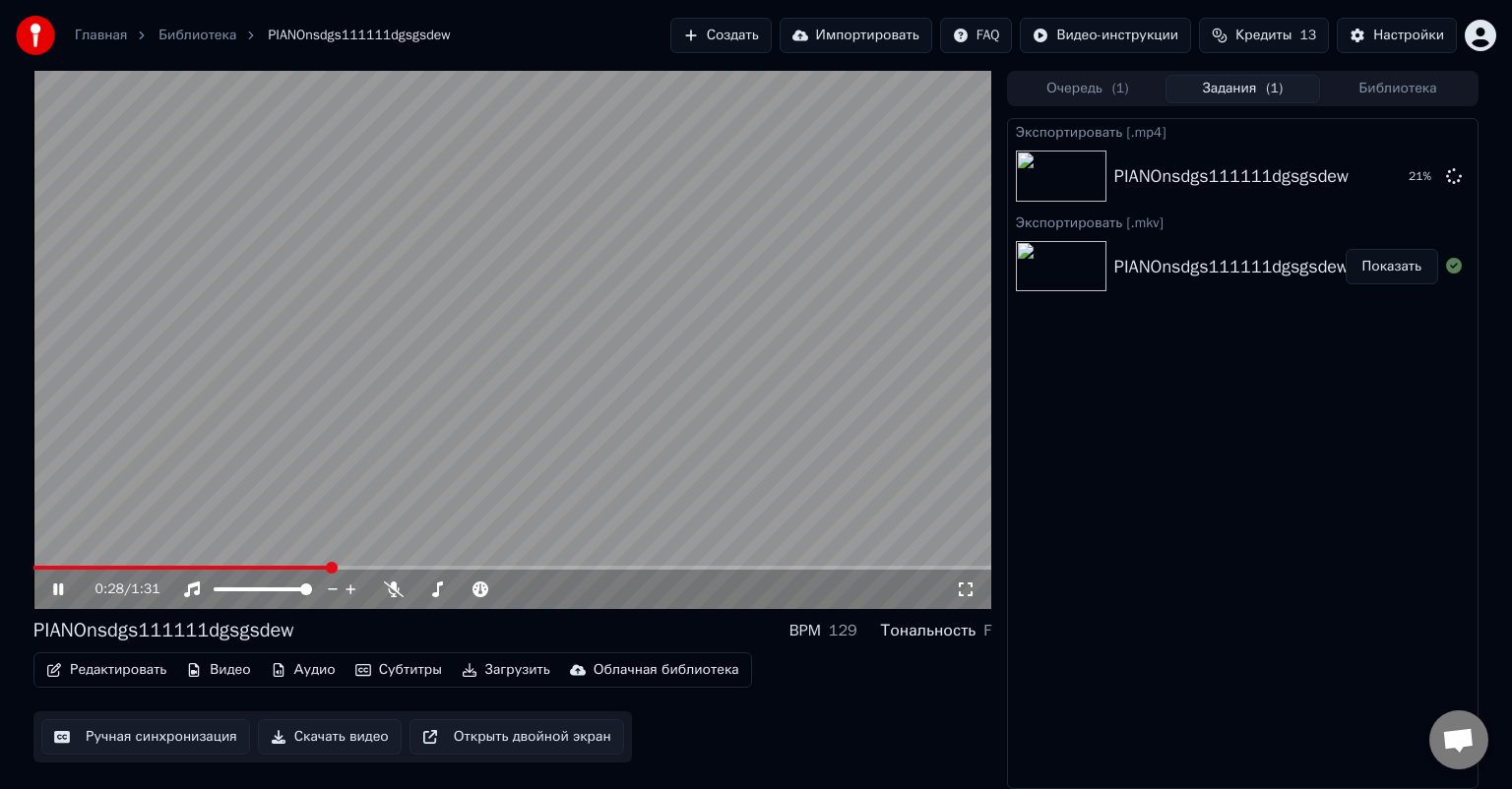 click on "Показать" at bounding box center [1392, 267] 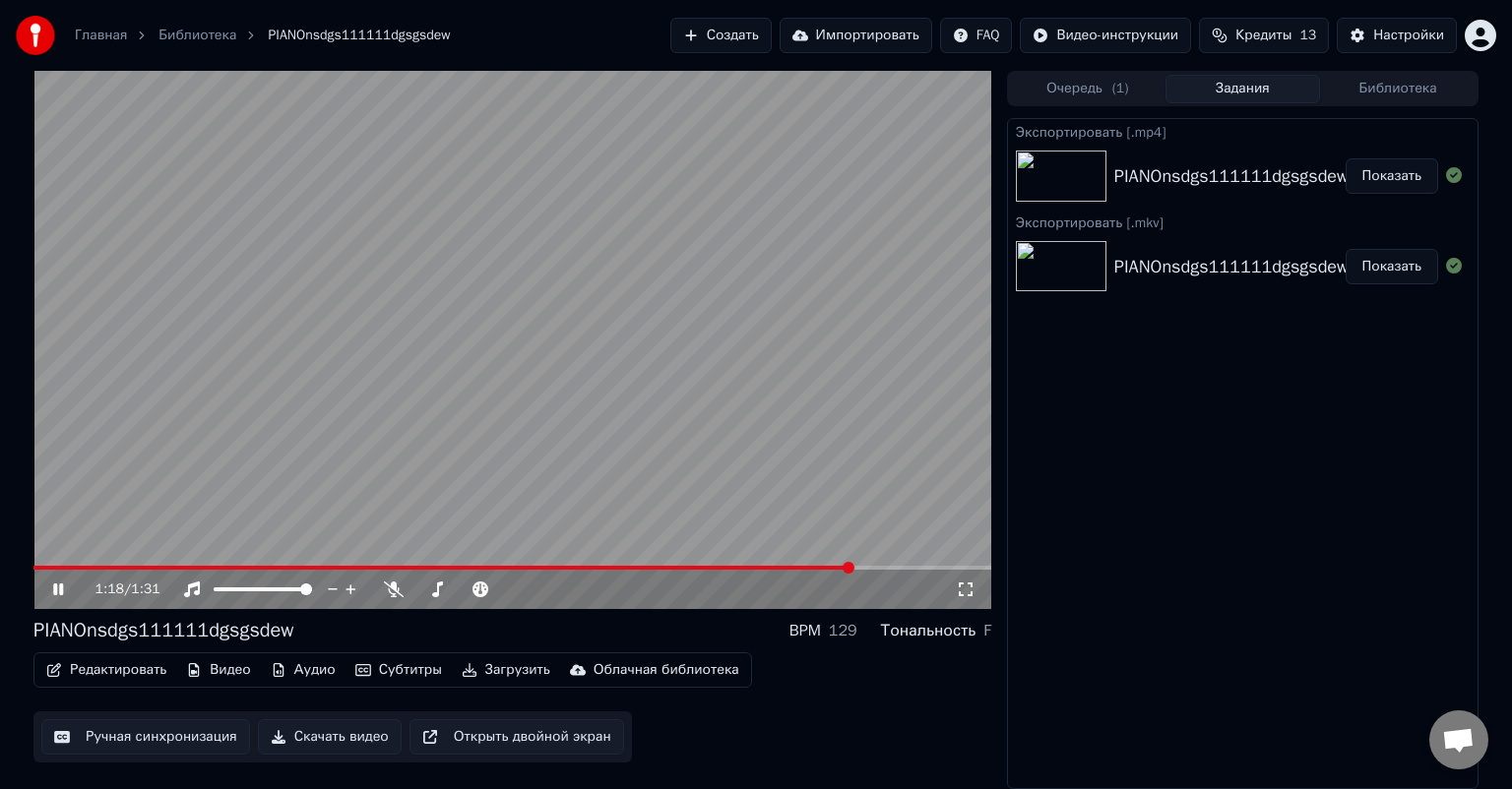 click at bounding box center [512, 339] 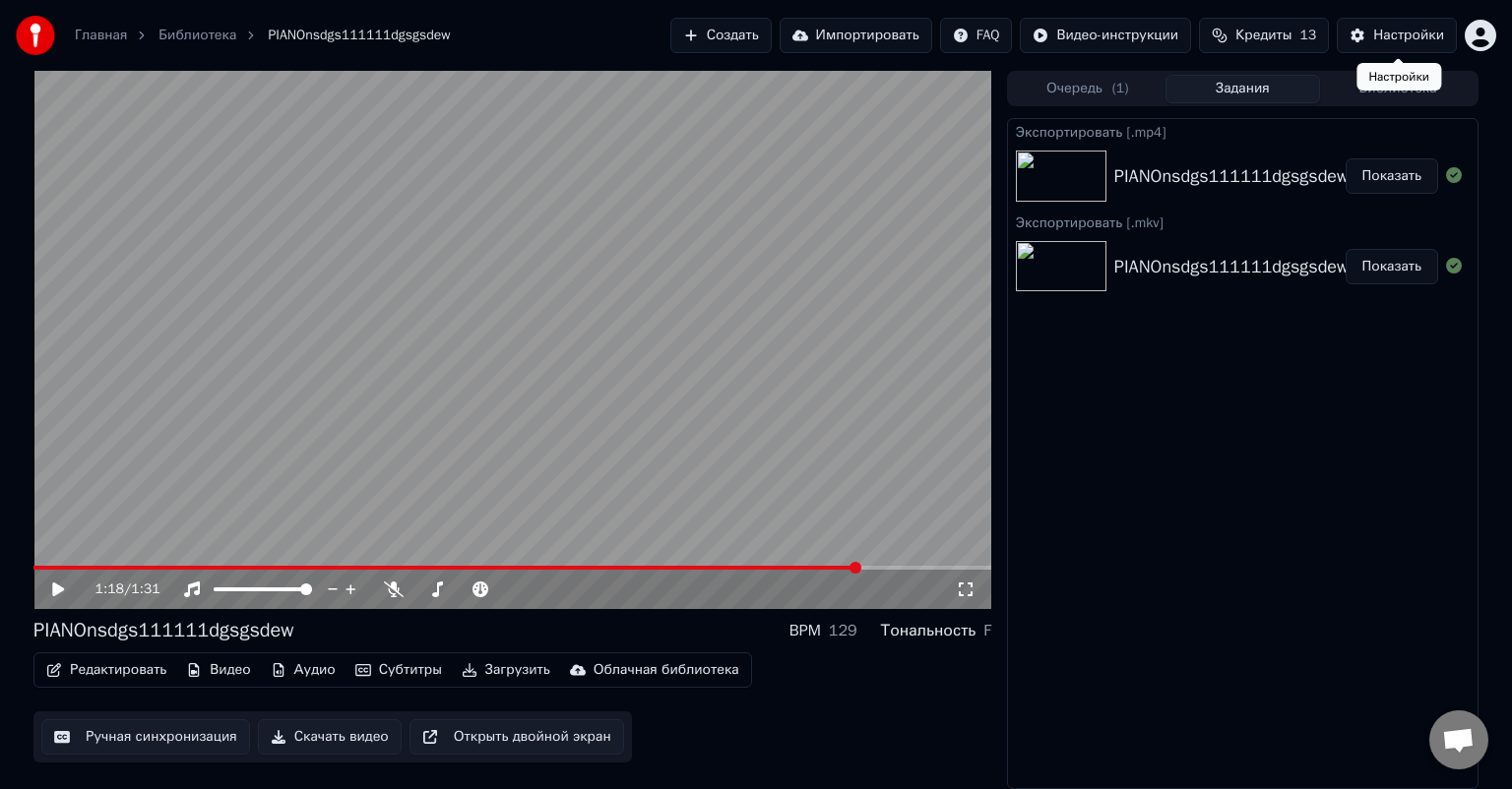 click on "Настройки" at bounding box center (1409, 35) 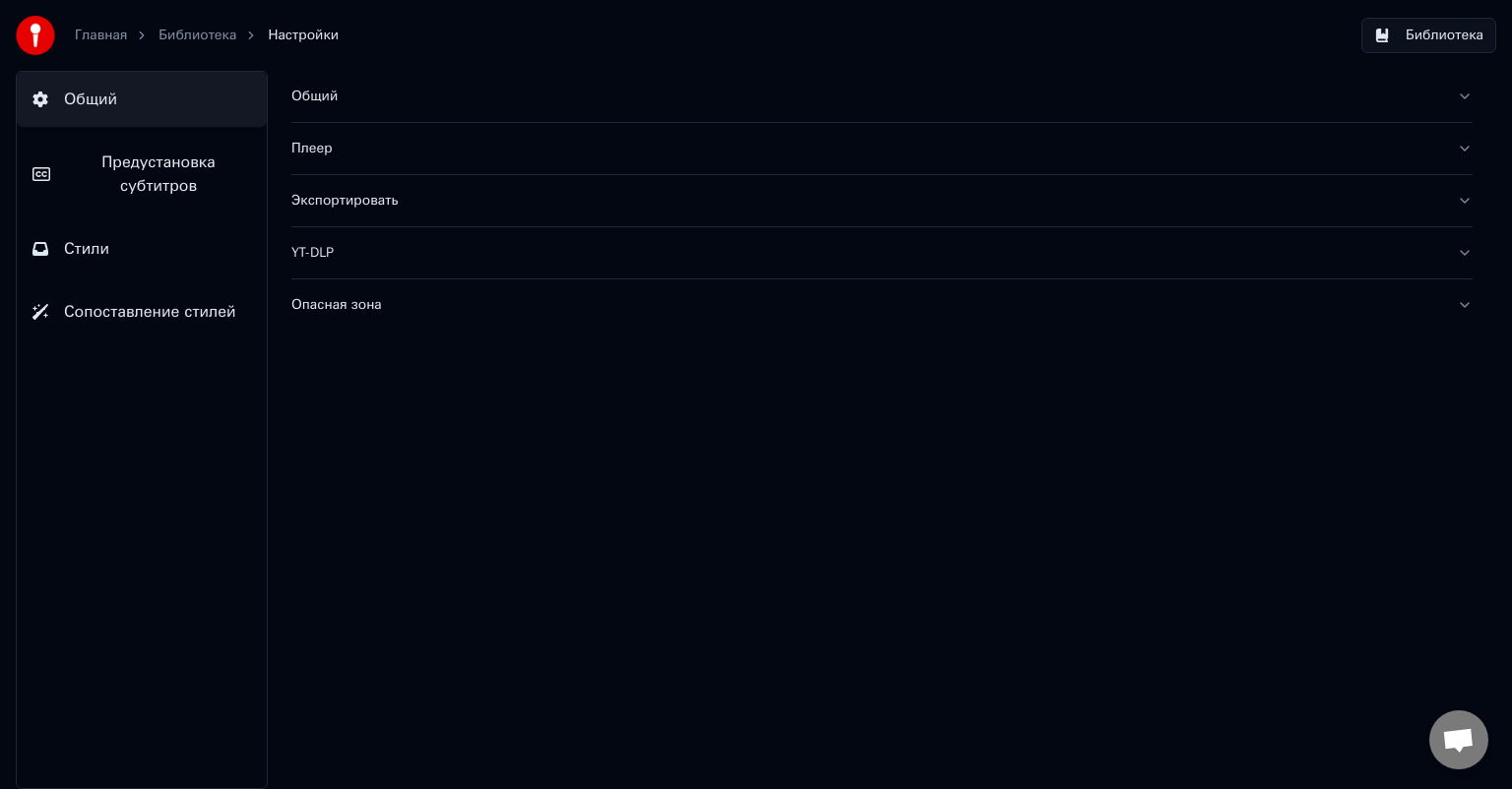 click on "Экспортировать" at bounding box center (866, 201) 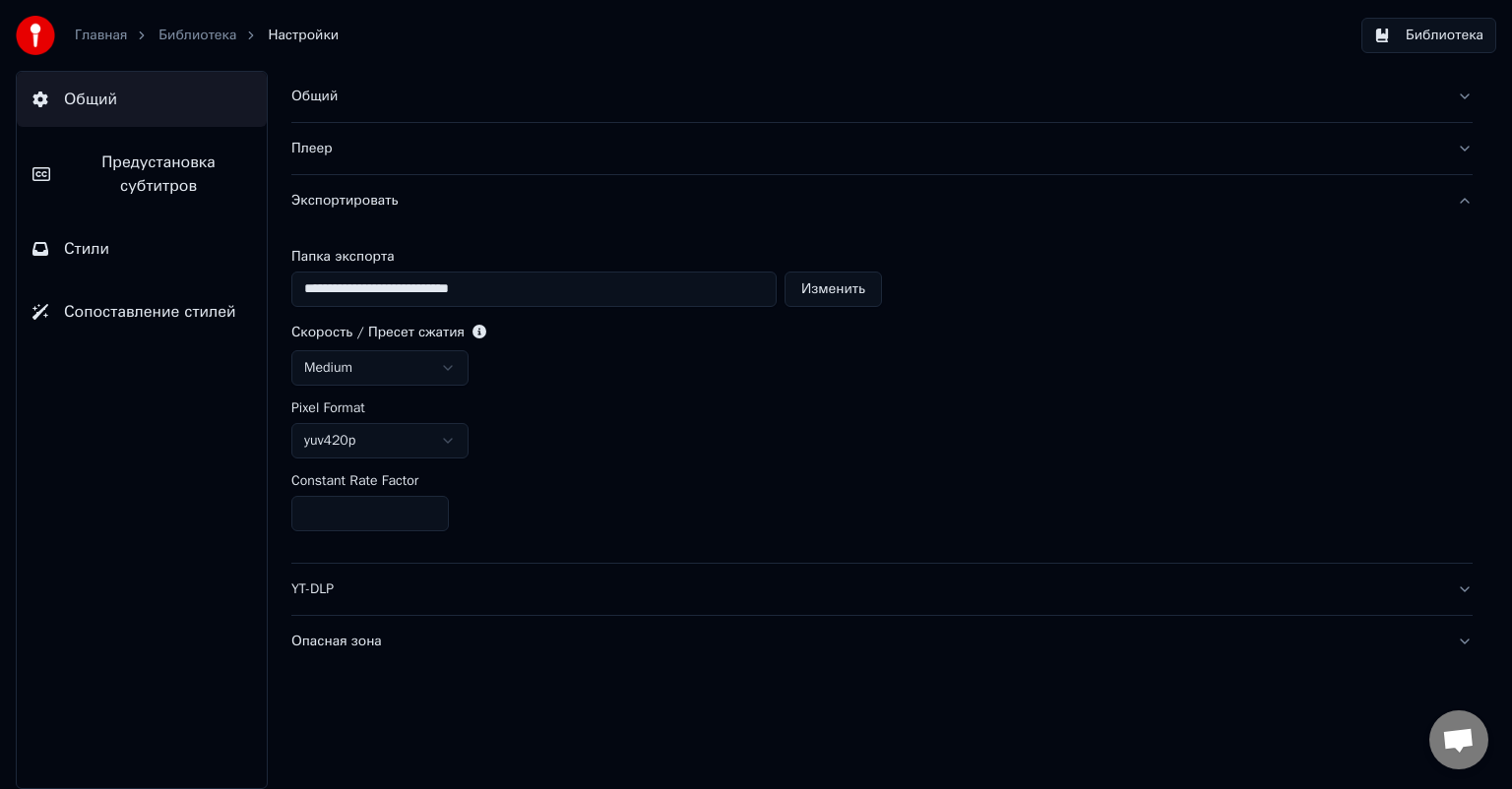 click on "**********" at bounding box center [756, 394] 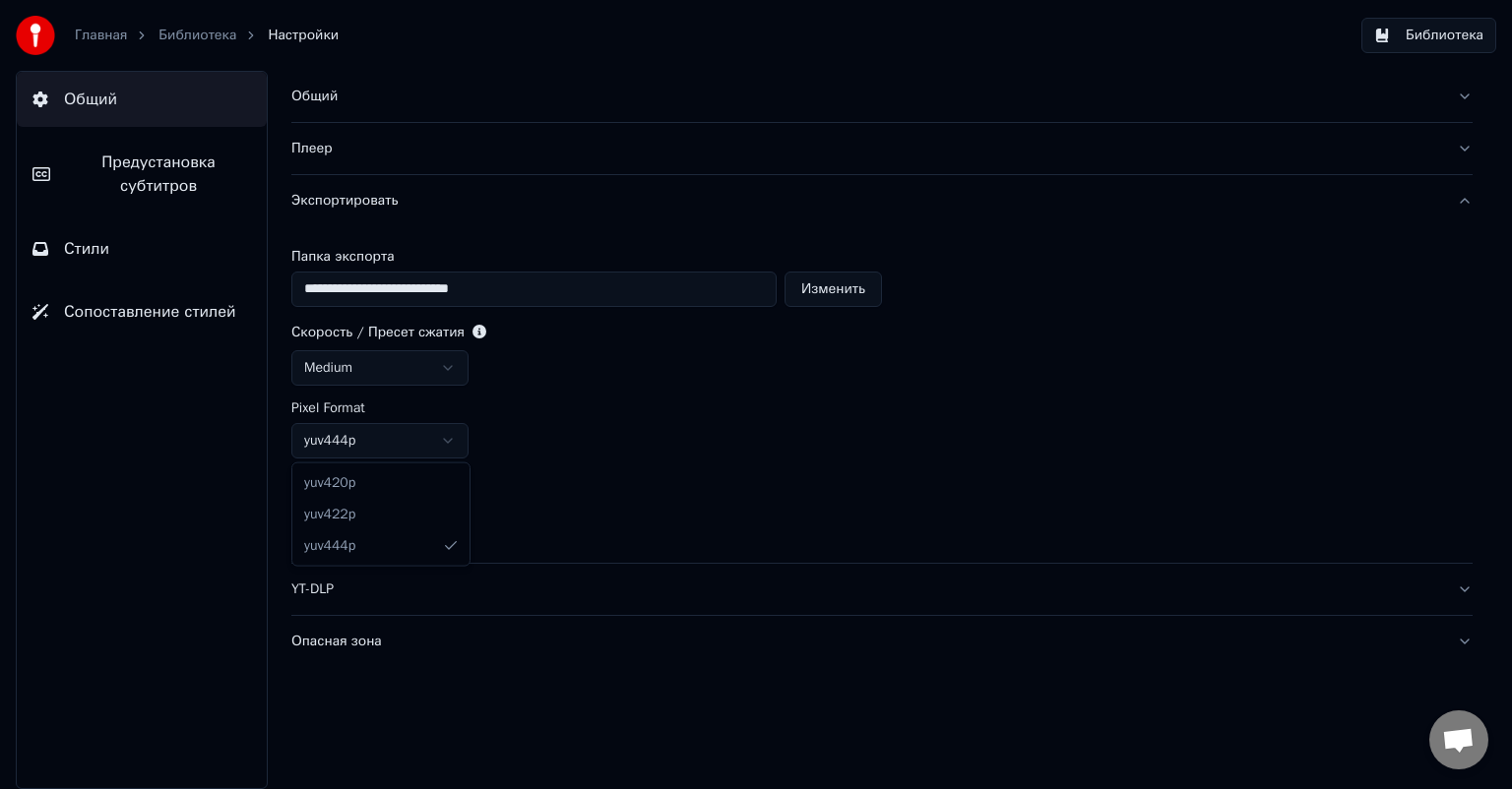 click on "**********" at bounding box center [756, 394] 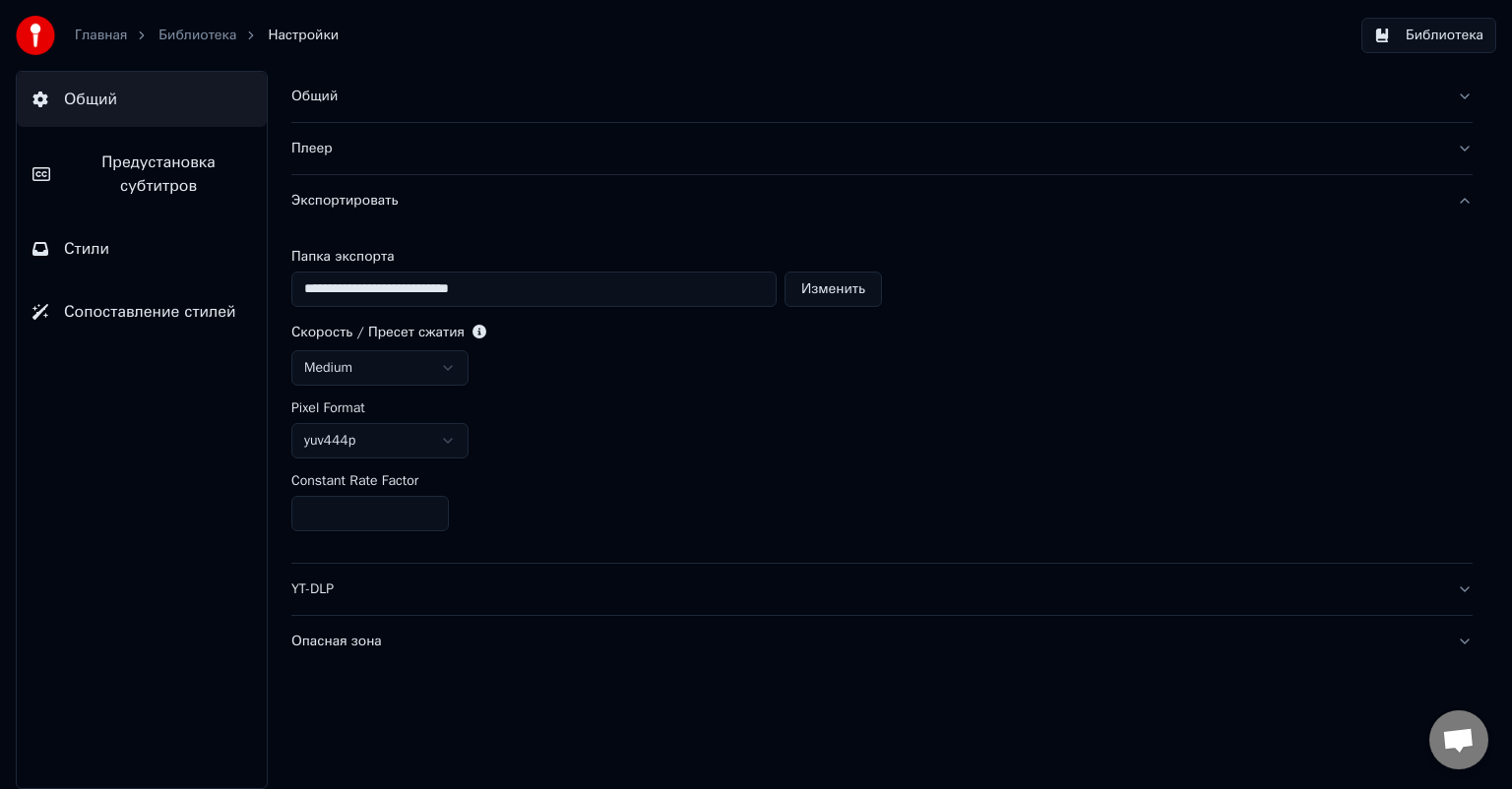 click on "**" at bounding box center (882, 514) 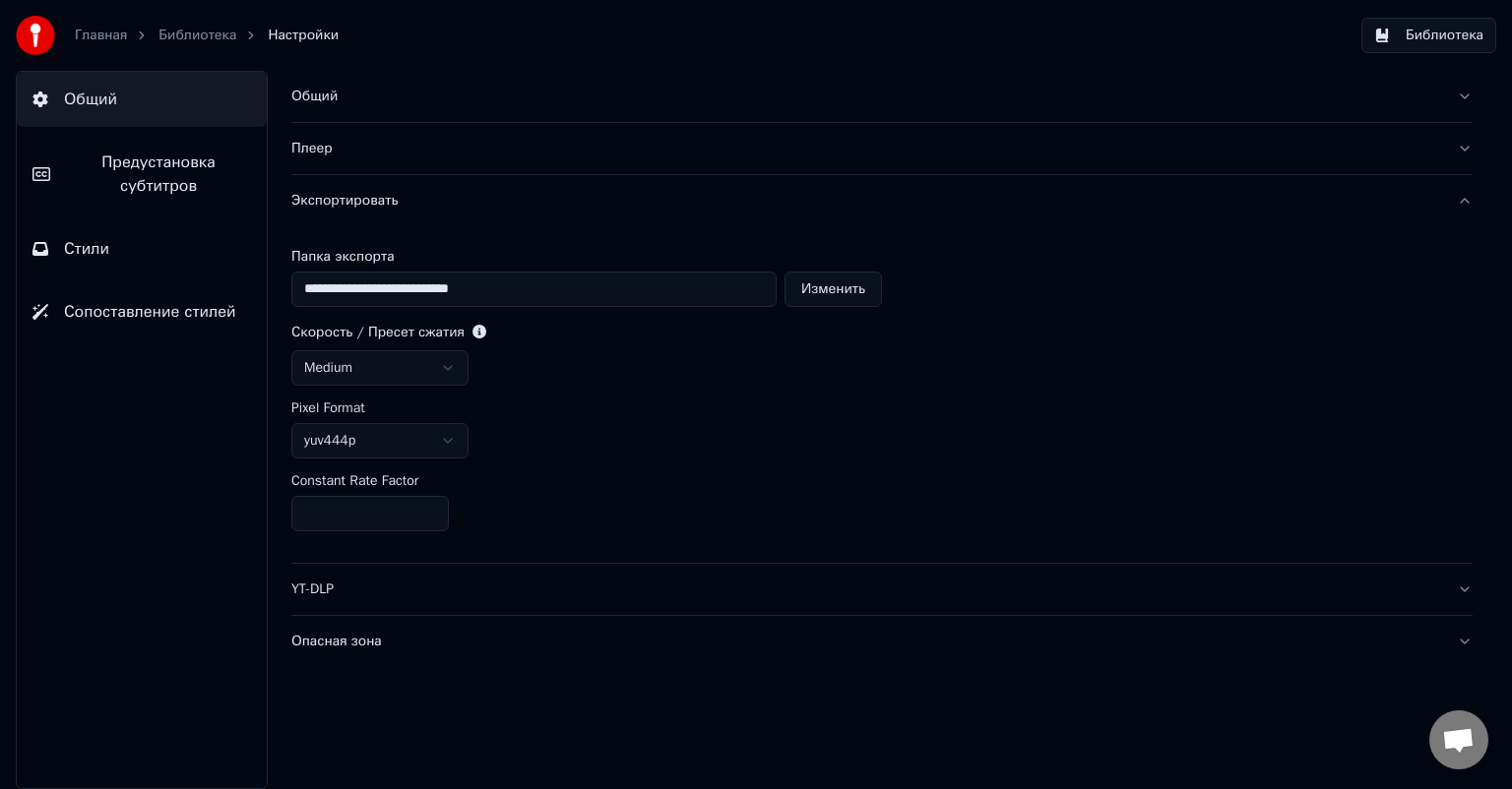 click on "Библиотека" at bounding box center (197, 35) 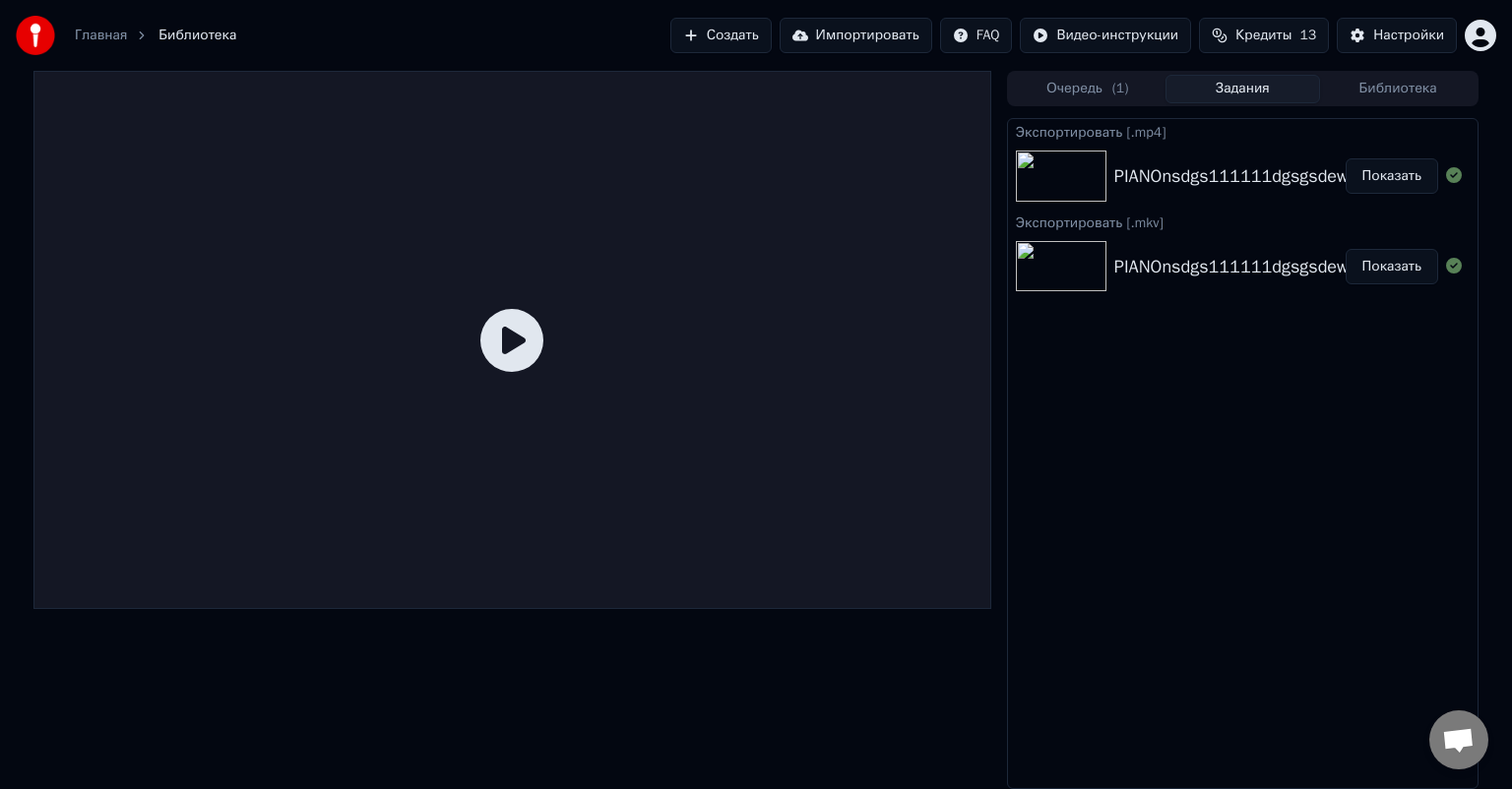 click on "Экспортировать [.mp4] PIANOnsdgs111111dgsgsdew Показать Экспортировать [.mkv] PIANOnsdgs111111dgsgsdew Показать" at bounding box center (1242, 454) 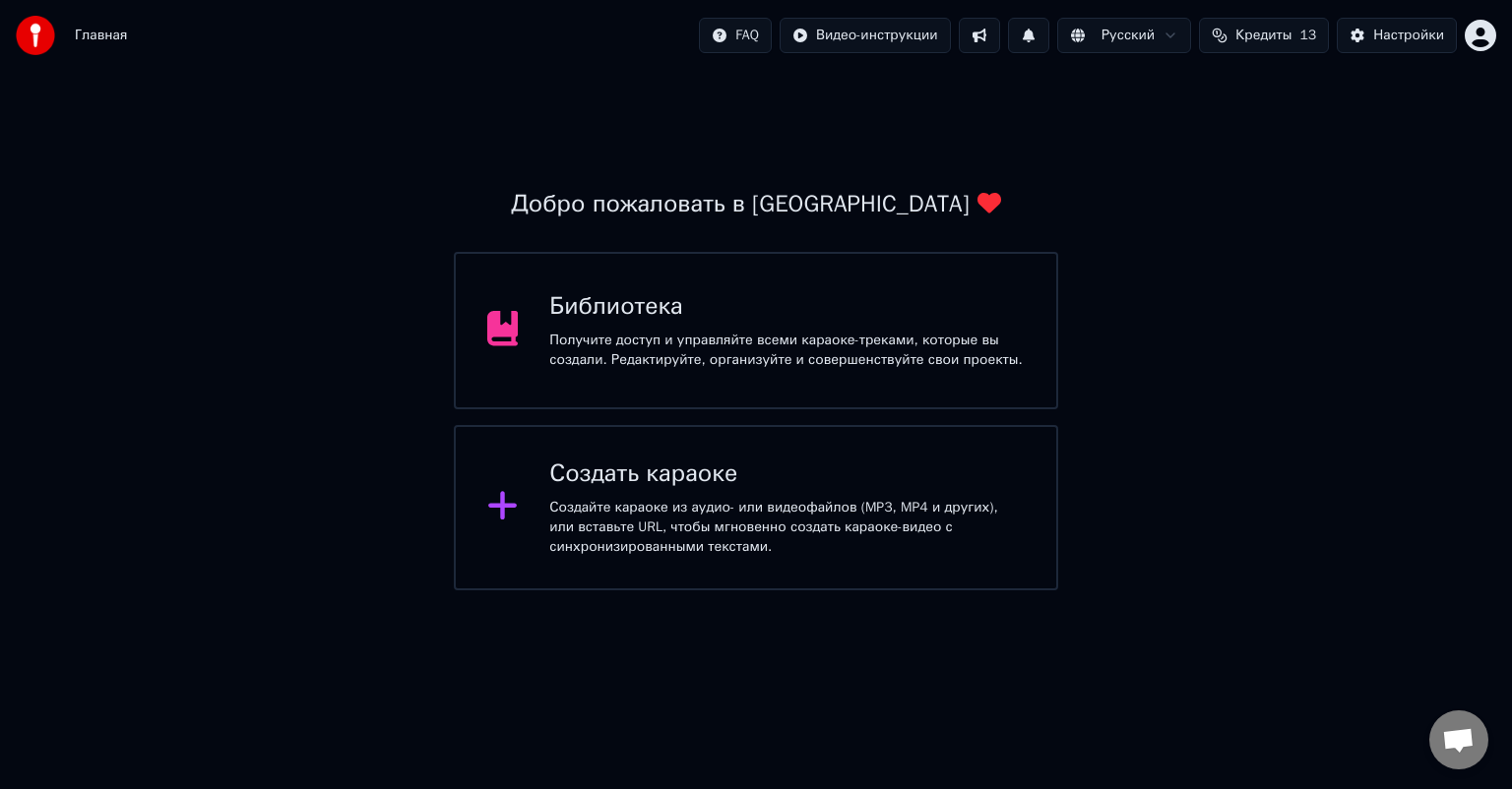 click on "Получите доступ и управляйте всеми караоке-треками, которые вы создали. Редактируйте, организуйте и совершенствуйте свои проекты." at bounding box center (787, 350) 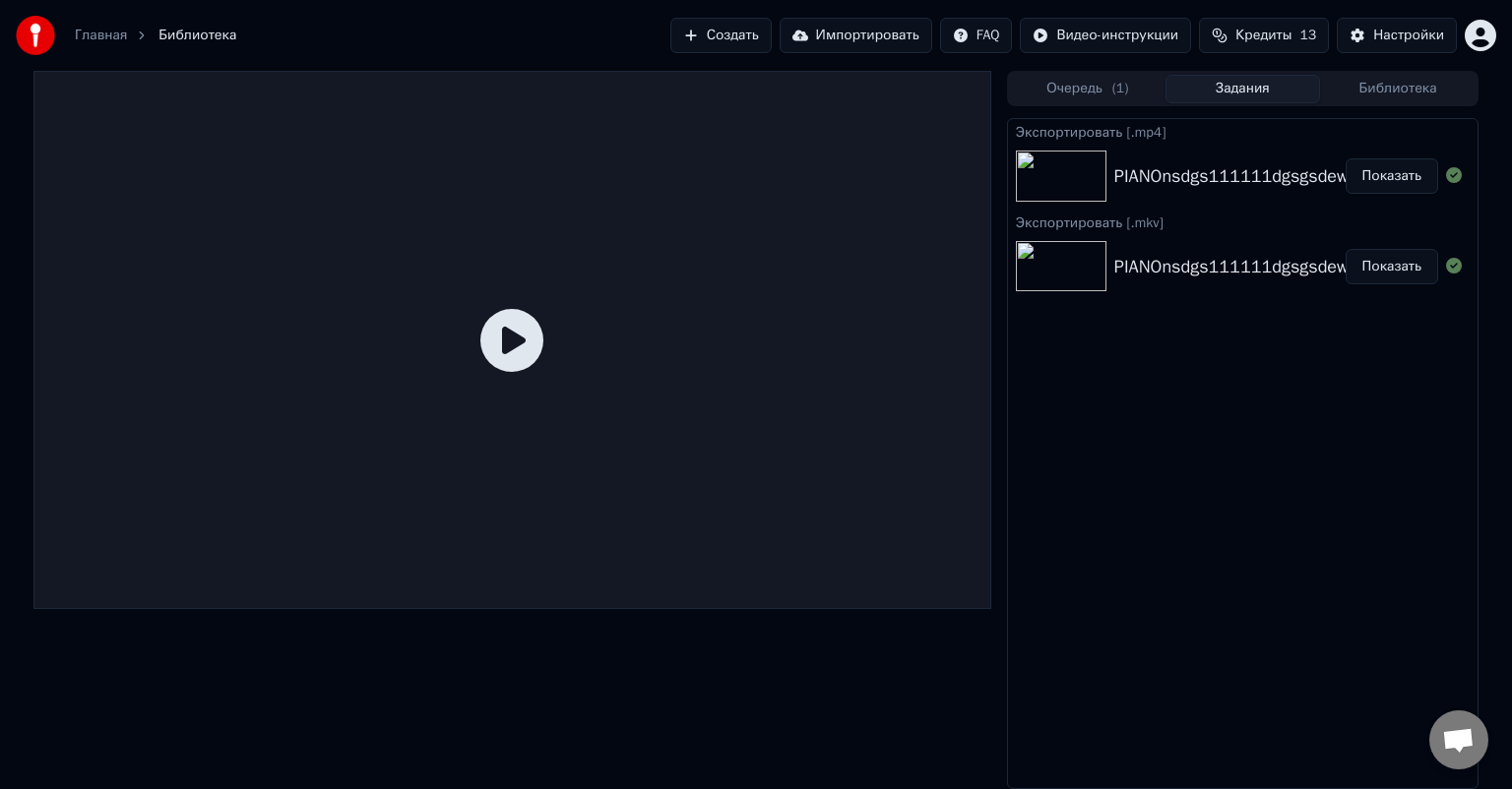 click on "Экспортировать [.mp4] PIANOnsdgs111111dgsgsdew Показать Экспортировать [.mkv] PIANOnsdgs111111dgsgsdew Показать" at bounding box center (1242, 454) 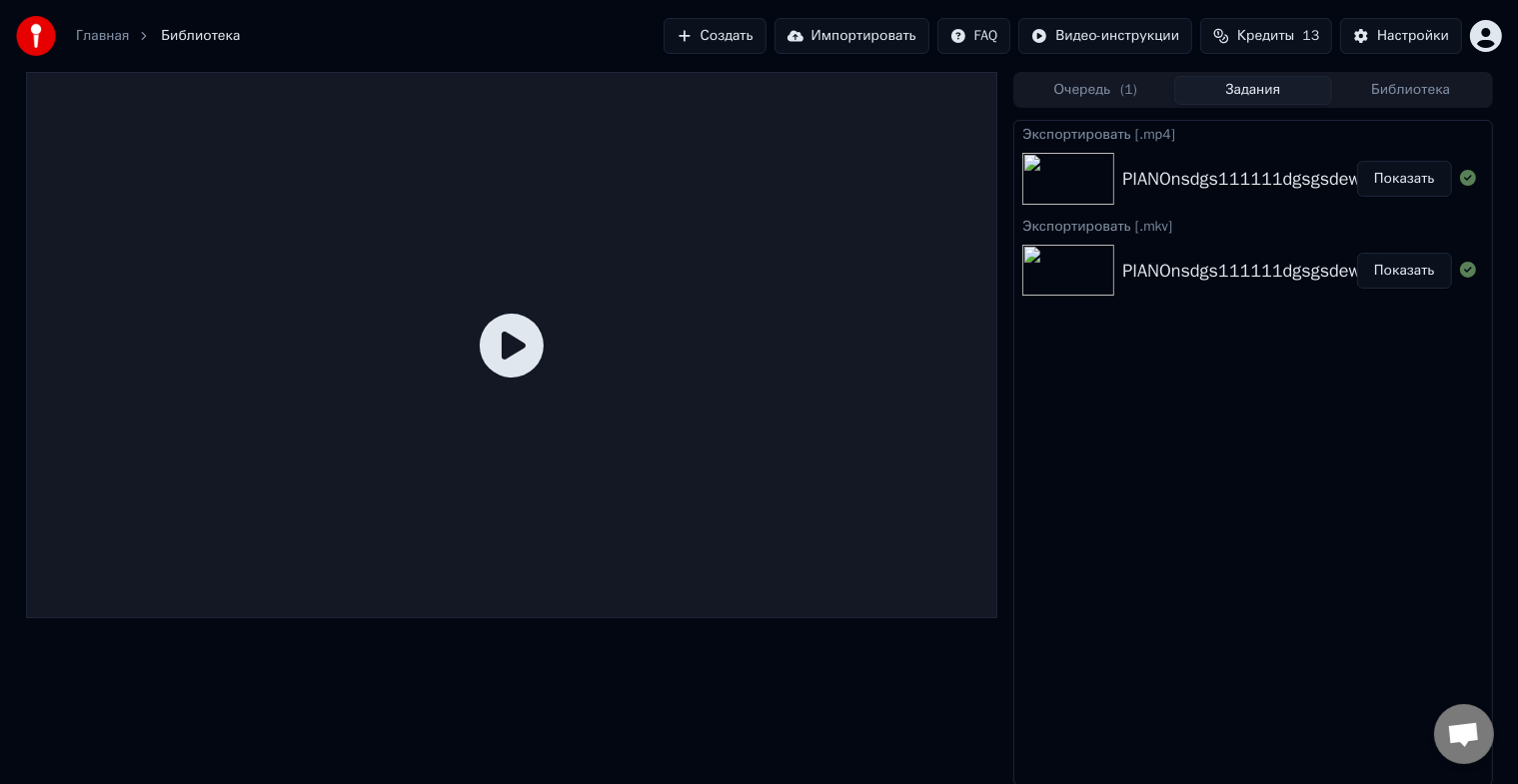click on "Библиотека" at bounding box center (1411, 90) 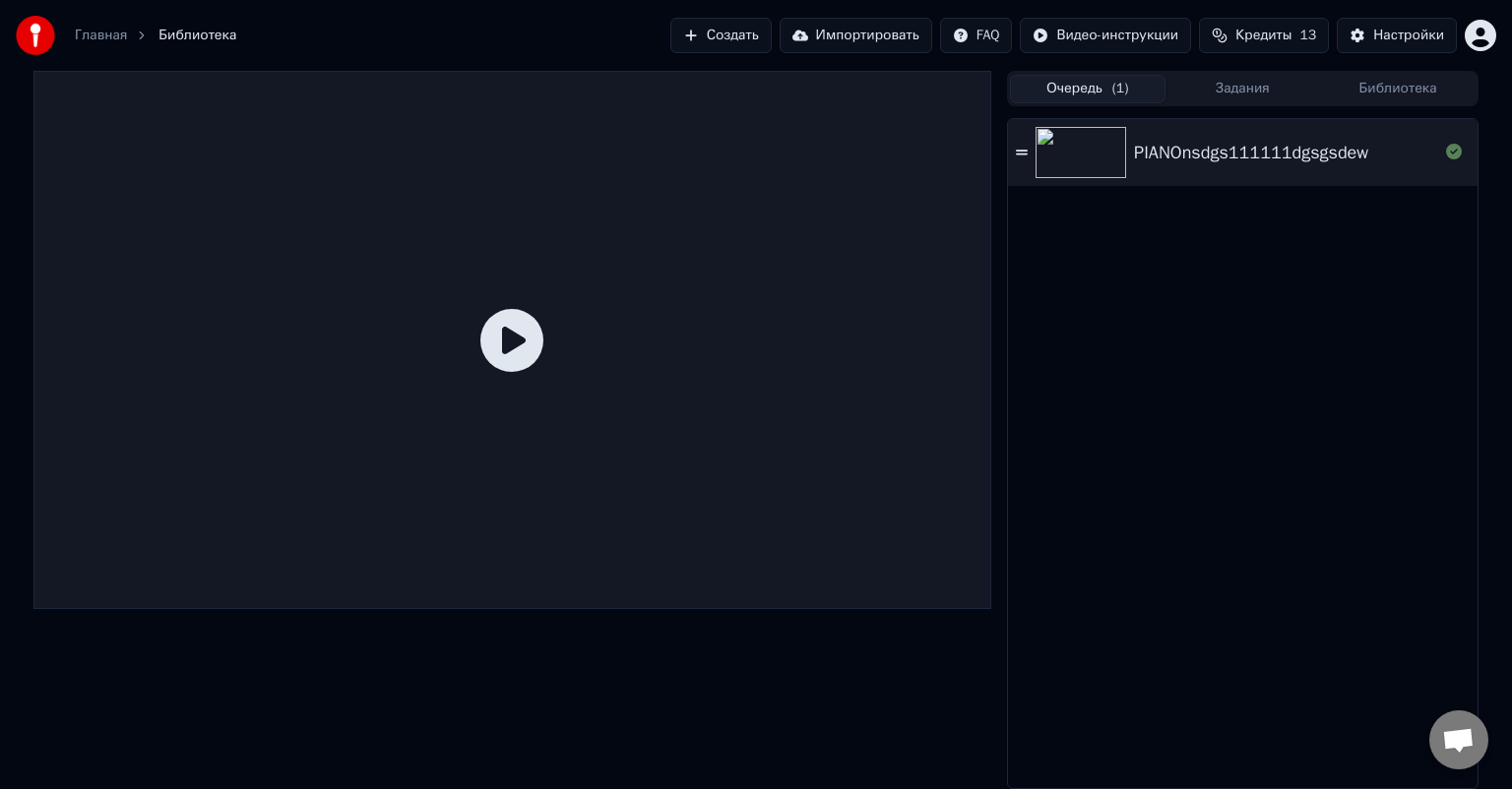 click on "Очередь ( 1 )" at bounding box center [1088, 89] 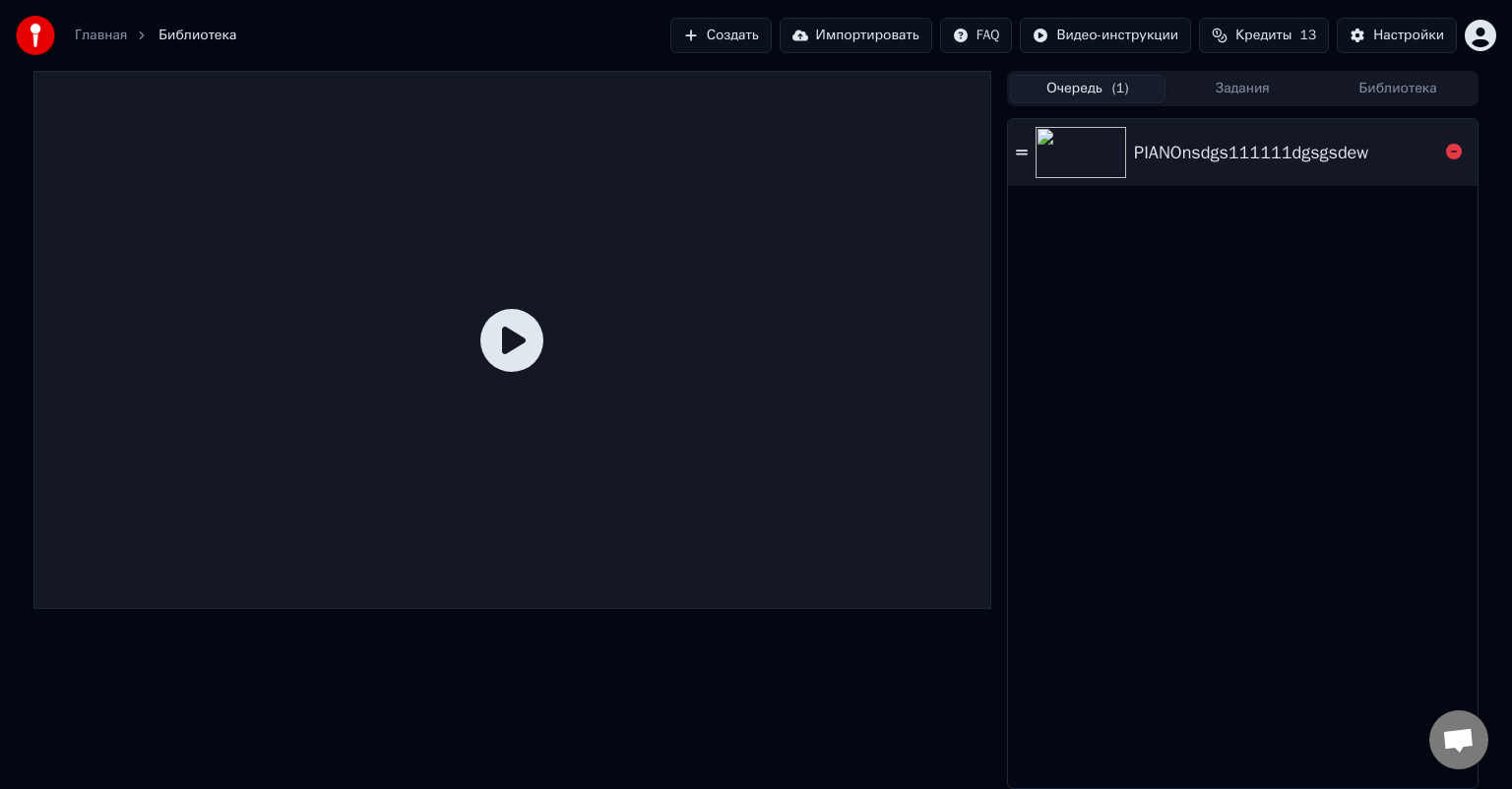 click on "PIANOnsdgs111111dgsgsdew" at bounding box center (1251, 152) 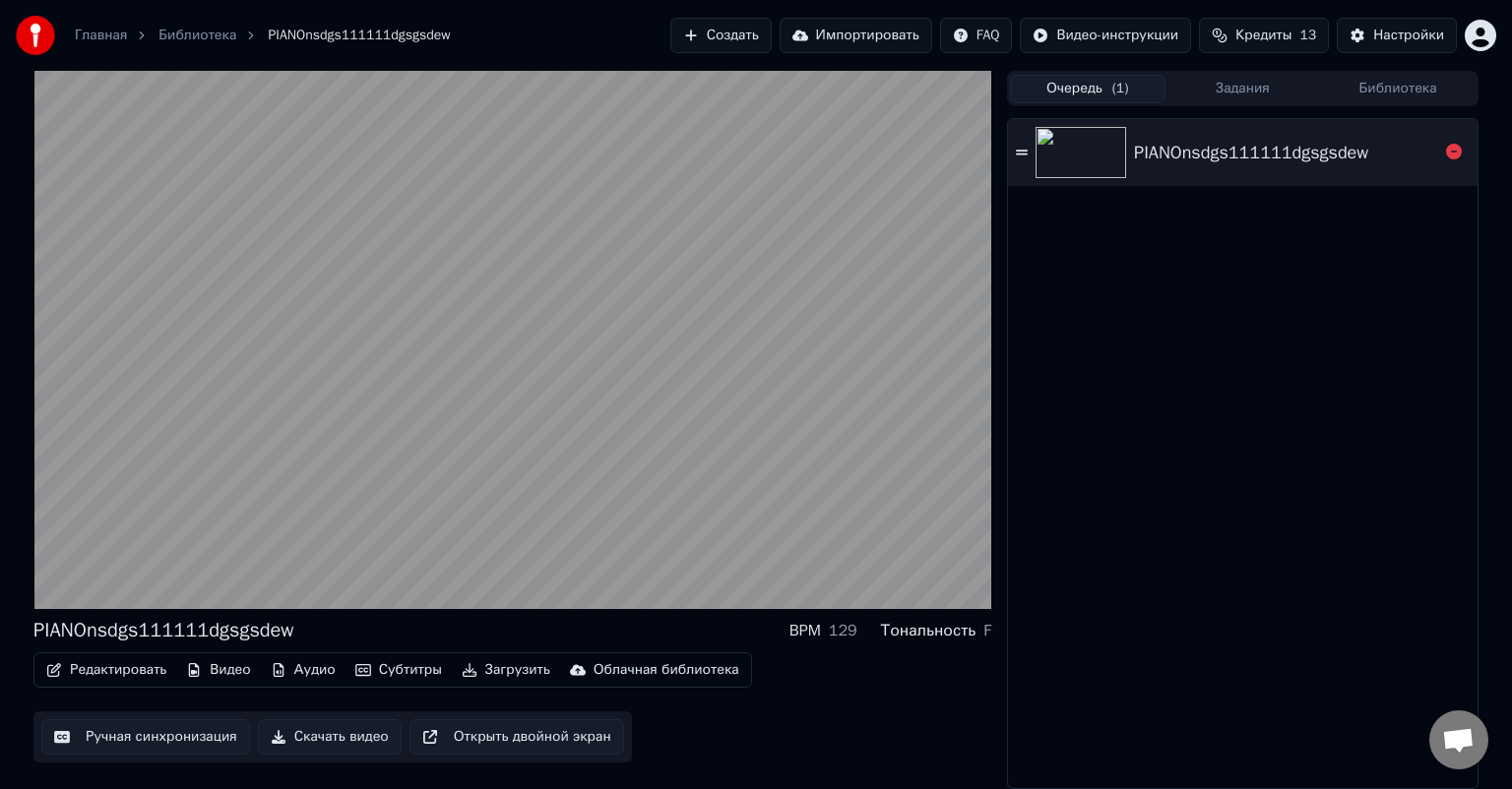 click 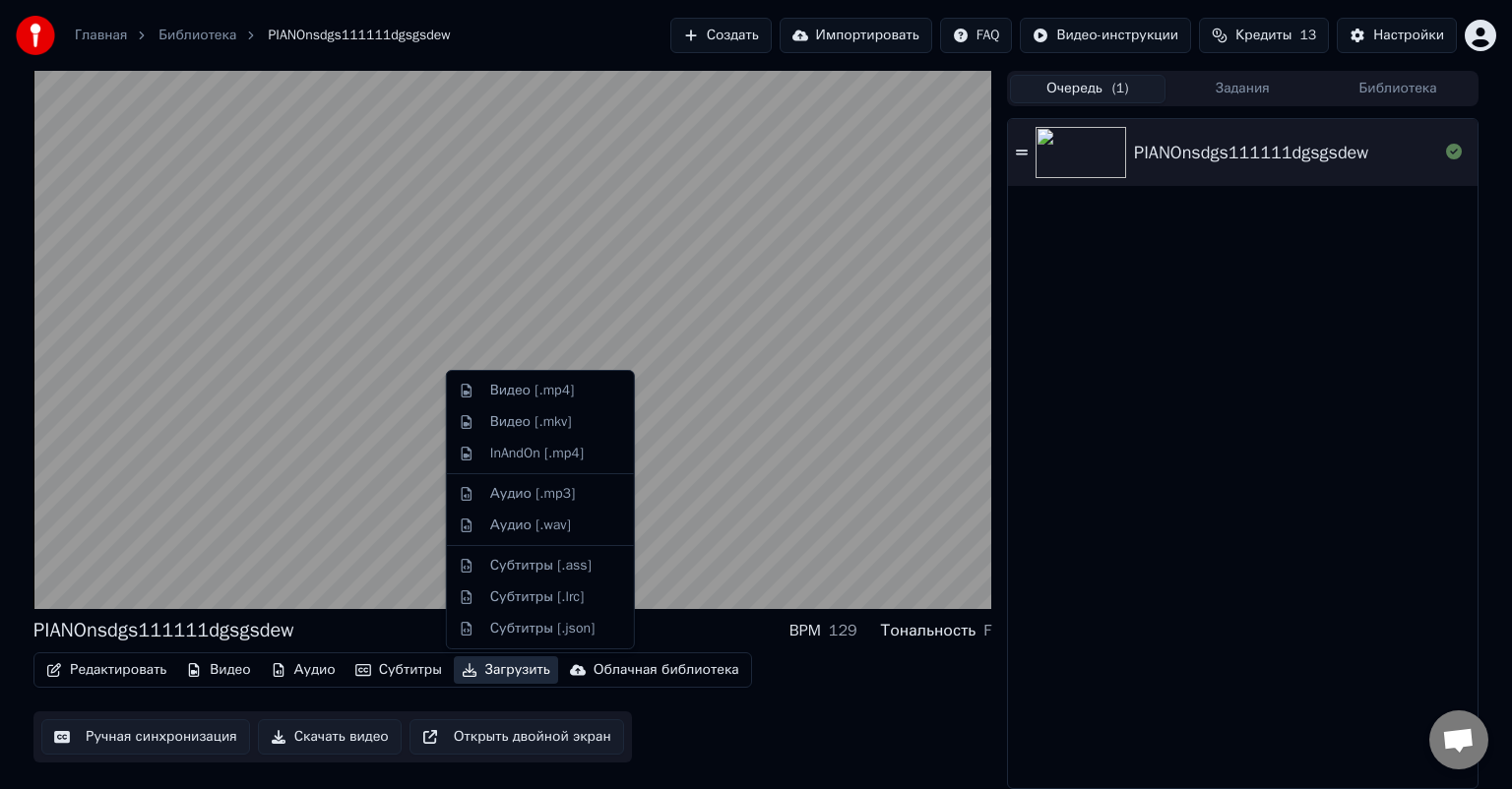 click on "Загрузить" at bounding box center (506, 670) 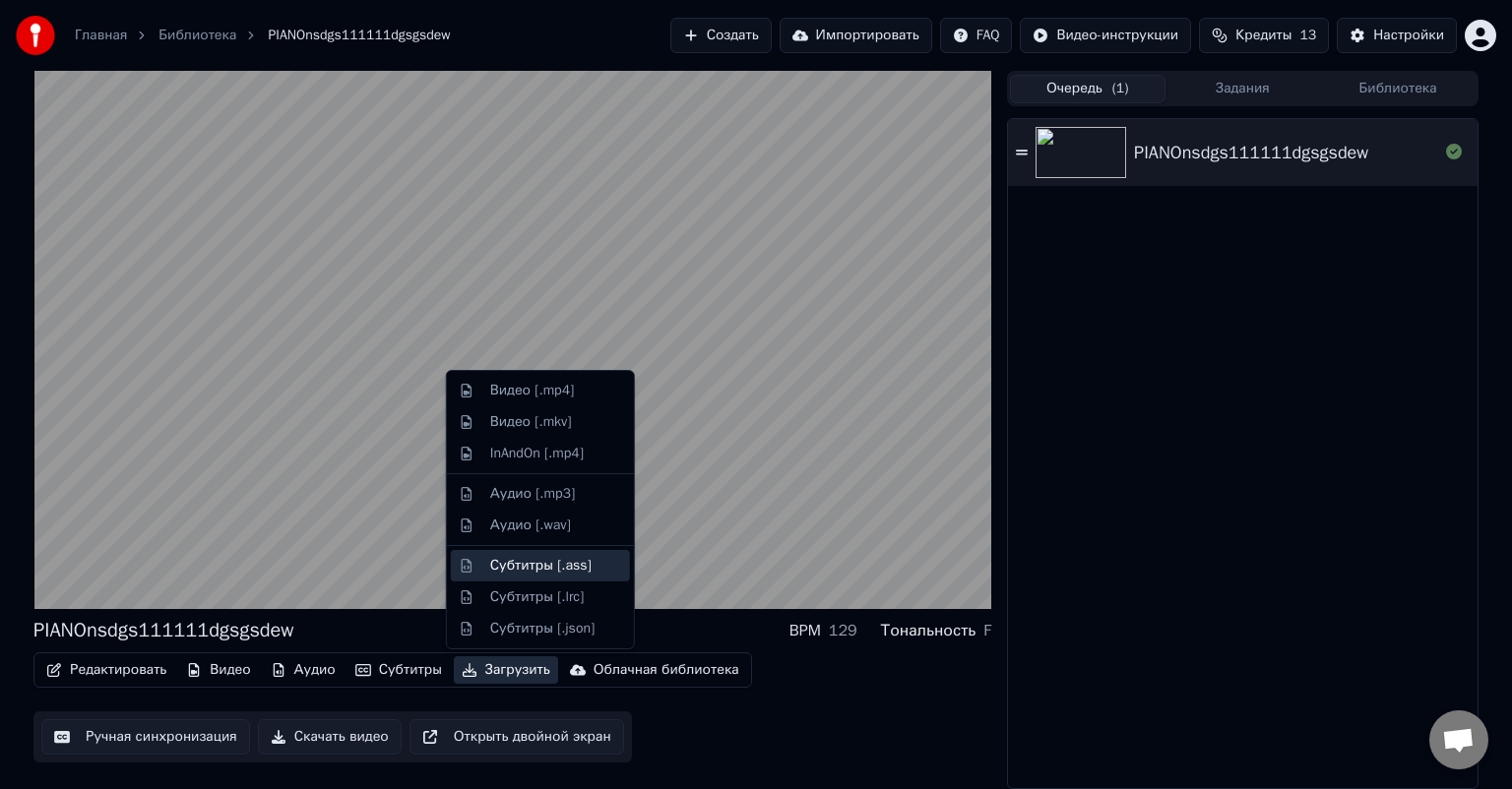 click on "Субтитры [.ass]" at bounding box center (540, 566) 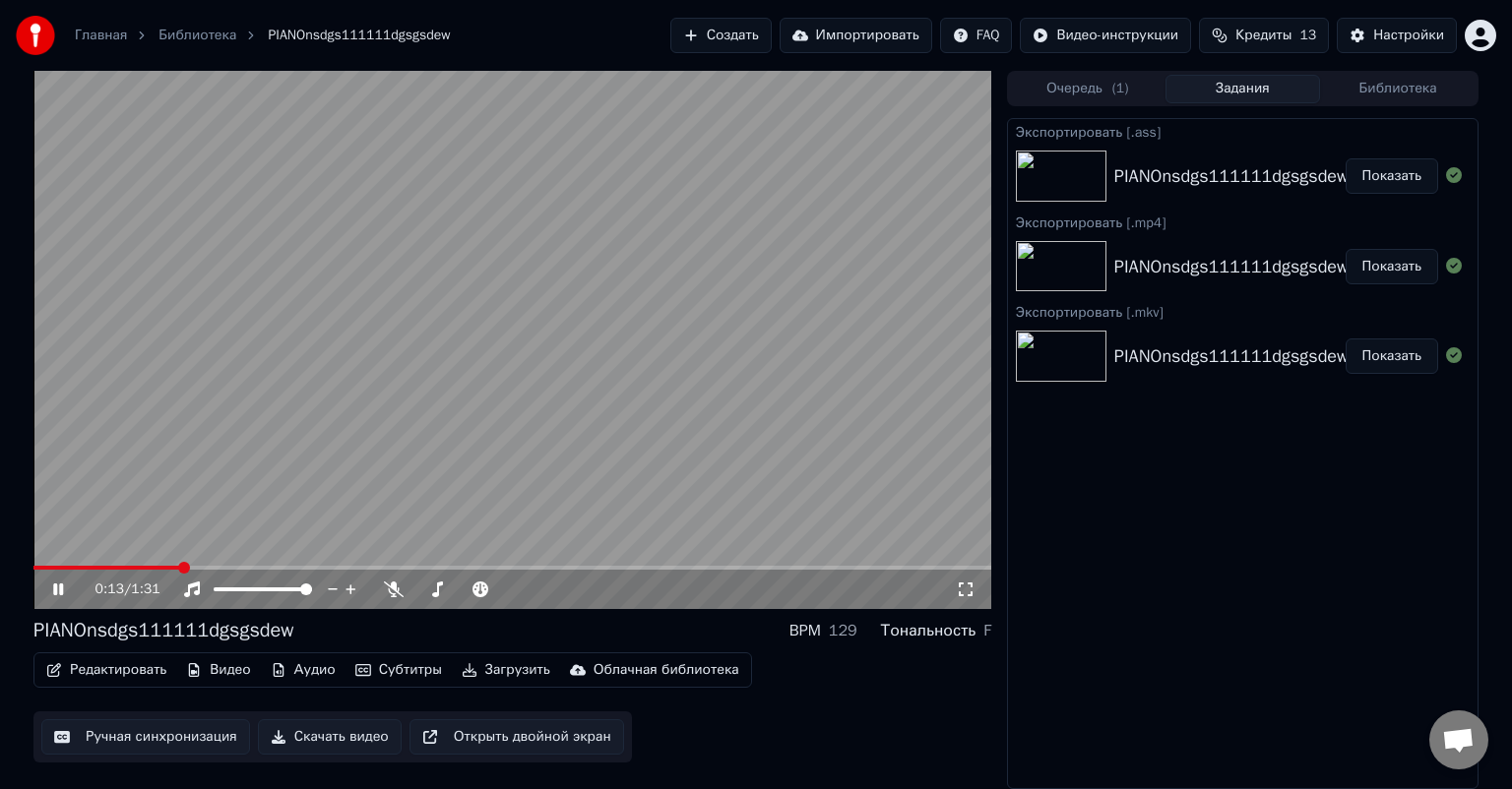 click on "Показать" at bounding box center [1392, 176] 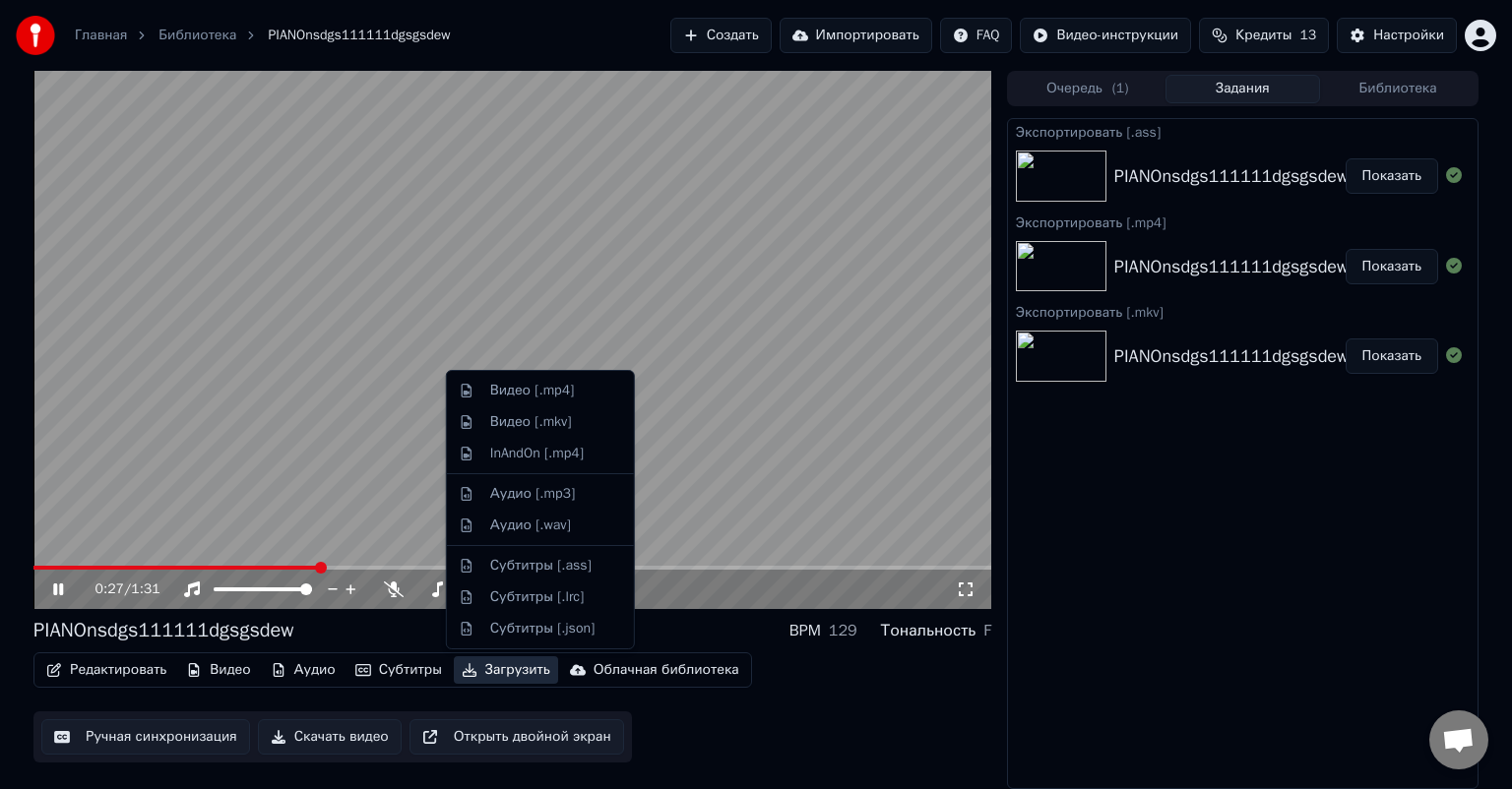 click on "Загрузить" at bounding box center (506, 670) 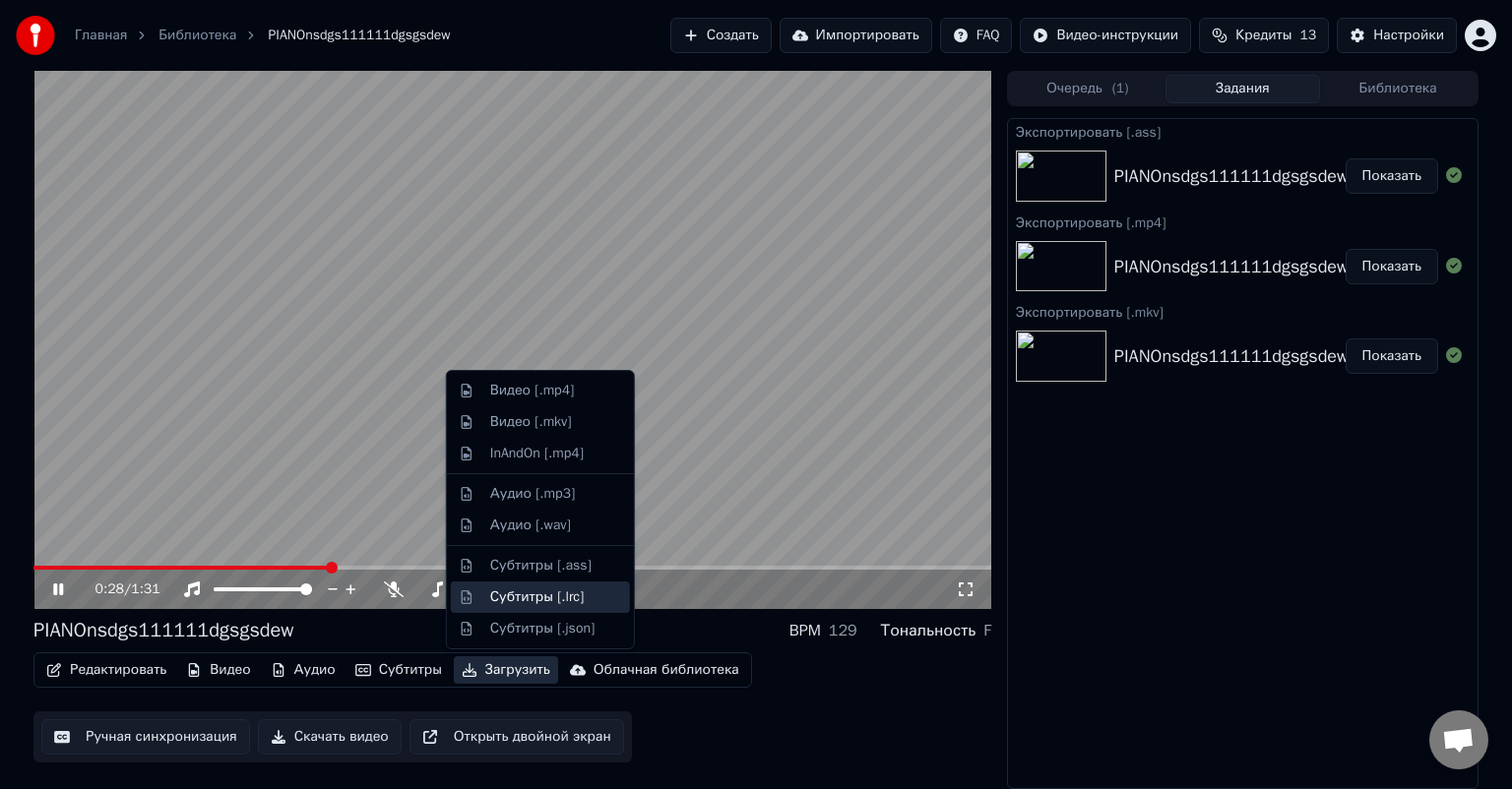 click on "Субтитры [.lrc]" at bounding box center (536, 597) 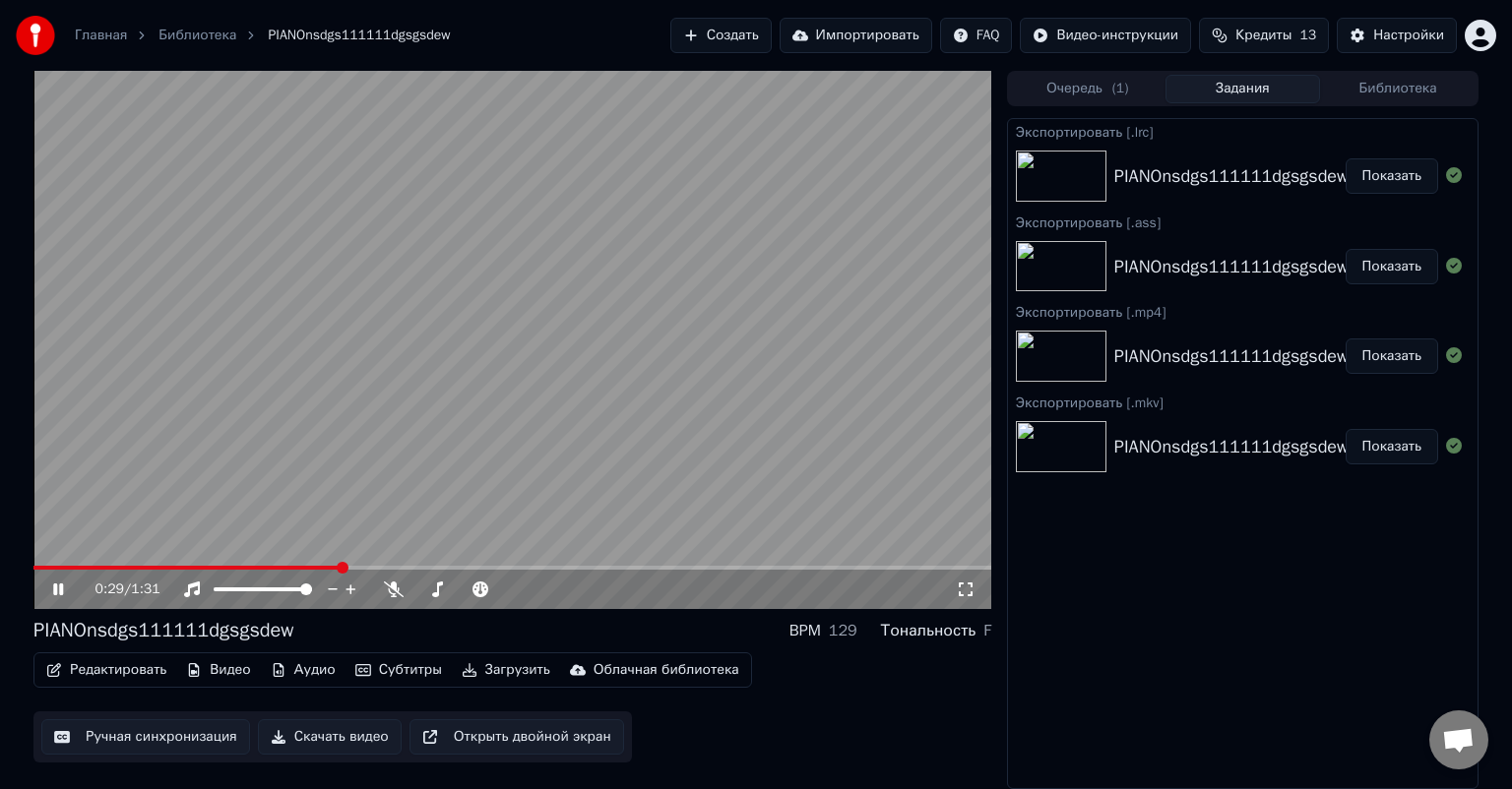 click on "Скачать видео" at bounding box center [330, 737] 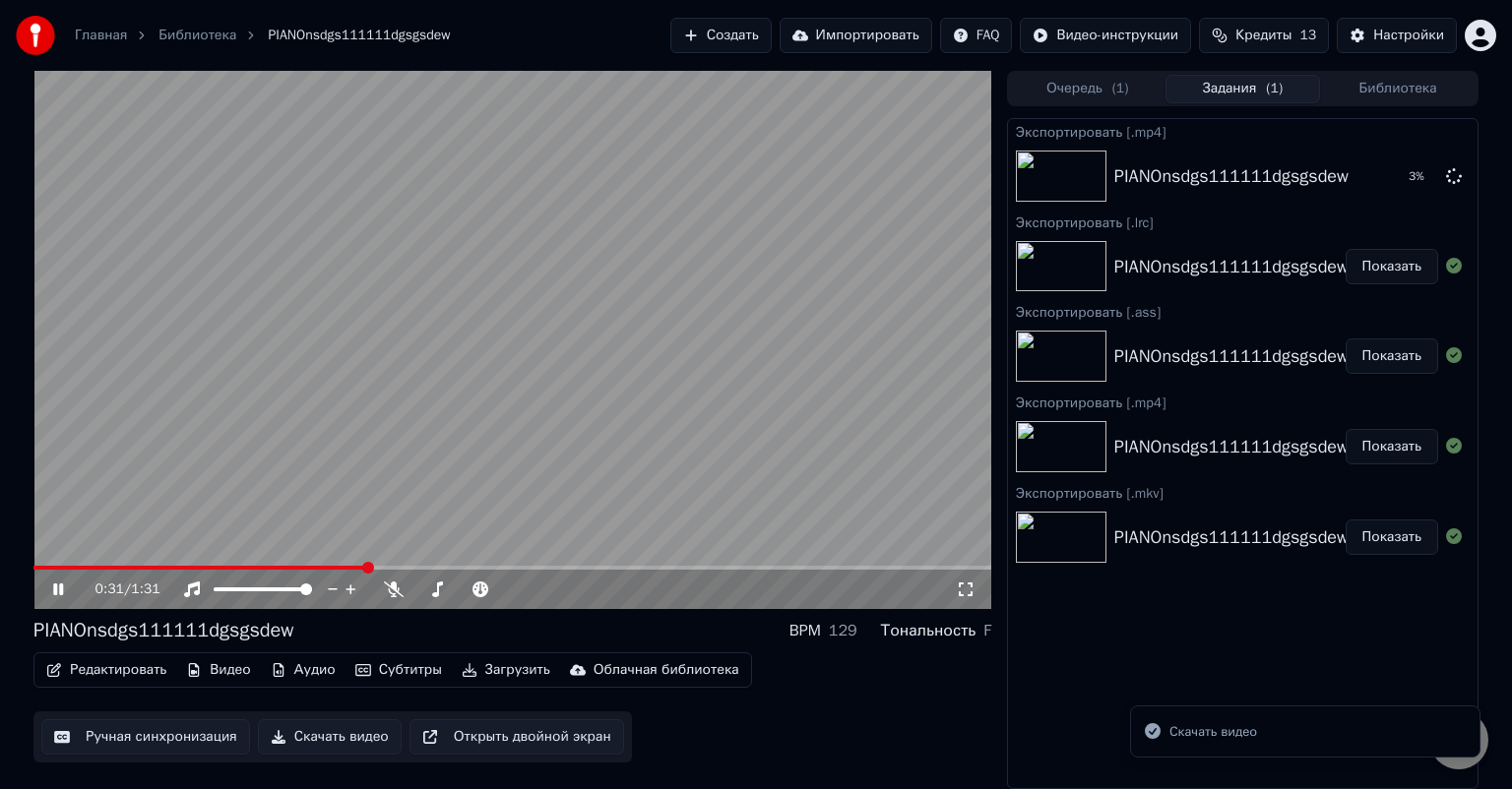 click on "Показать" at bounding box center (1392, 267) 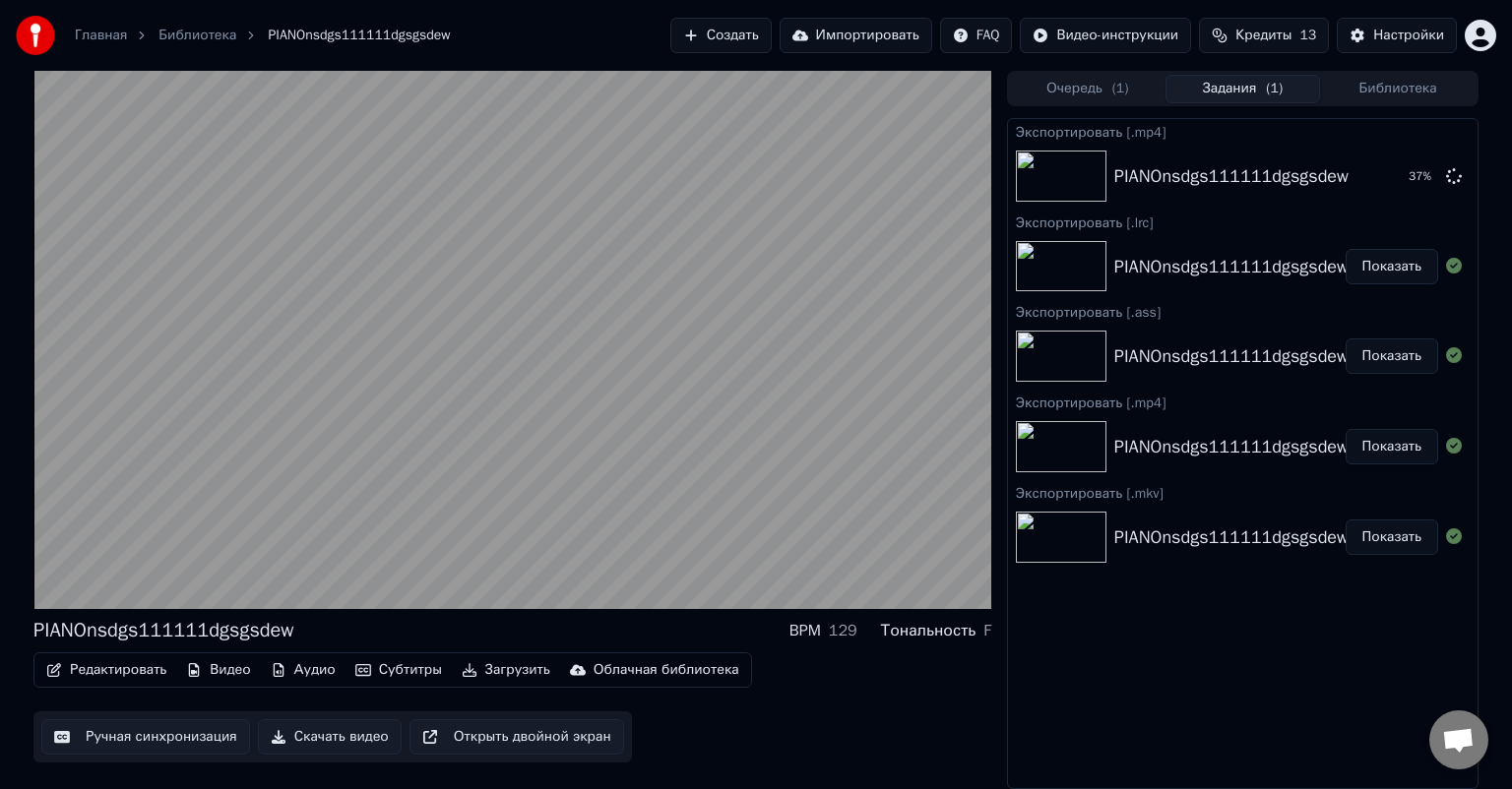 click on "Показать" at bounding box center [1392, 267] 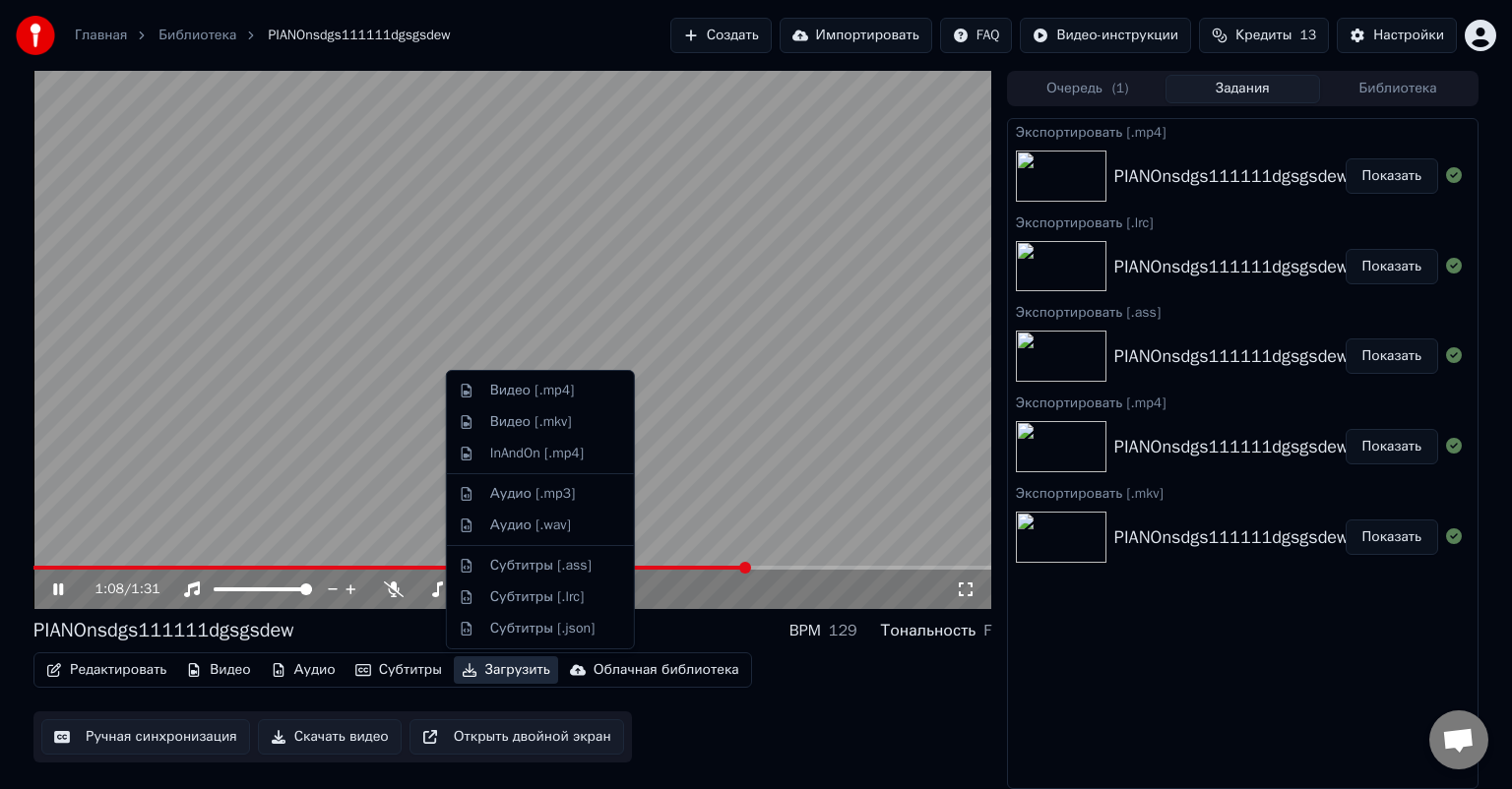 click on "Загрузить" at bounding box center [506, 670] 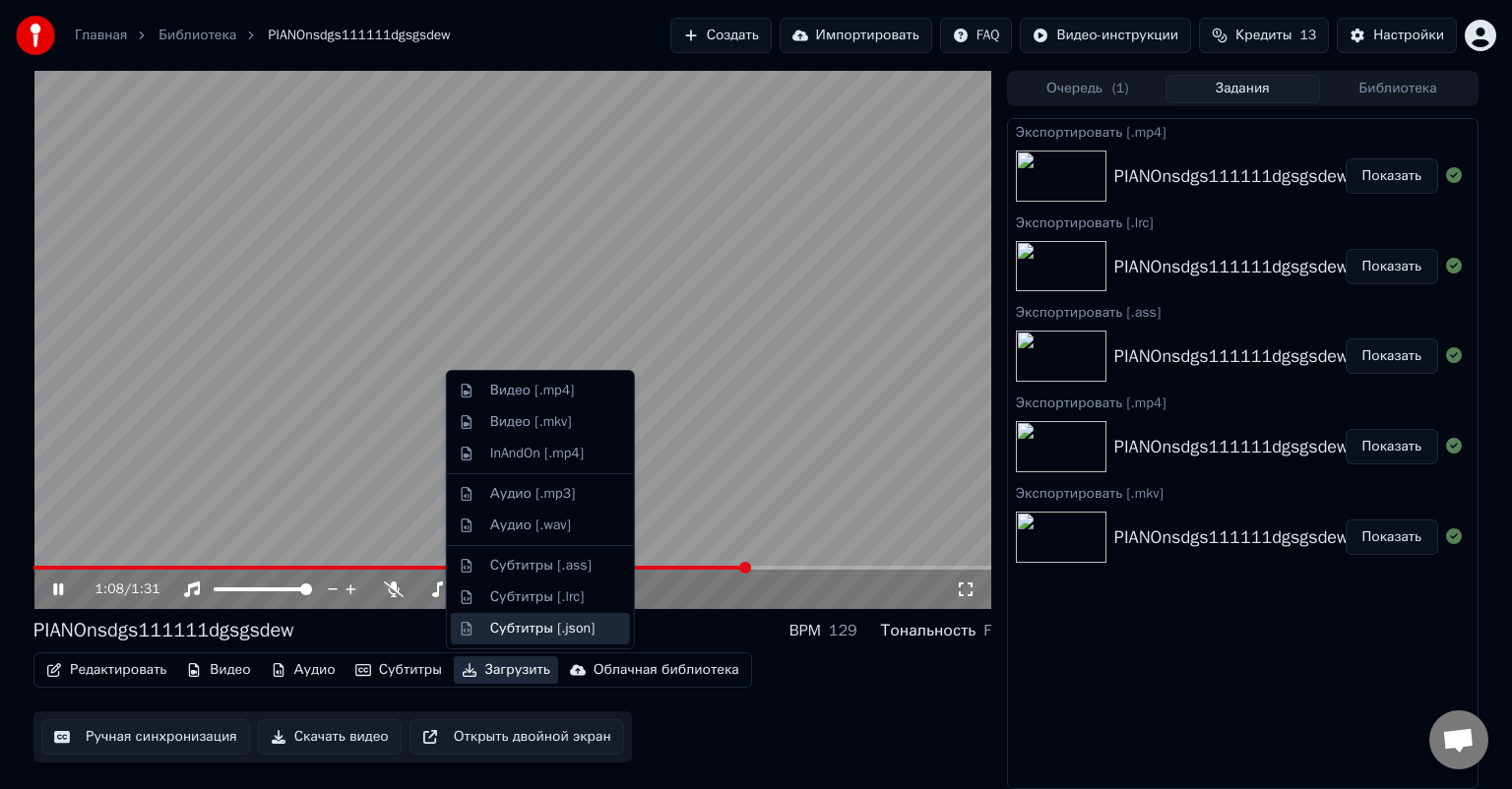 click on "Субтитры [.json]" at bounding box center [540, 629] 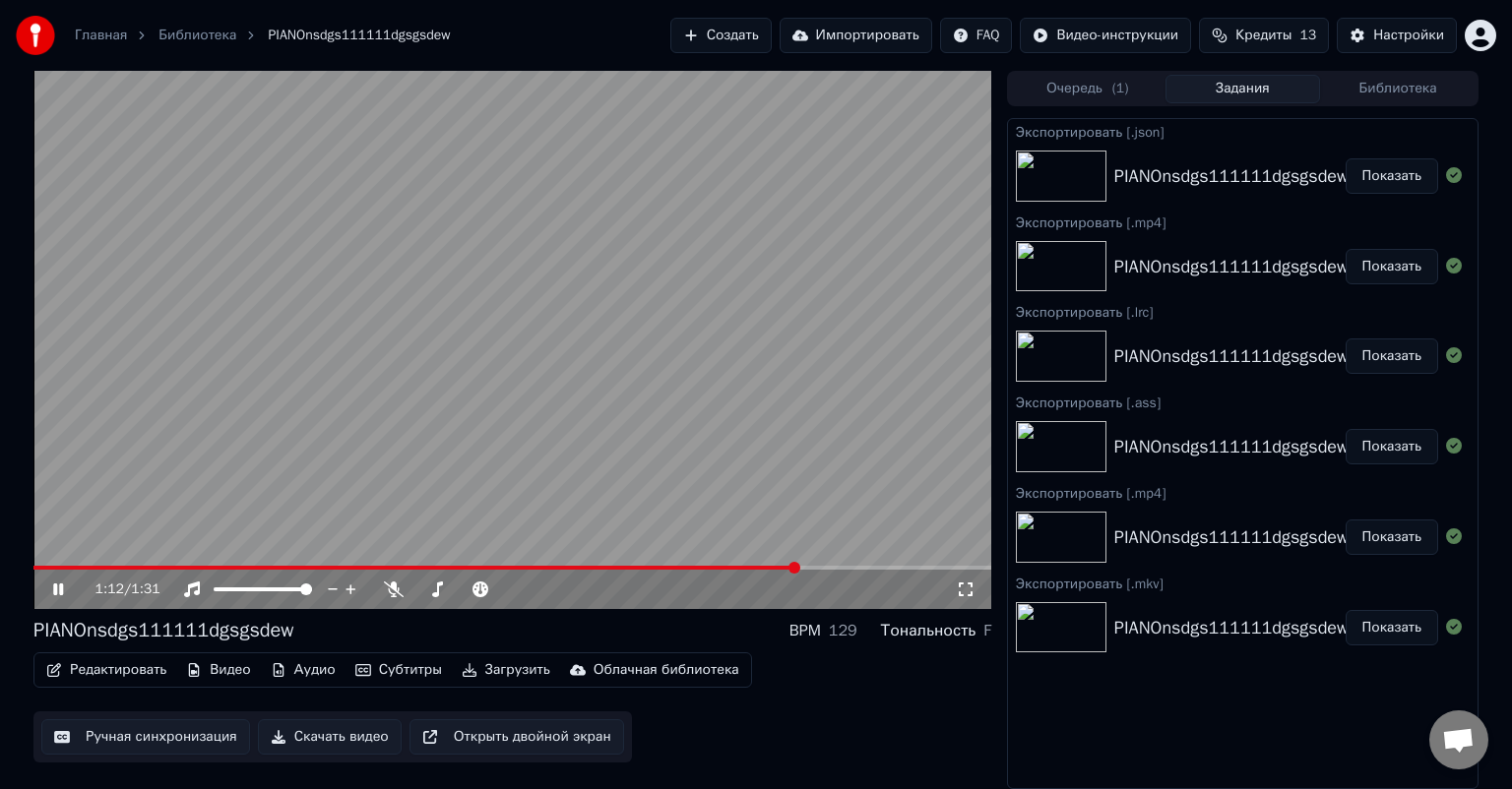 click on "Показать" at bounding box center [1392, 176] 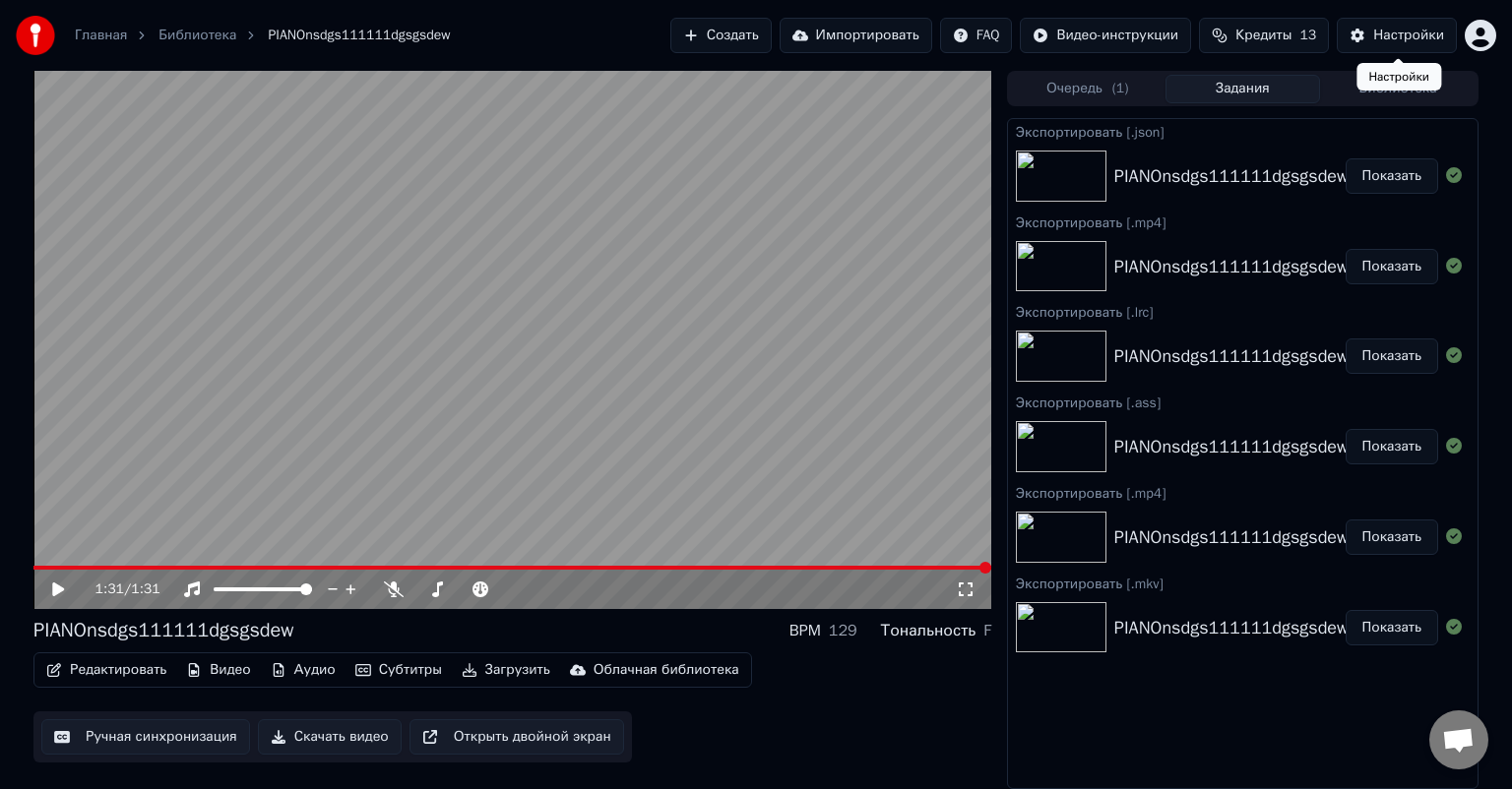 click on "Настройки" at bounding box center (1409, 35) 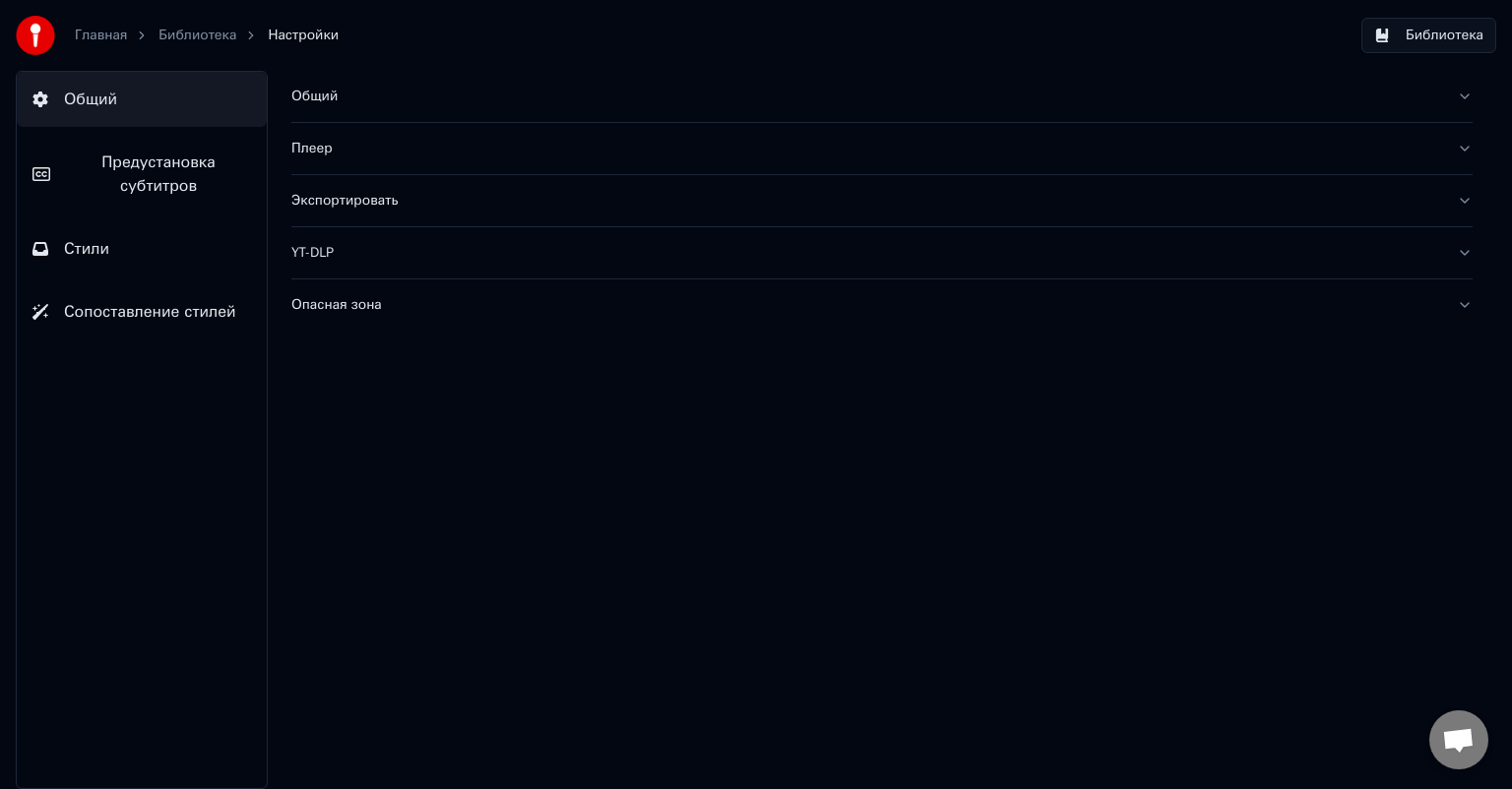 click on "Плеер" at bounding box center (866, 149) 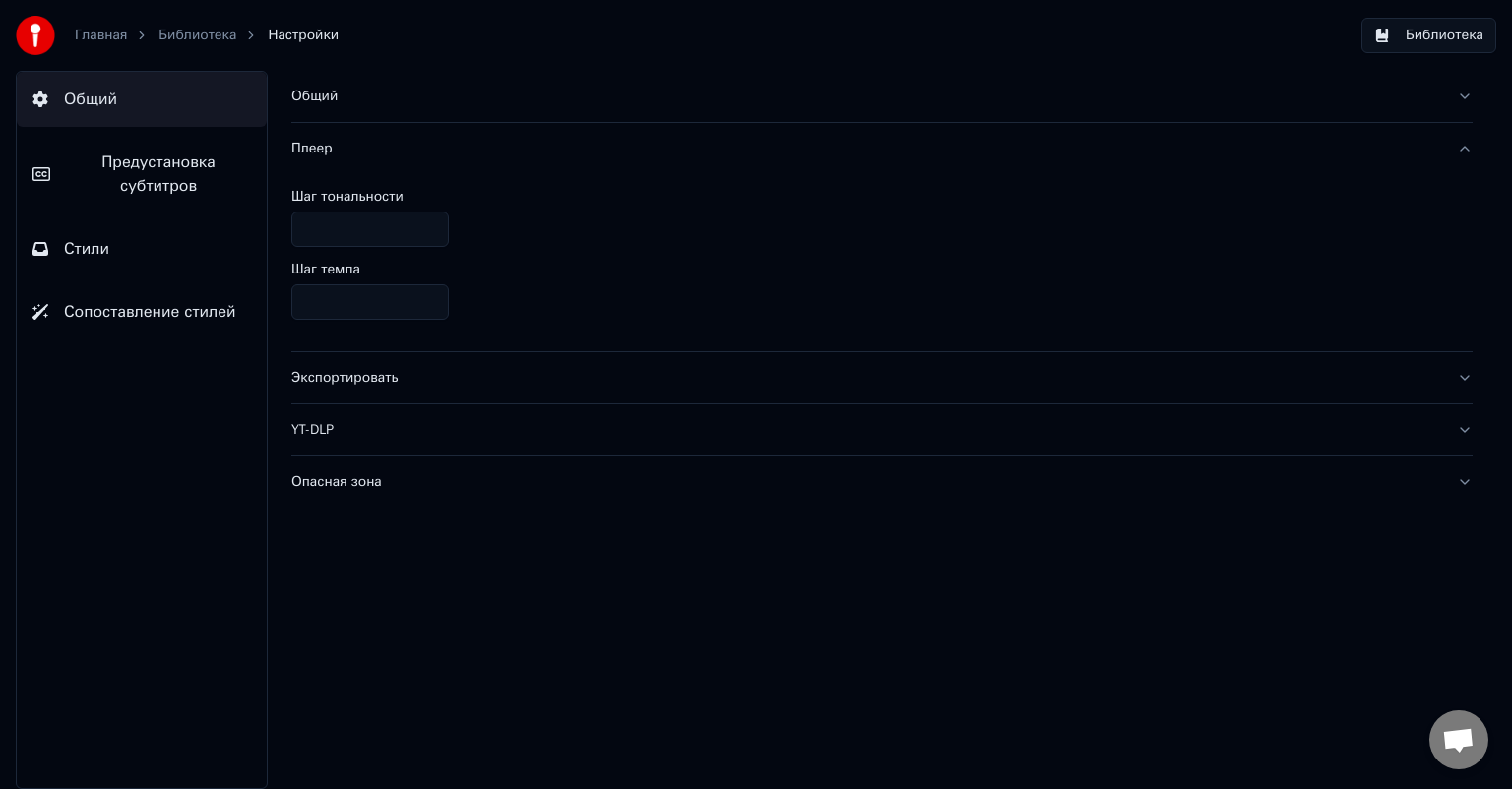 click on "Плеер" at bounding box center [866, 149] 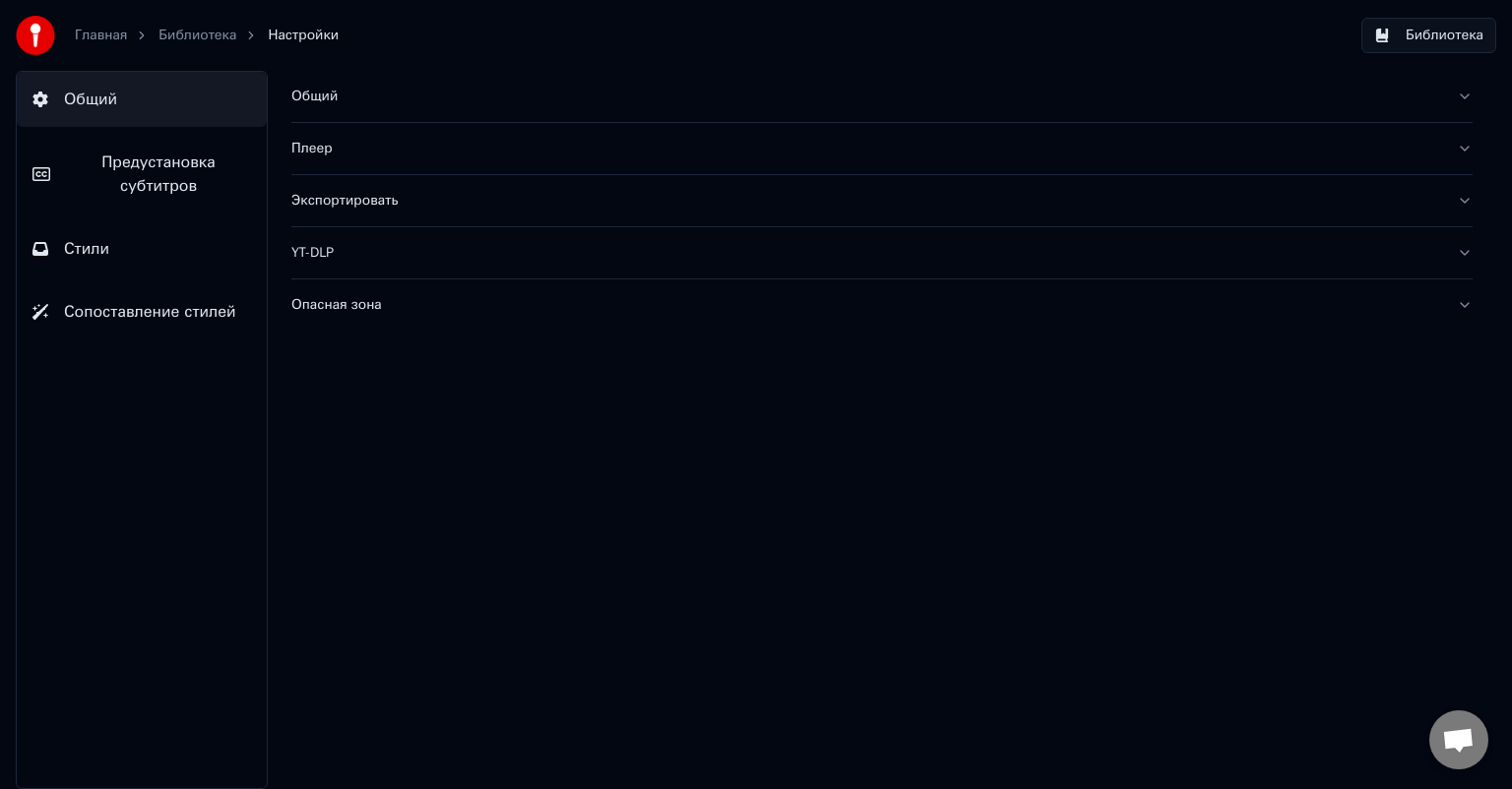 click on "Общий" at bounding box center (866, 96) 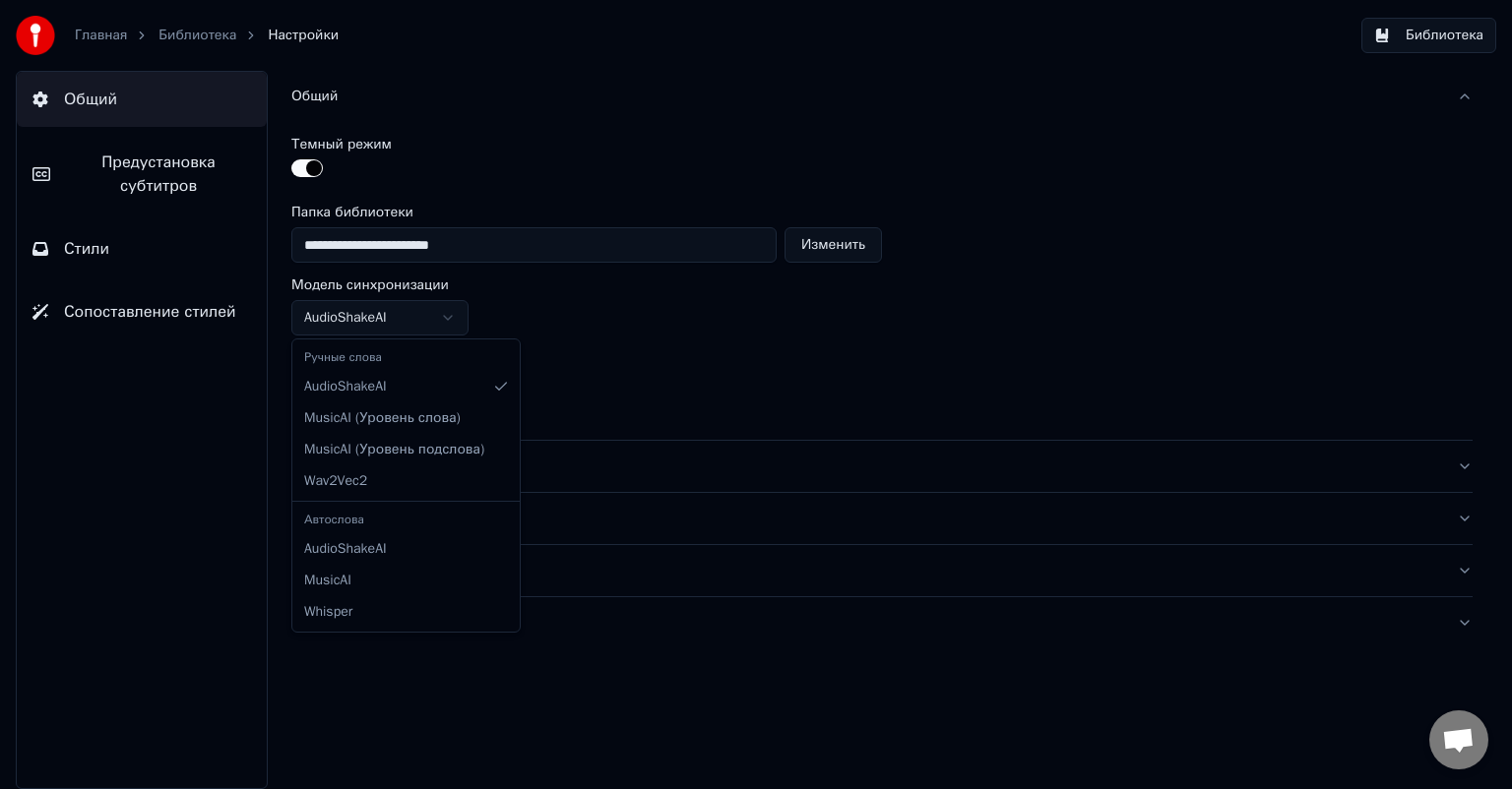click on "**********" at bounding box center (756, 394) 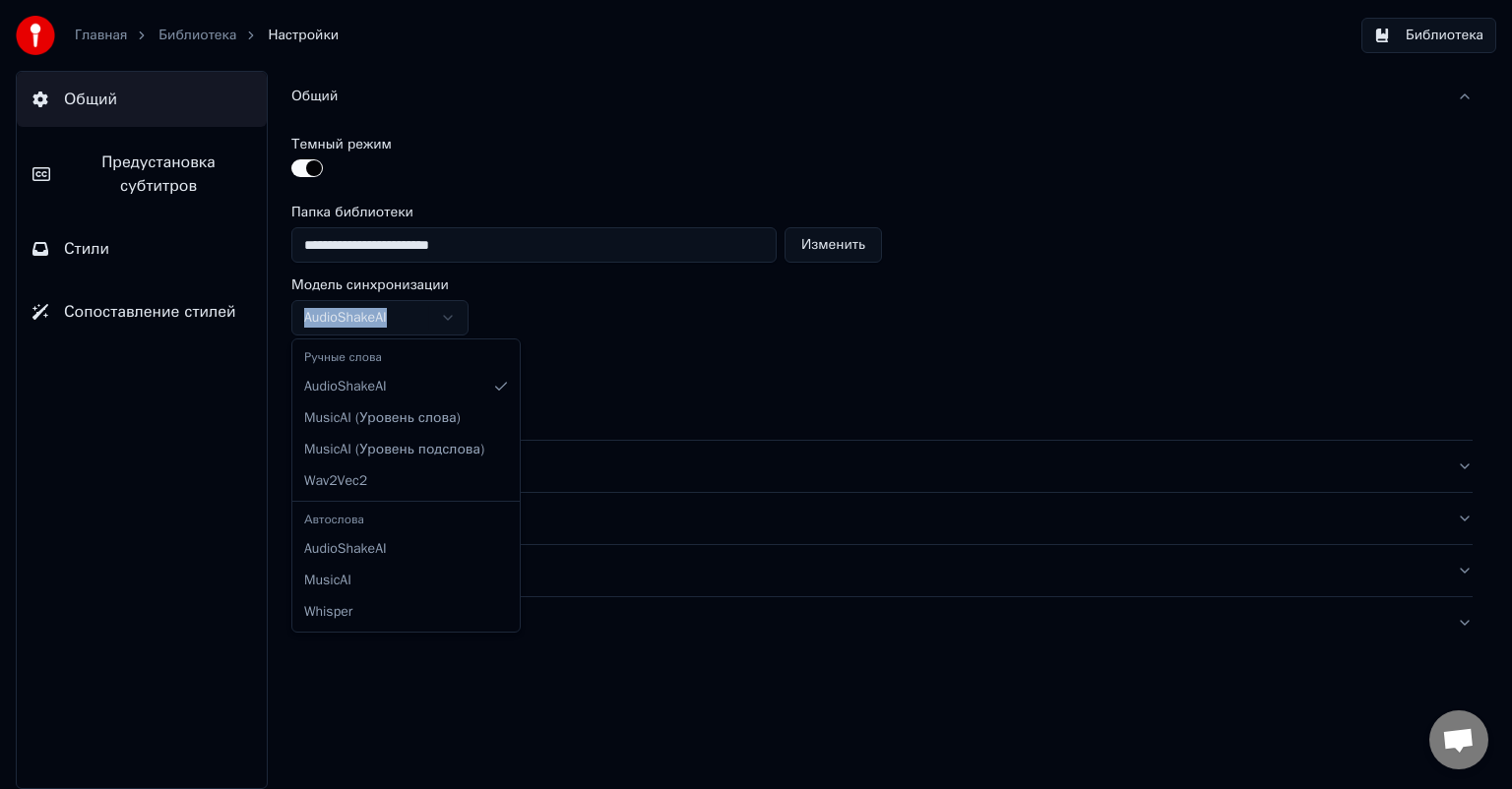 click on "**********" at bounding box center [756, 394] 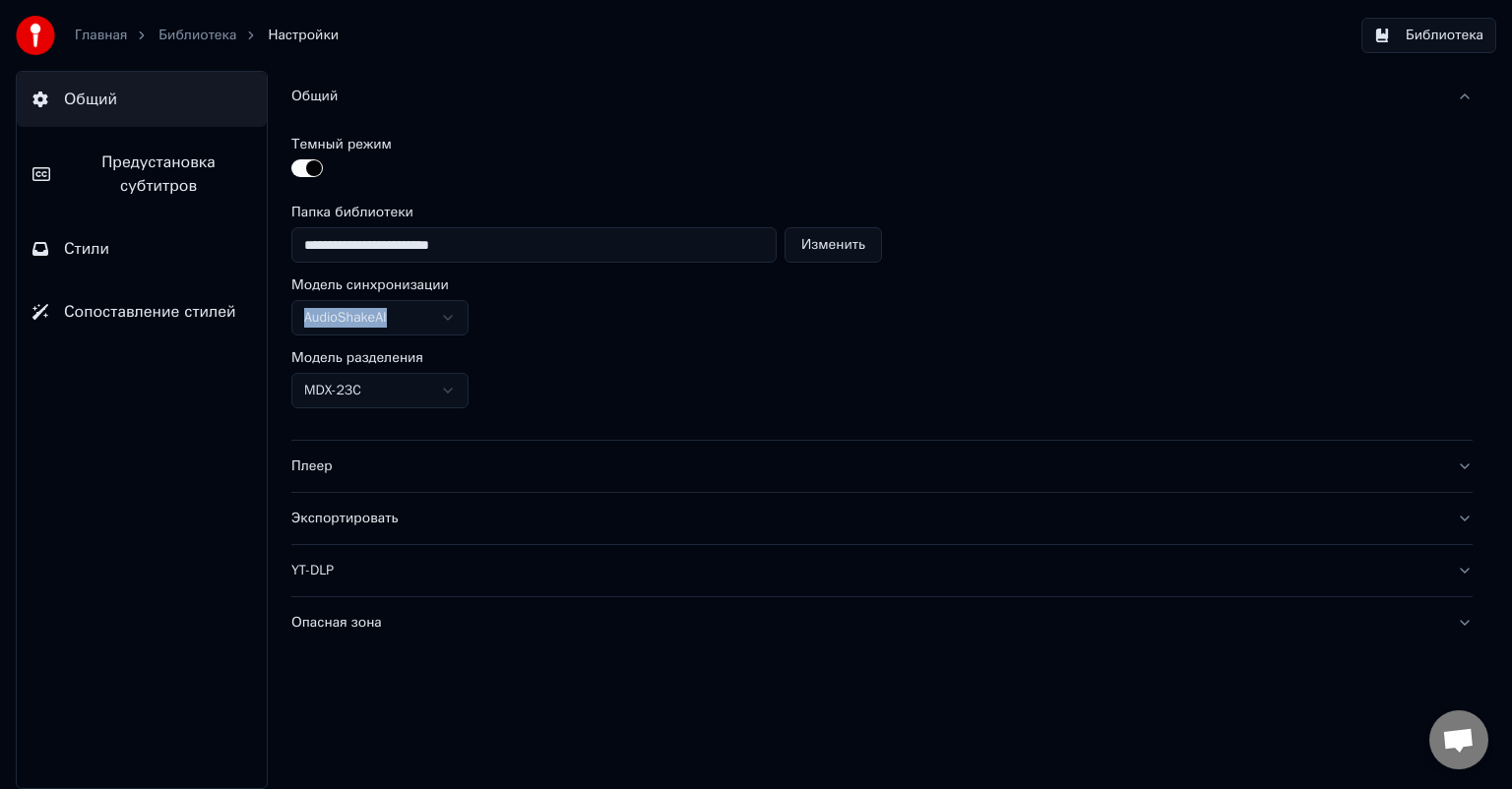 click on "**********" at bounding box center [756, 394] 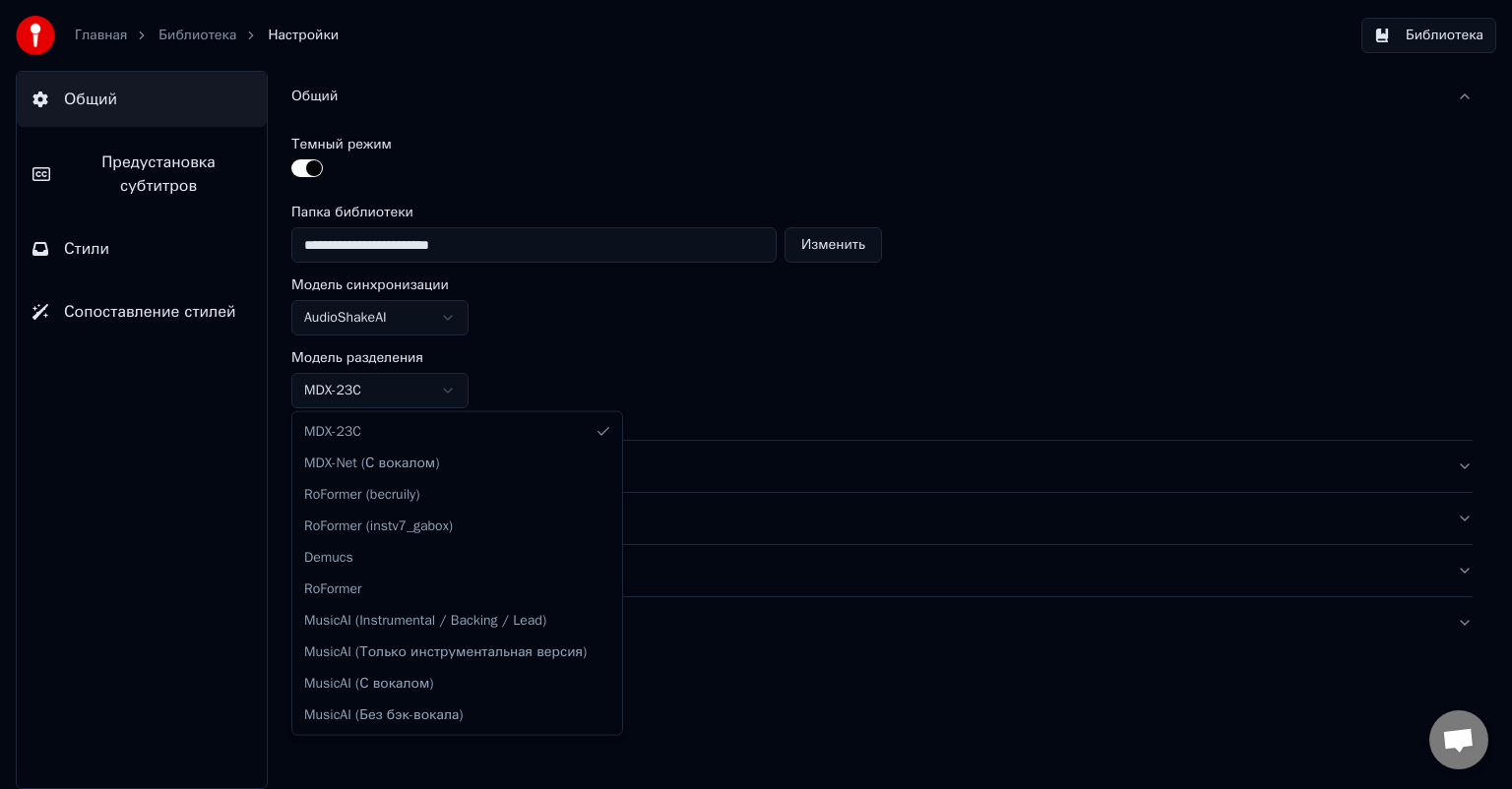 click on "**********" at bounding box center [756, 394] 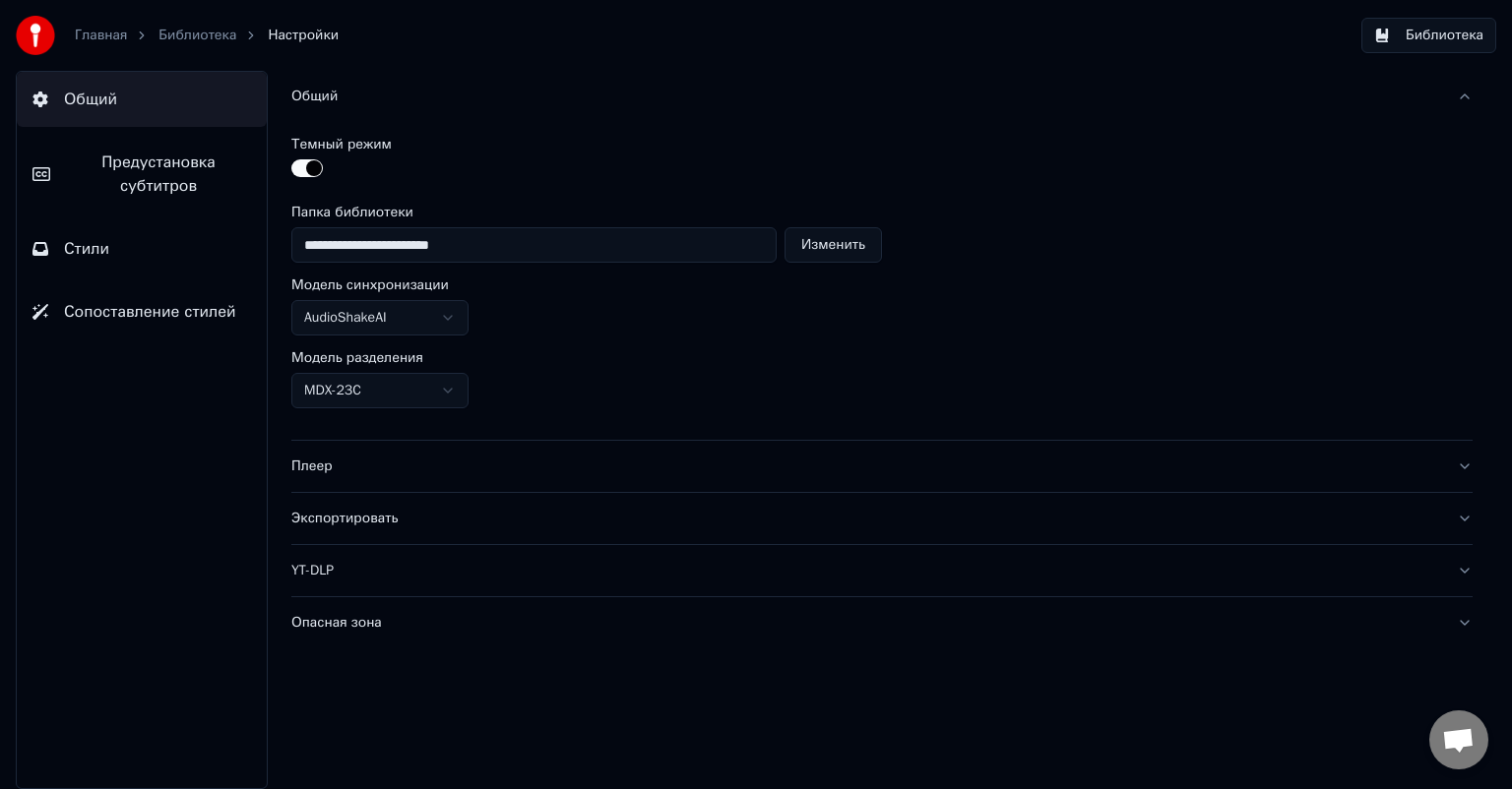 click on "Стили" at bounding box center [142, 249] 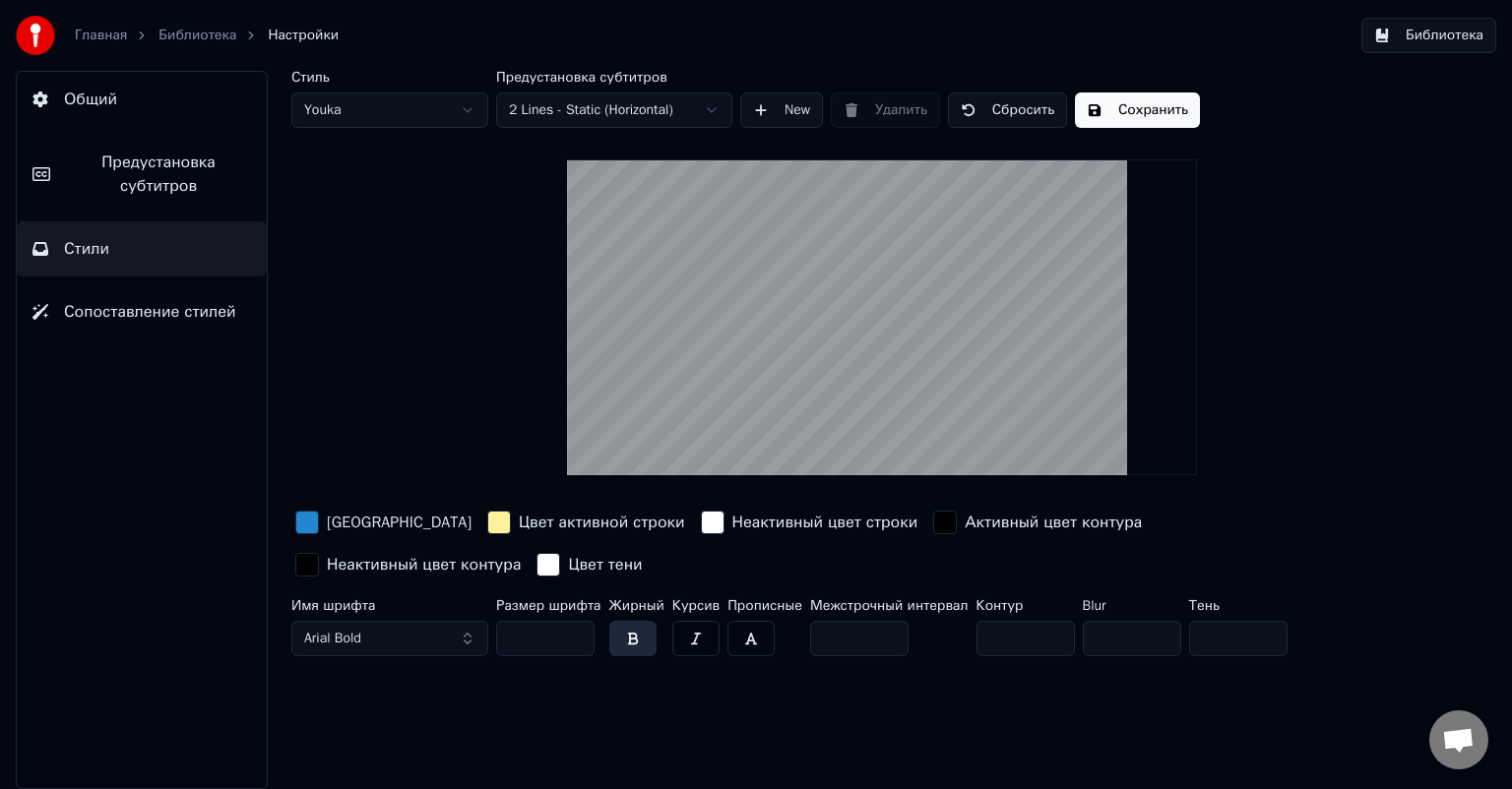 click at bounding box center [945, 522] 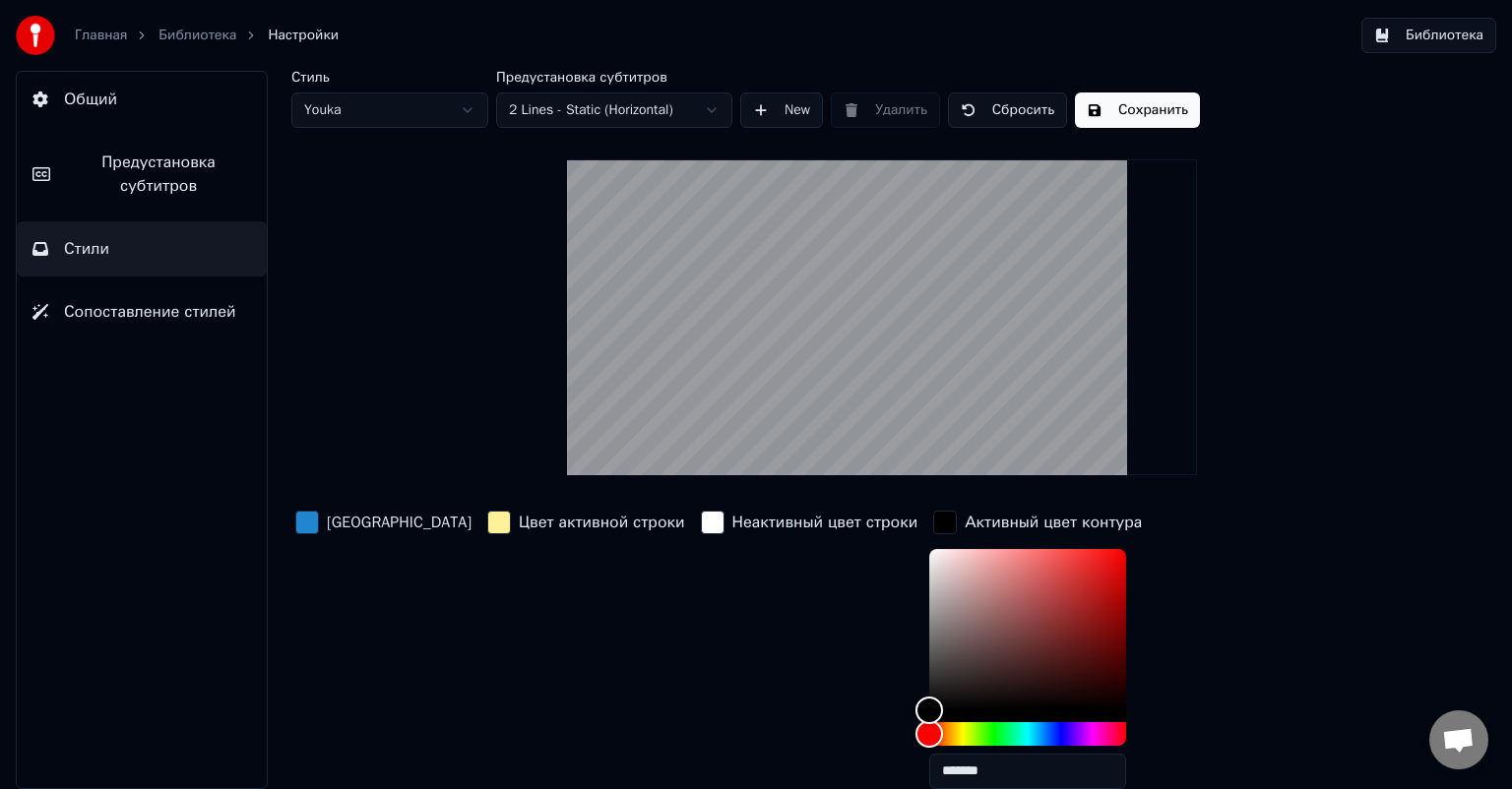 click at bounding box center [945, 522] 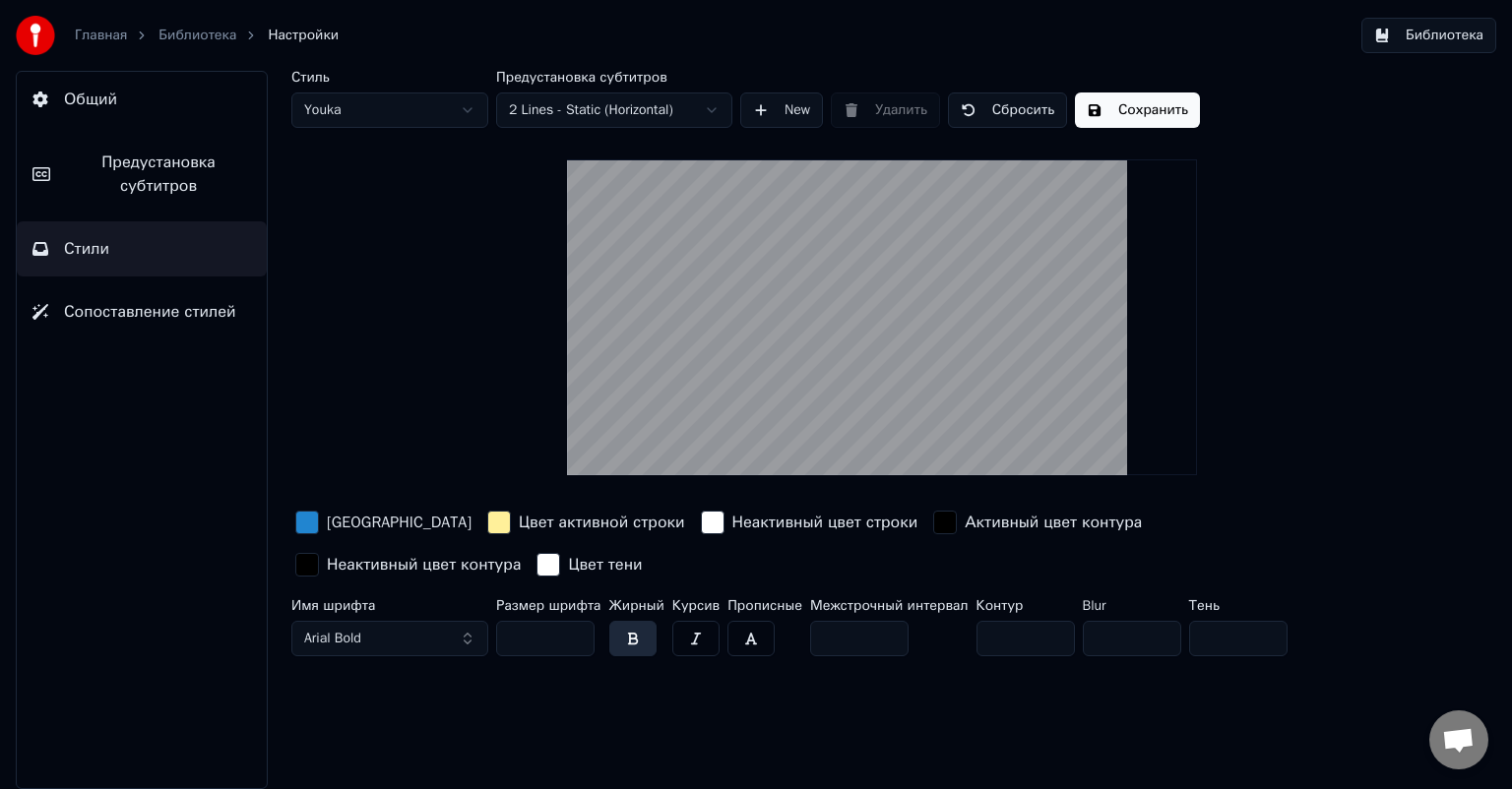 click at bounding box center [882, 317] 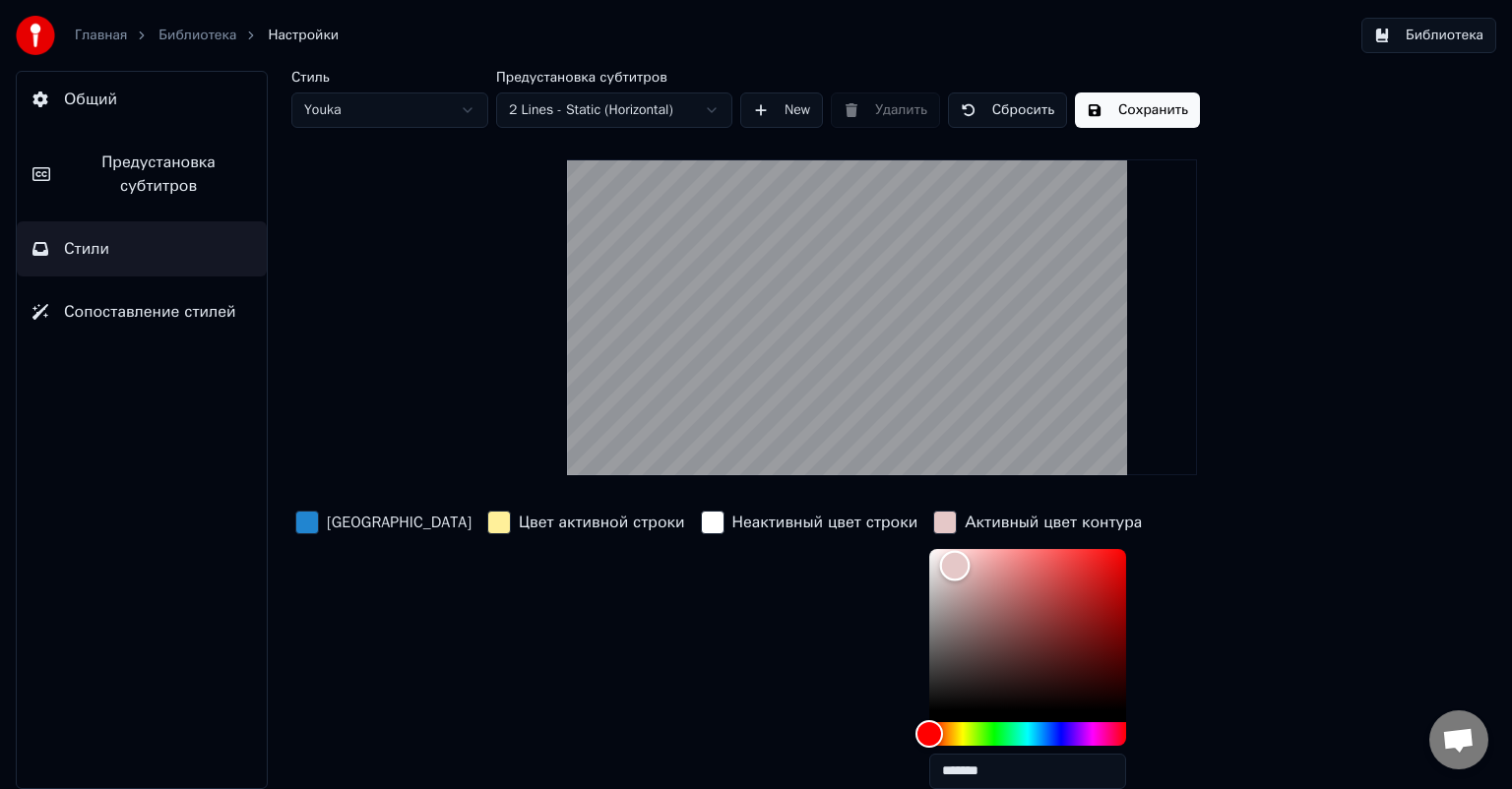 drag, startPoint x: 894, startPoint y: 564, endPoint x: 1156, endPoint y: 561, distance: 262.0172 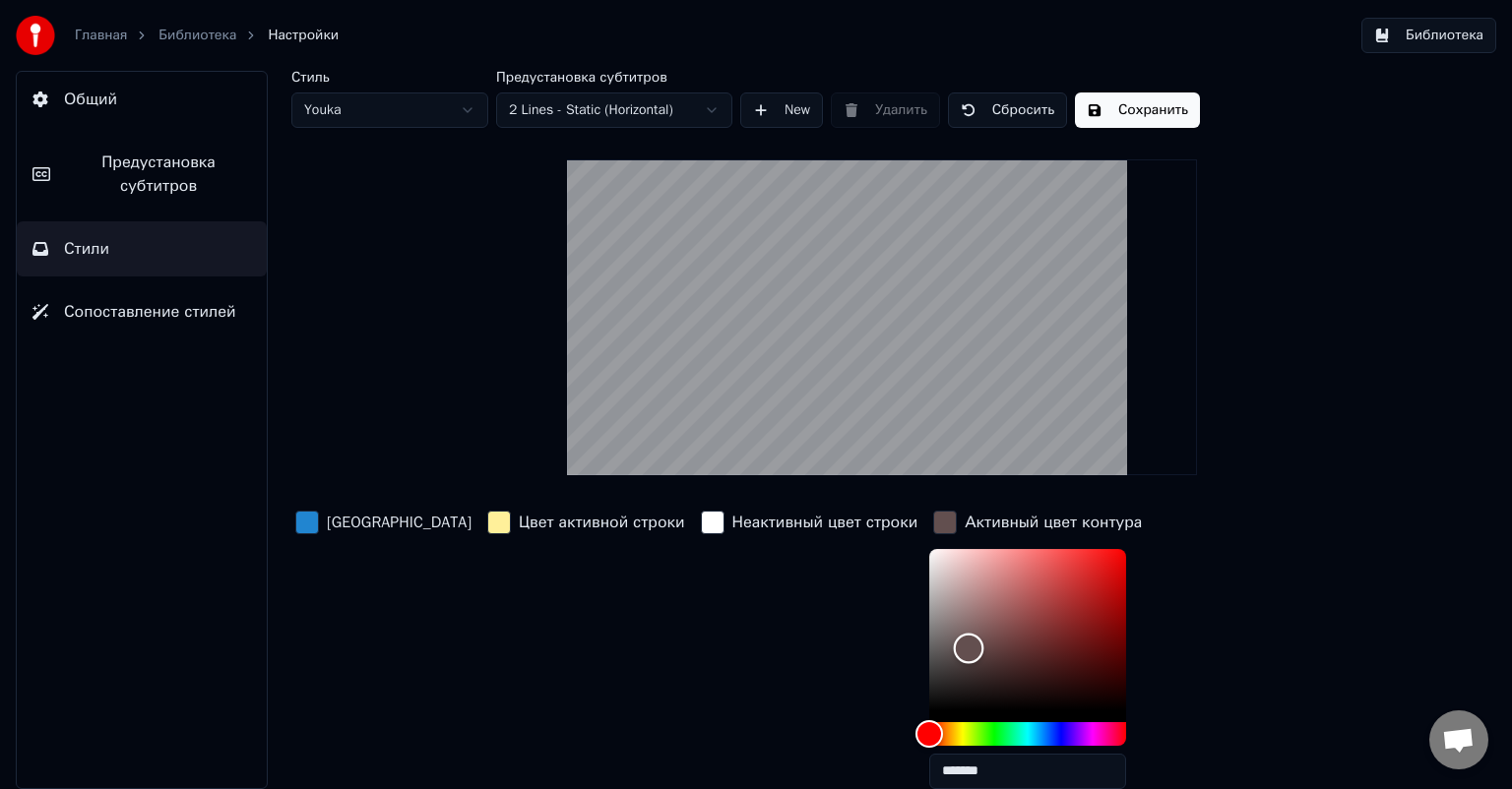 type on "*******" 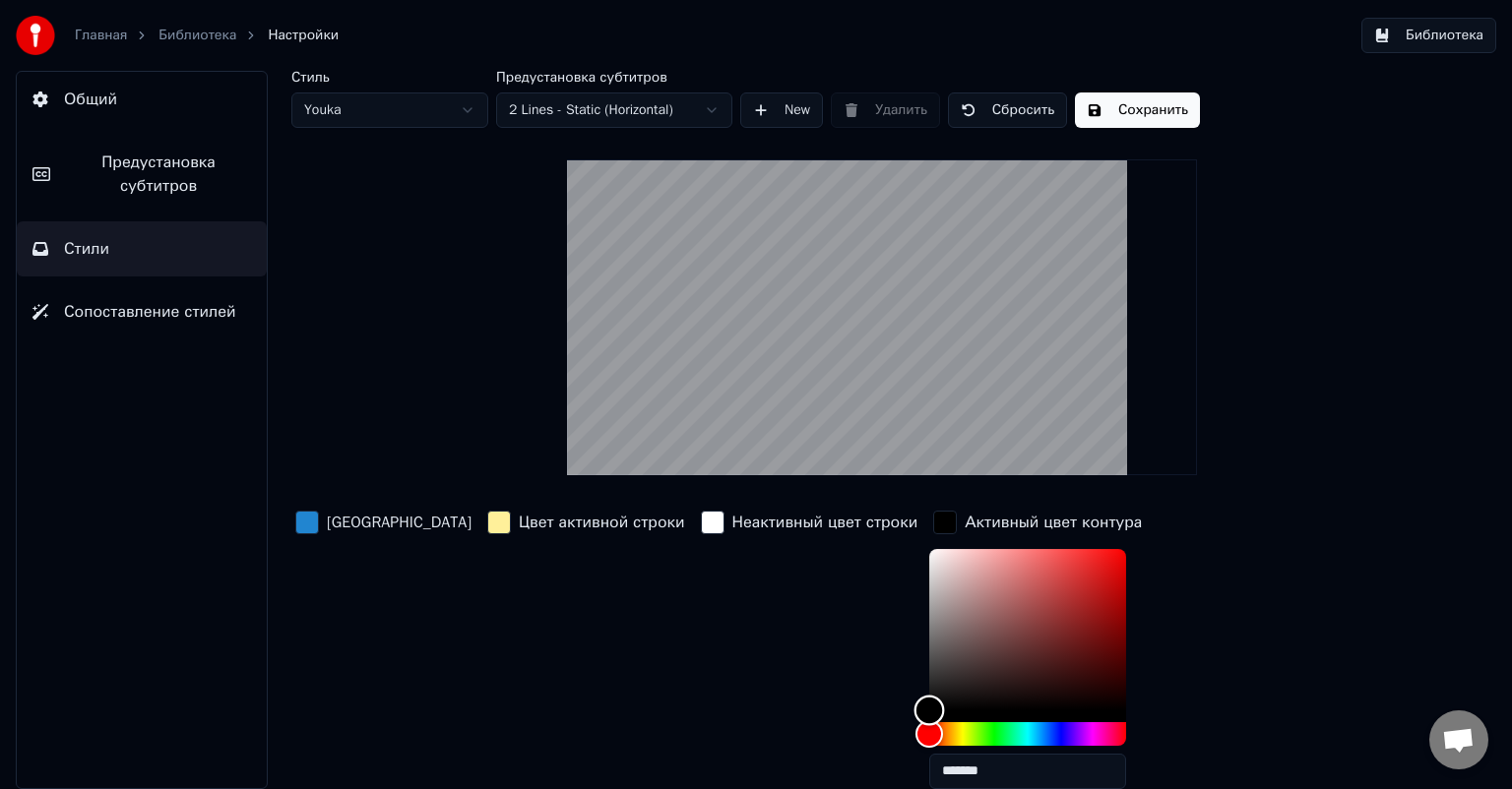 drag, startPoint x: 996, startPoint y: 566, endPoint x: 774, endPoint y: 821, distance: 338.09614 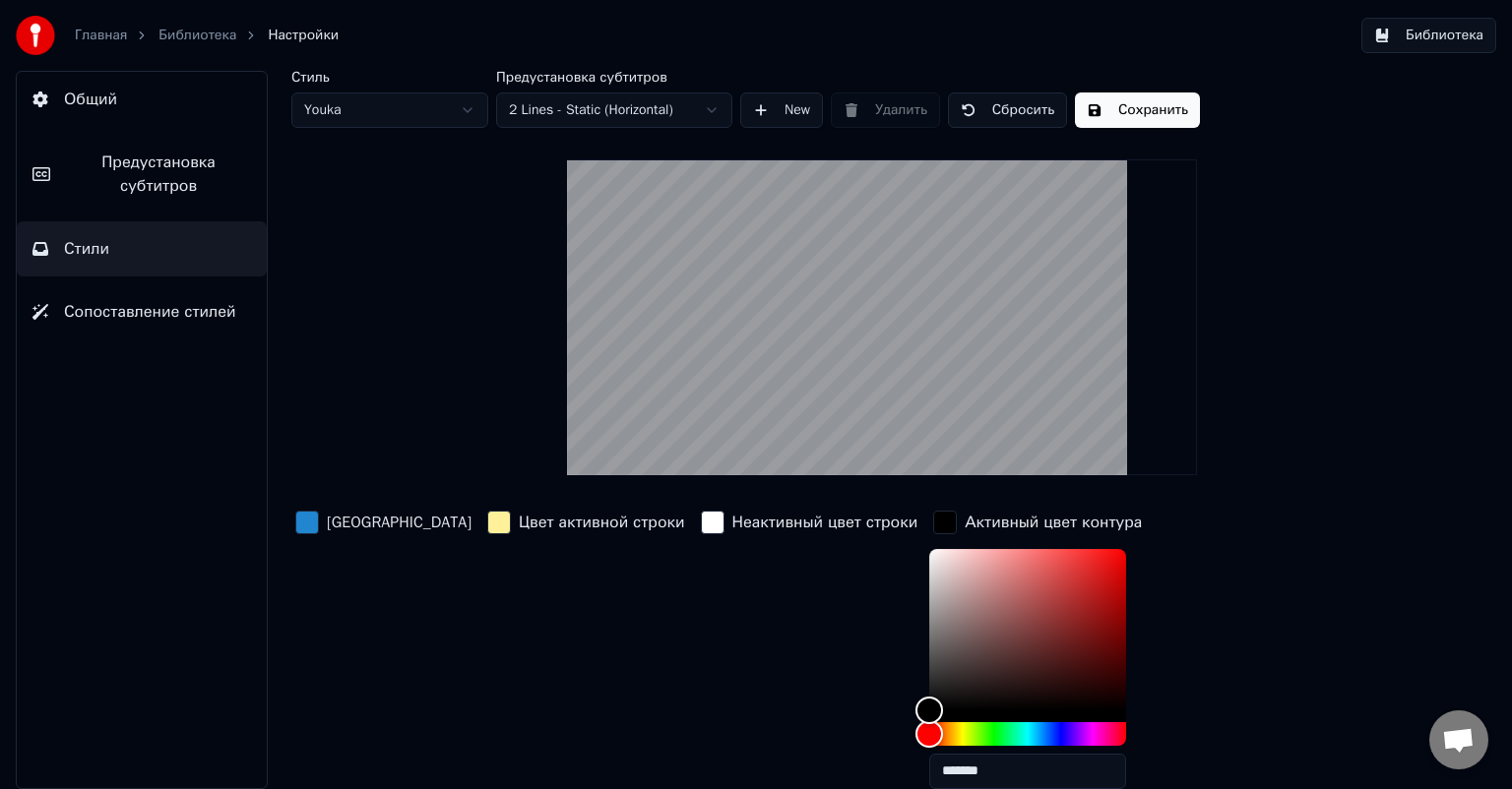 click at bounding box center (307, 828) 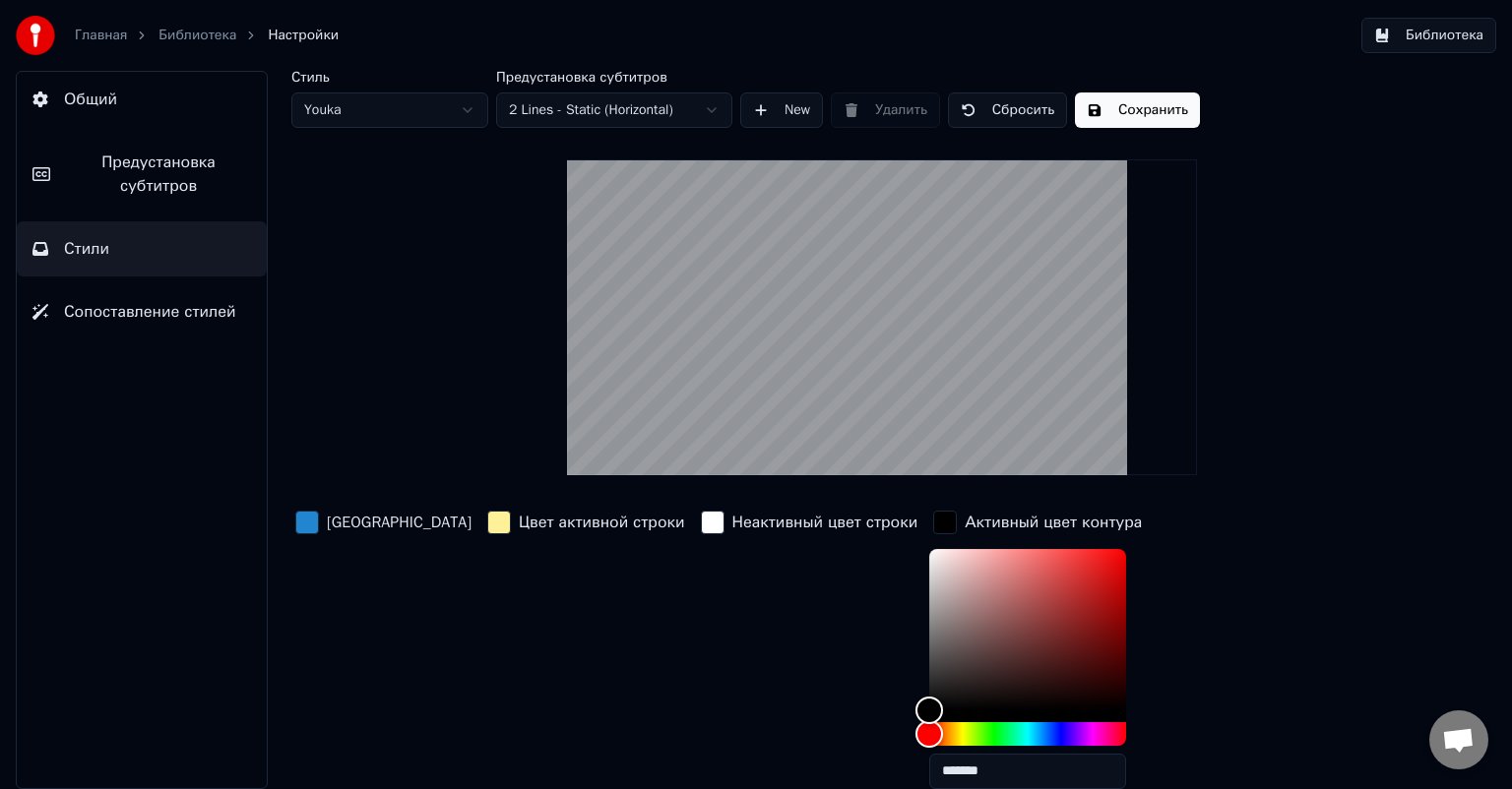 type on "*******" 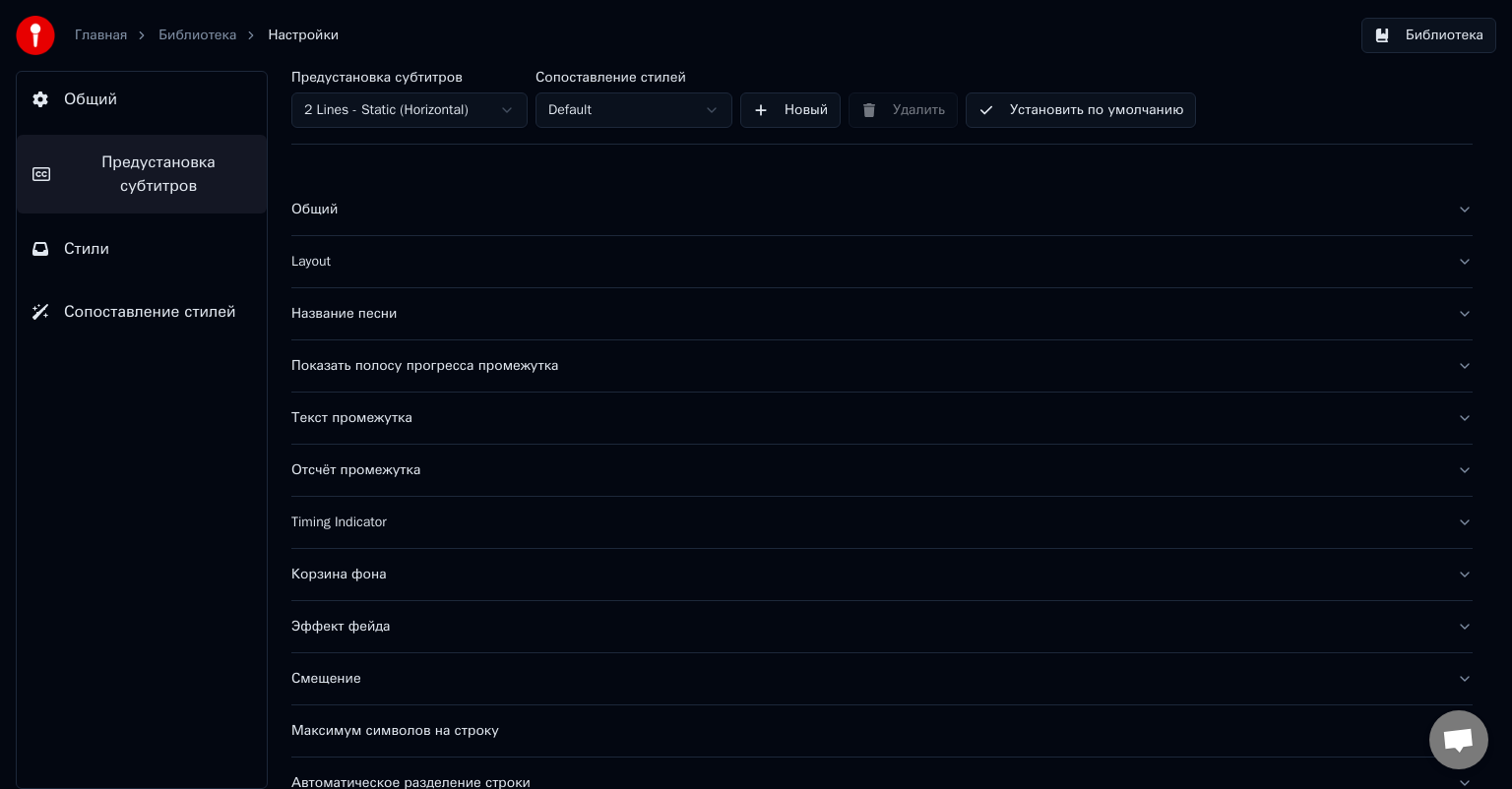 click on "Layout" at bounding box center (866, 262) 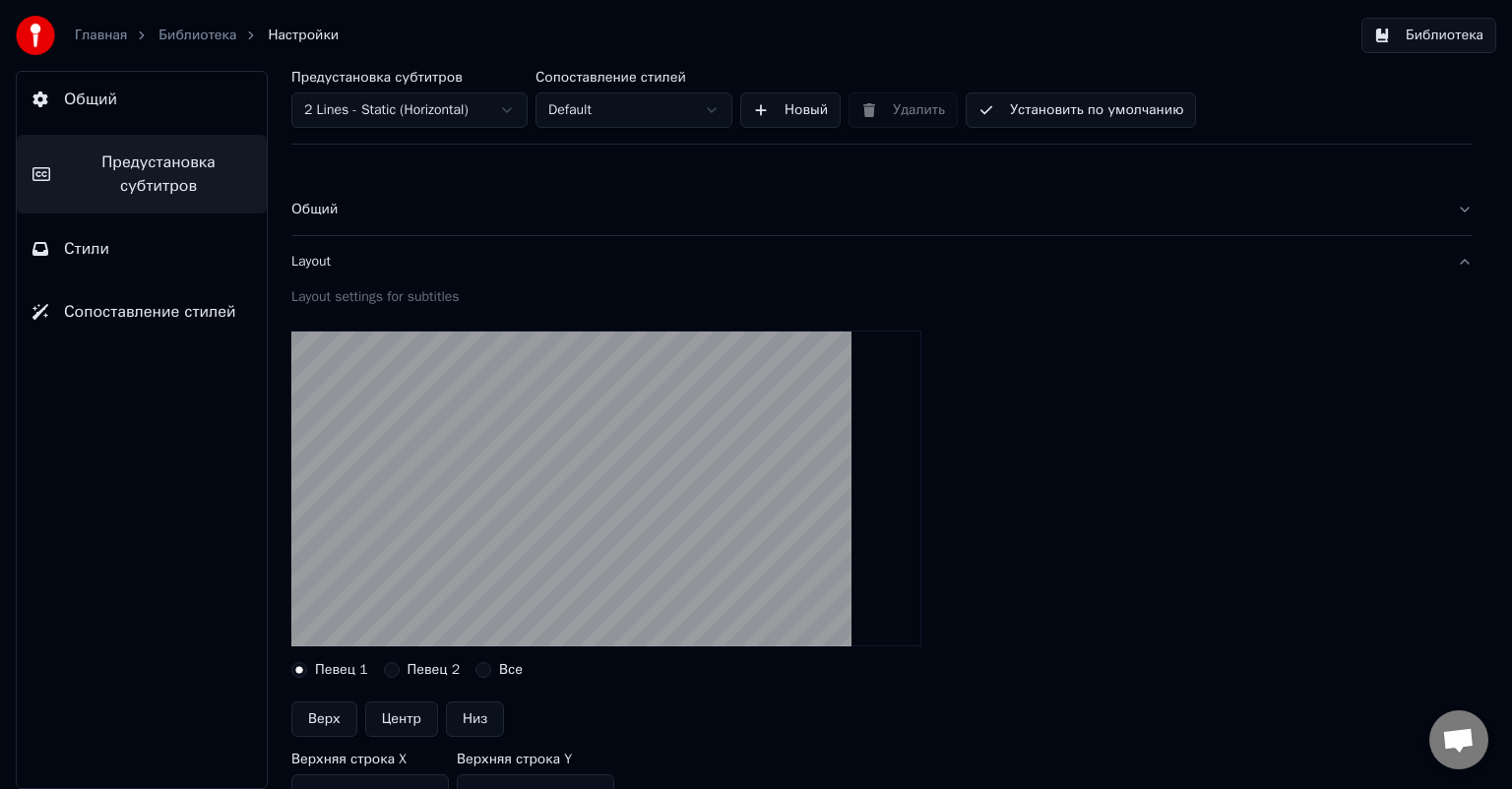 click on "Layout" at bounding box center (866, 262) 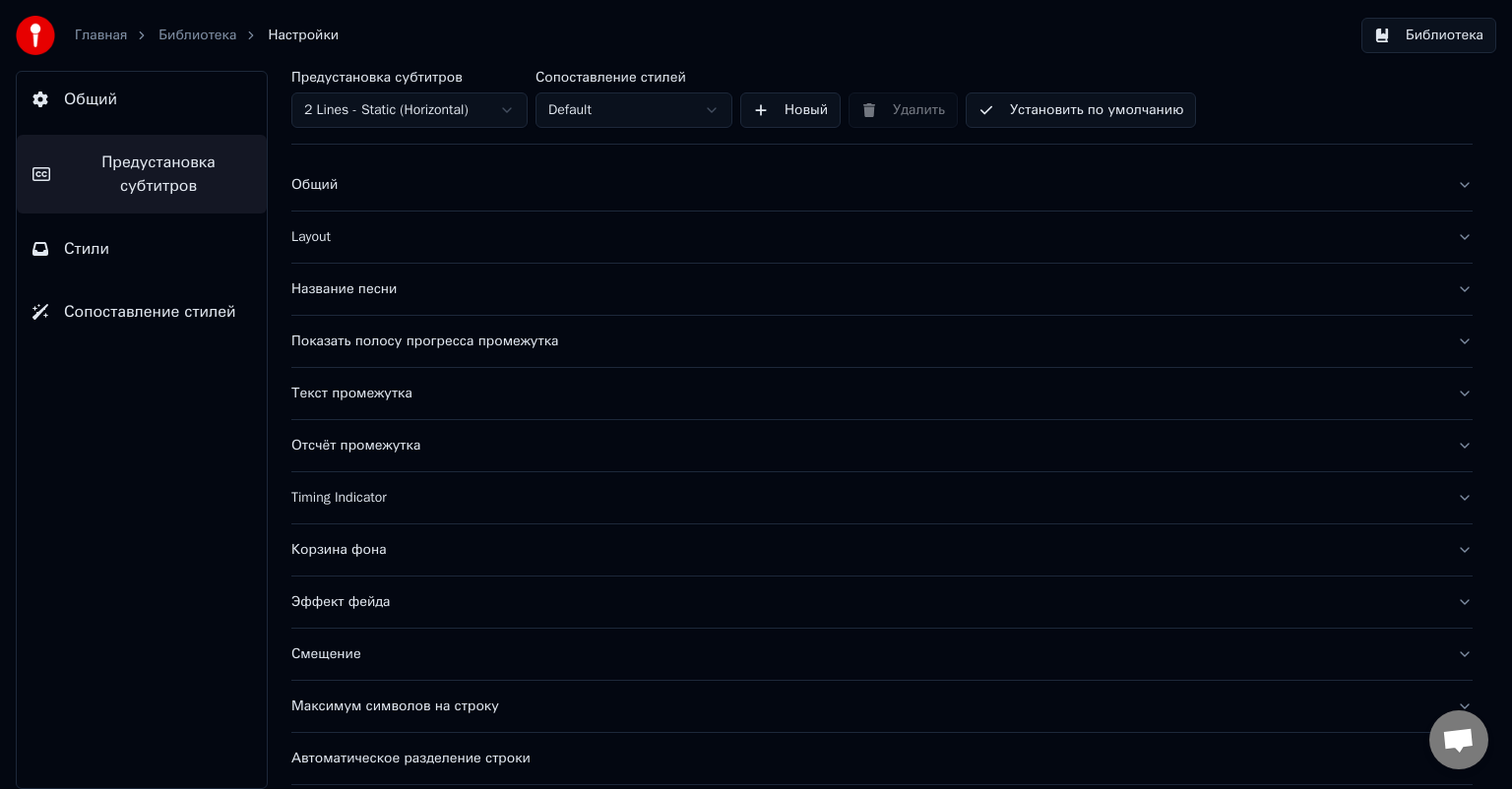 scroll, scrollTop: 85, scrollLeft: 0, axis: vertical 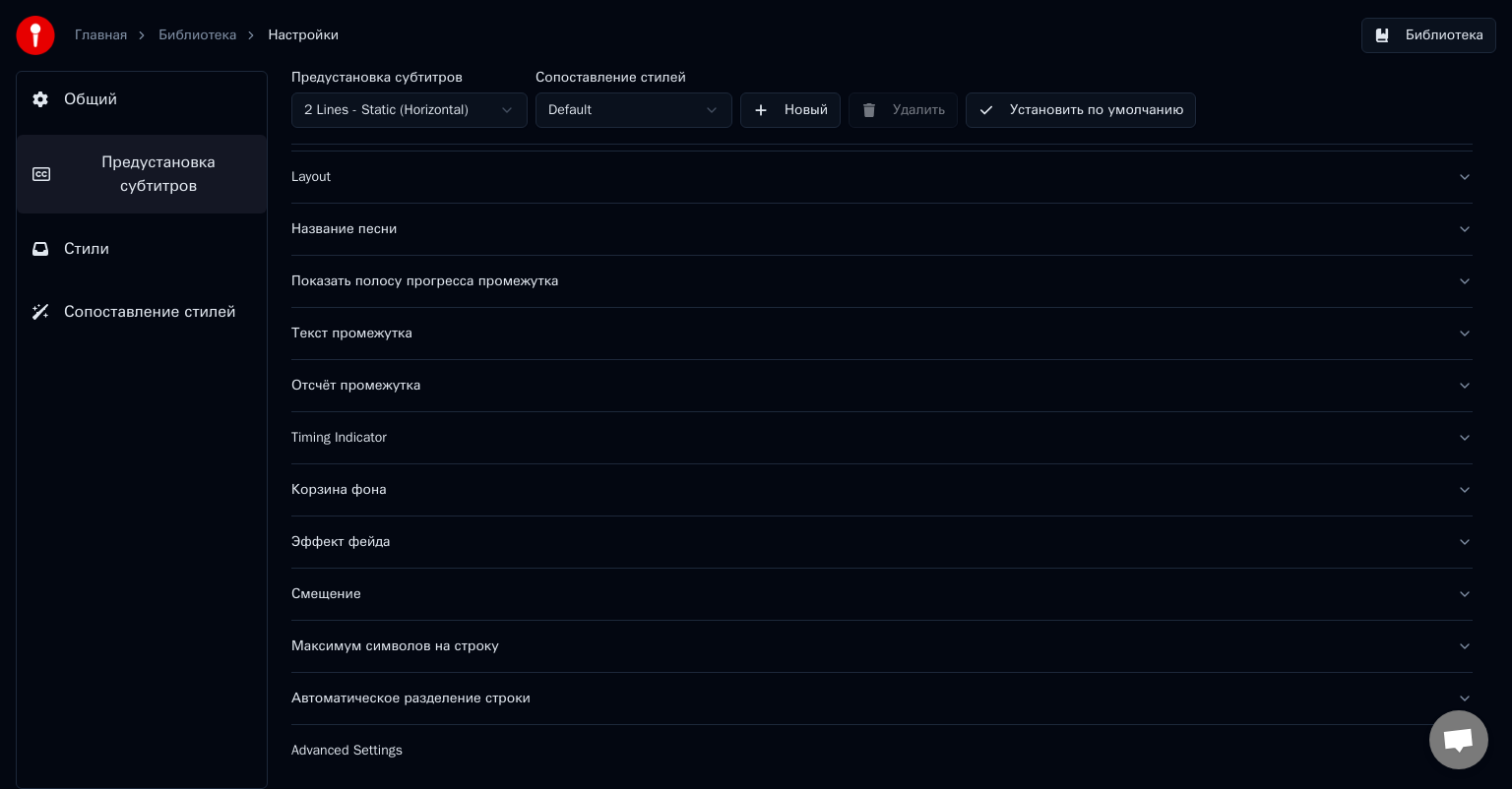 click on "Корзина фона" at bounding box center (866, 490) 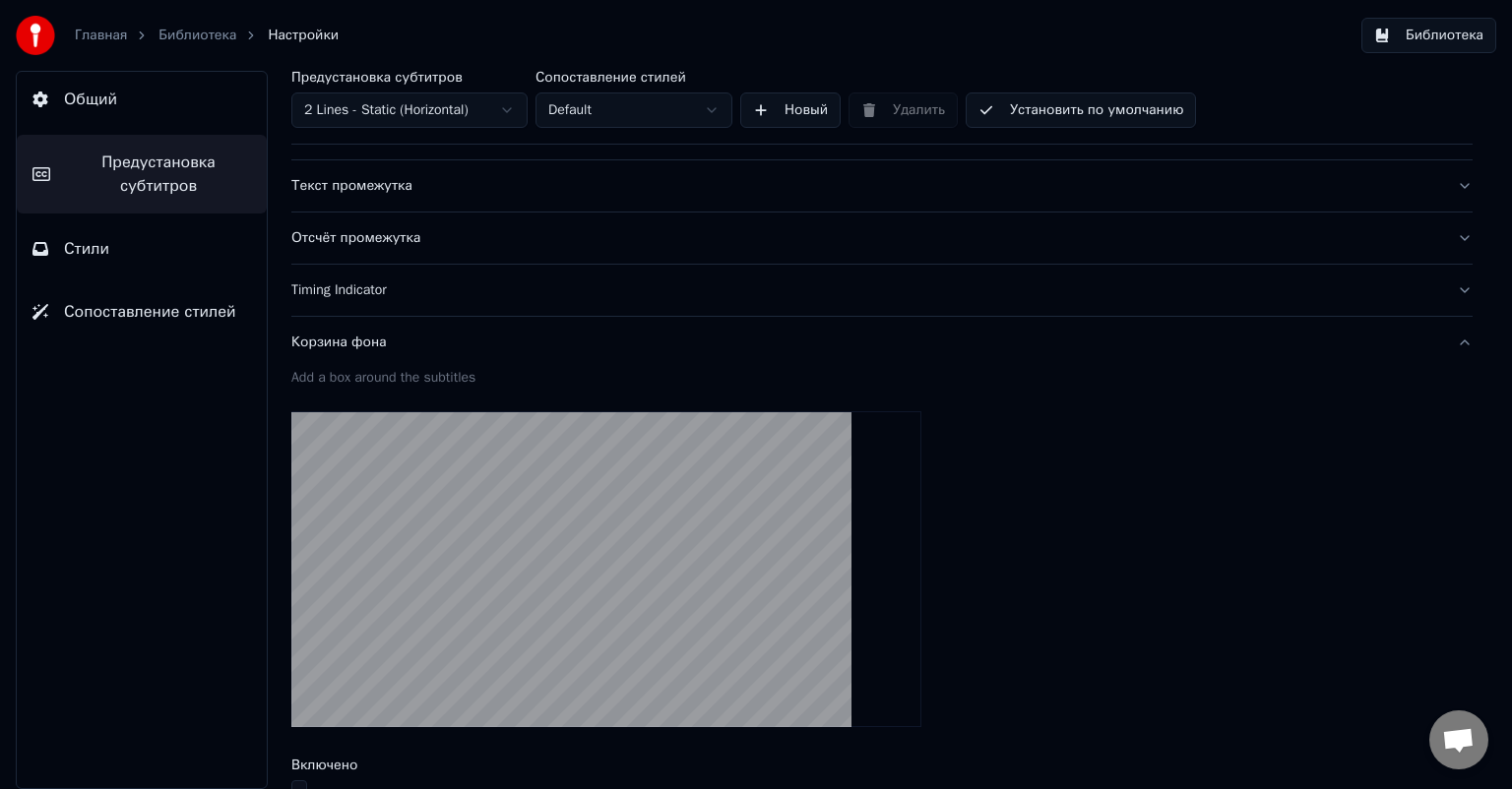scroll, scrollTop: 281, scrollLeft: 0, axis: vertical 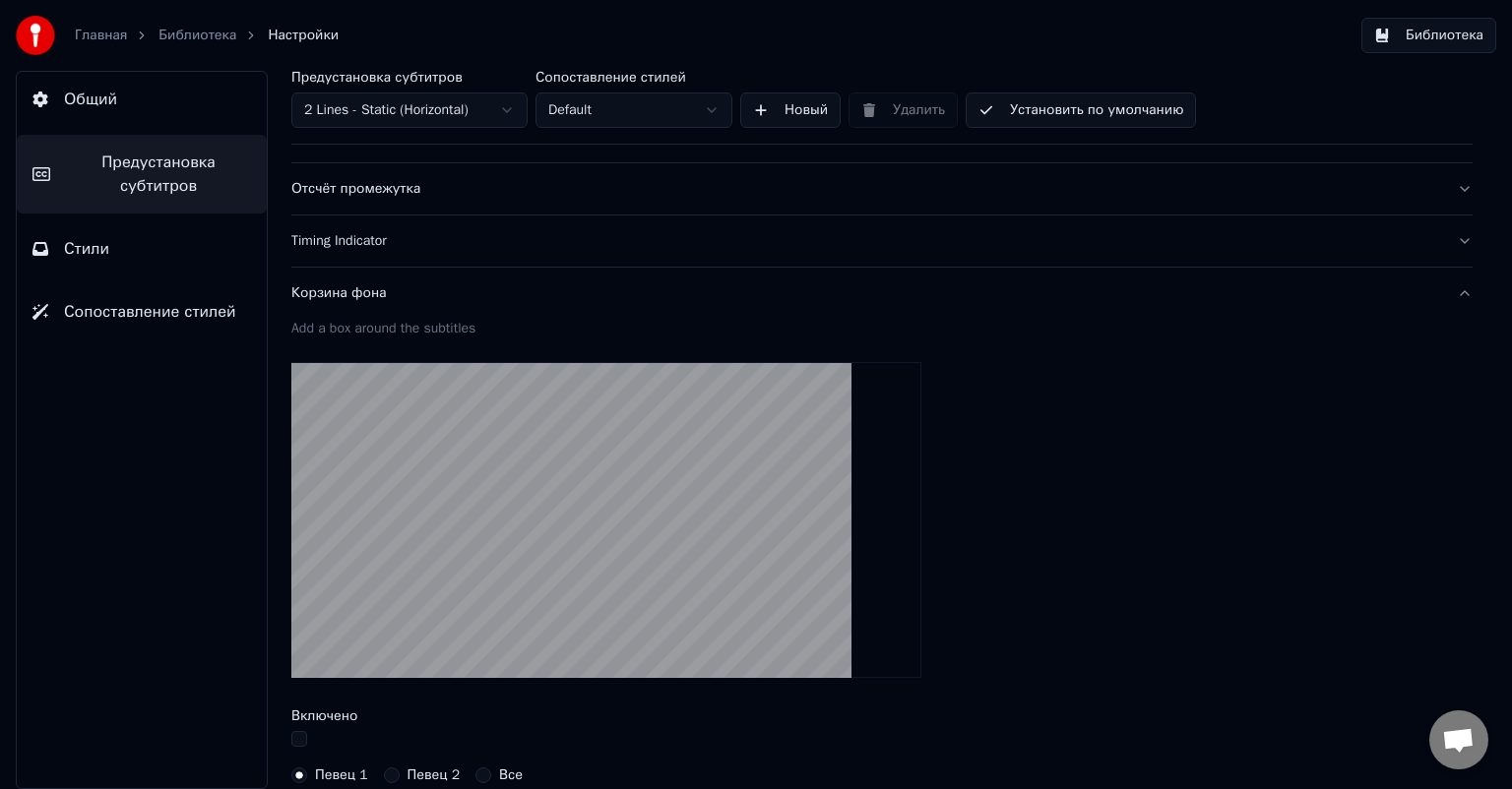 click on "Корзина фона" at bounding box center (866, 293) 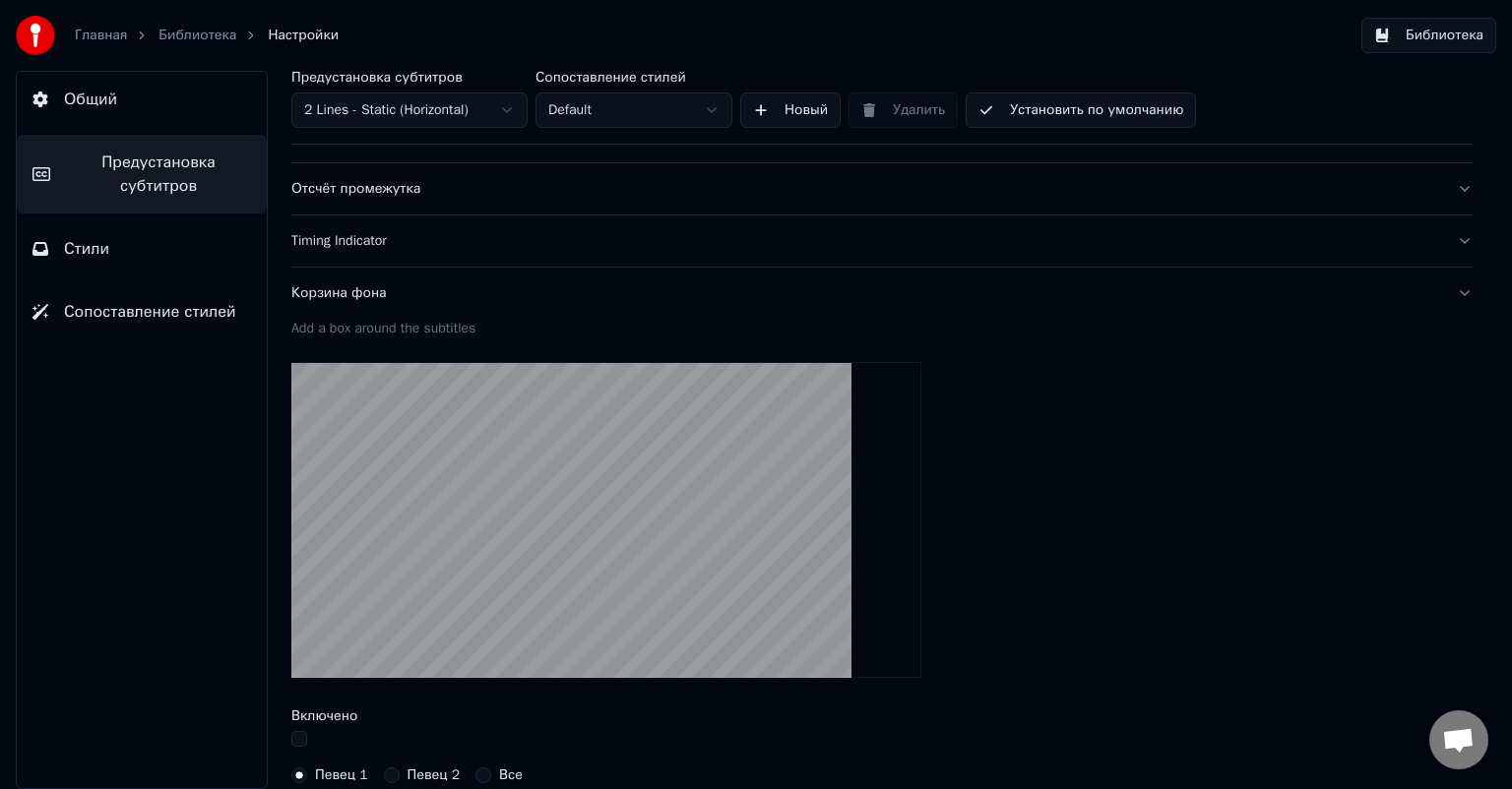 scroll, scrollTop: 85, scrollLeft: 0, axis: vertical 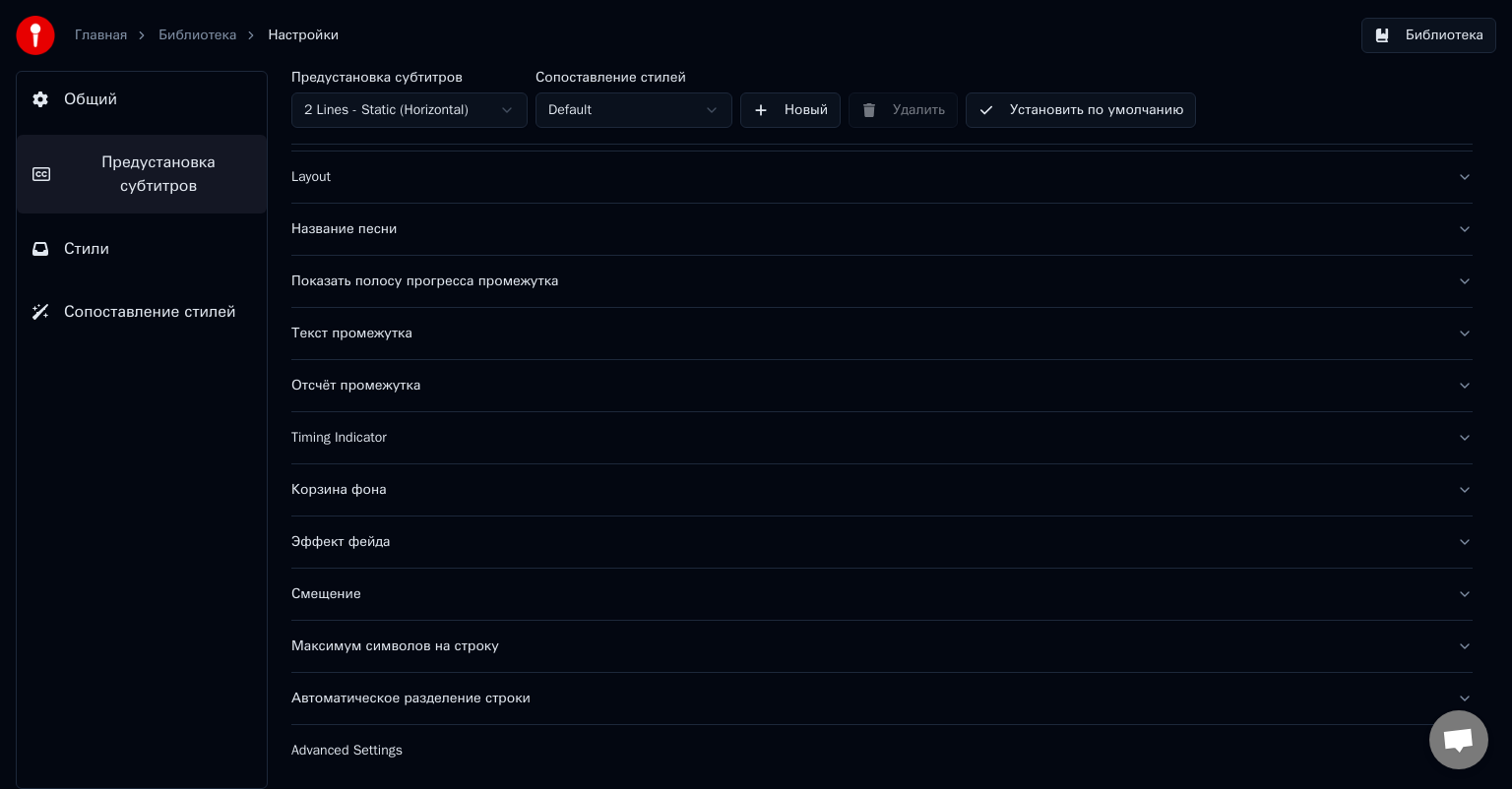click on "Advanced Settings" at bounding box center [866, 751] 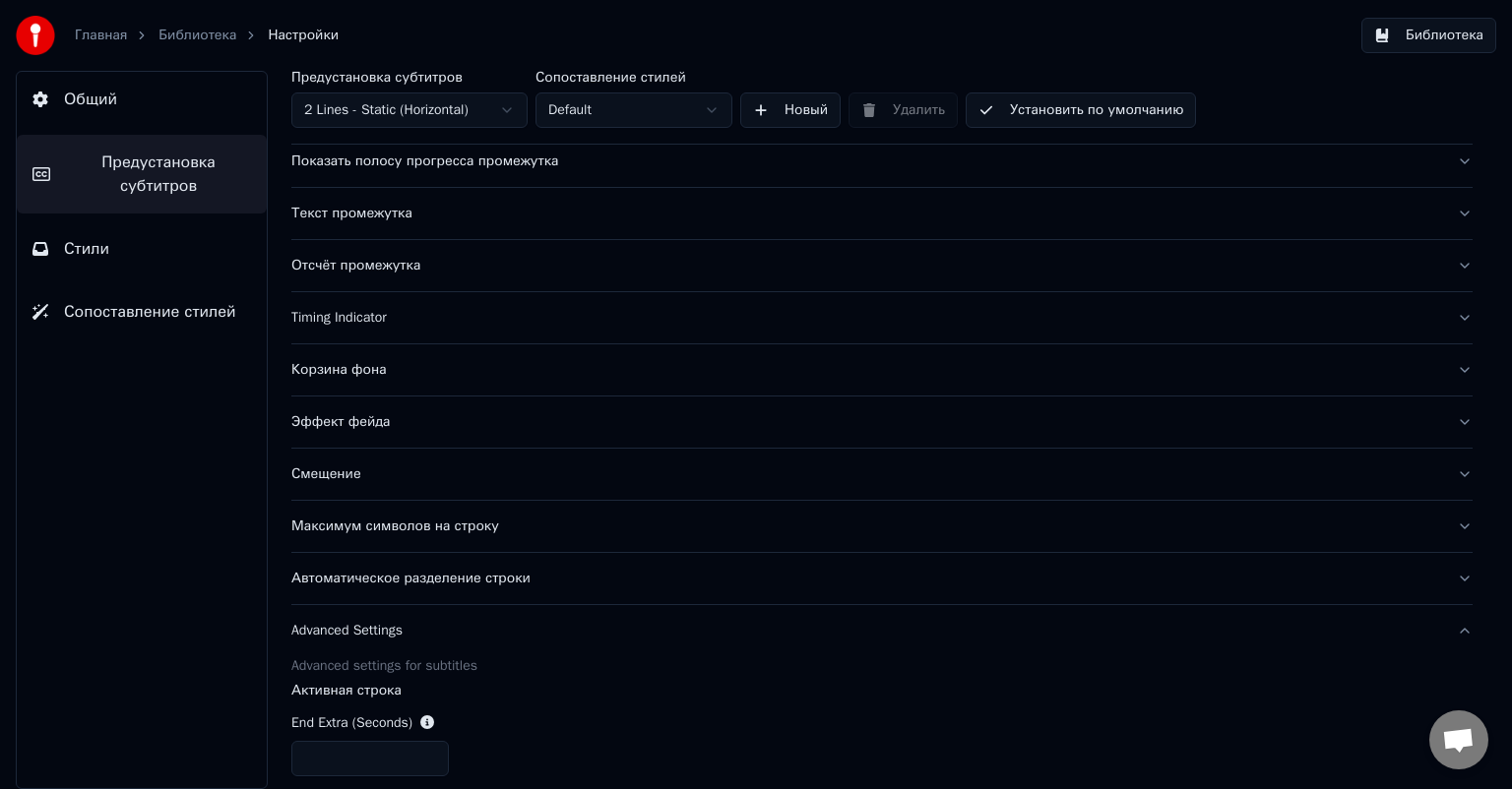 scroll, scrollTop: 659, scrollLeft: 0, axis: vertical 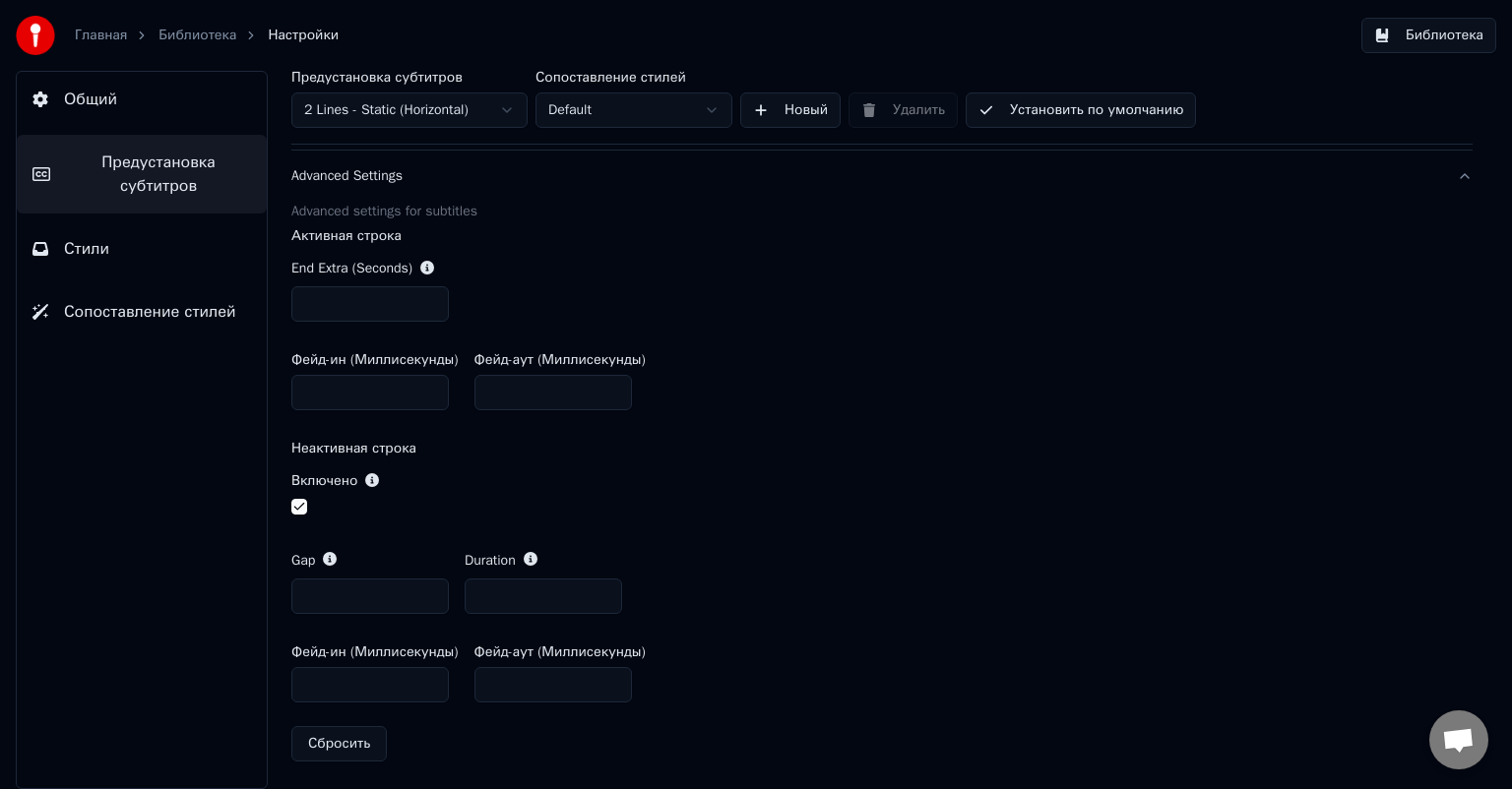 click on "Общий" at bounding box center [142, 99] 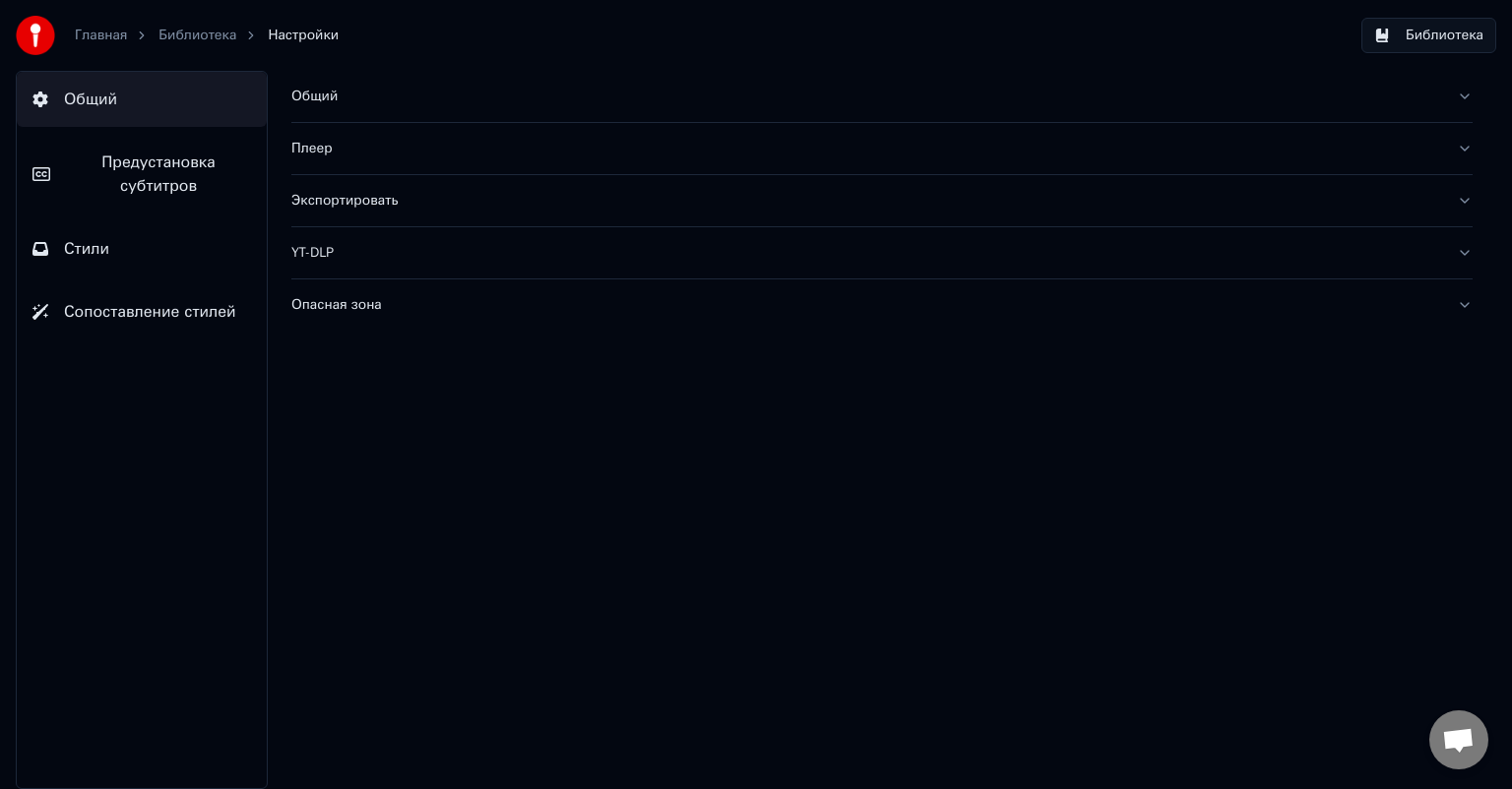 click on "Плеер" at bounding box center (866, 149) 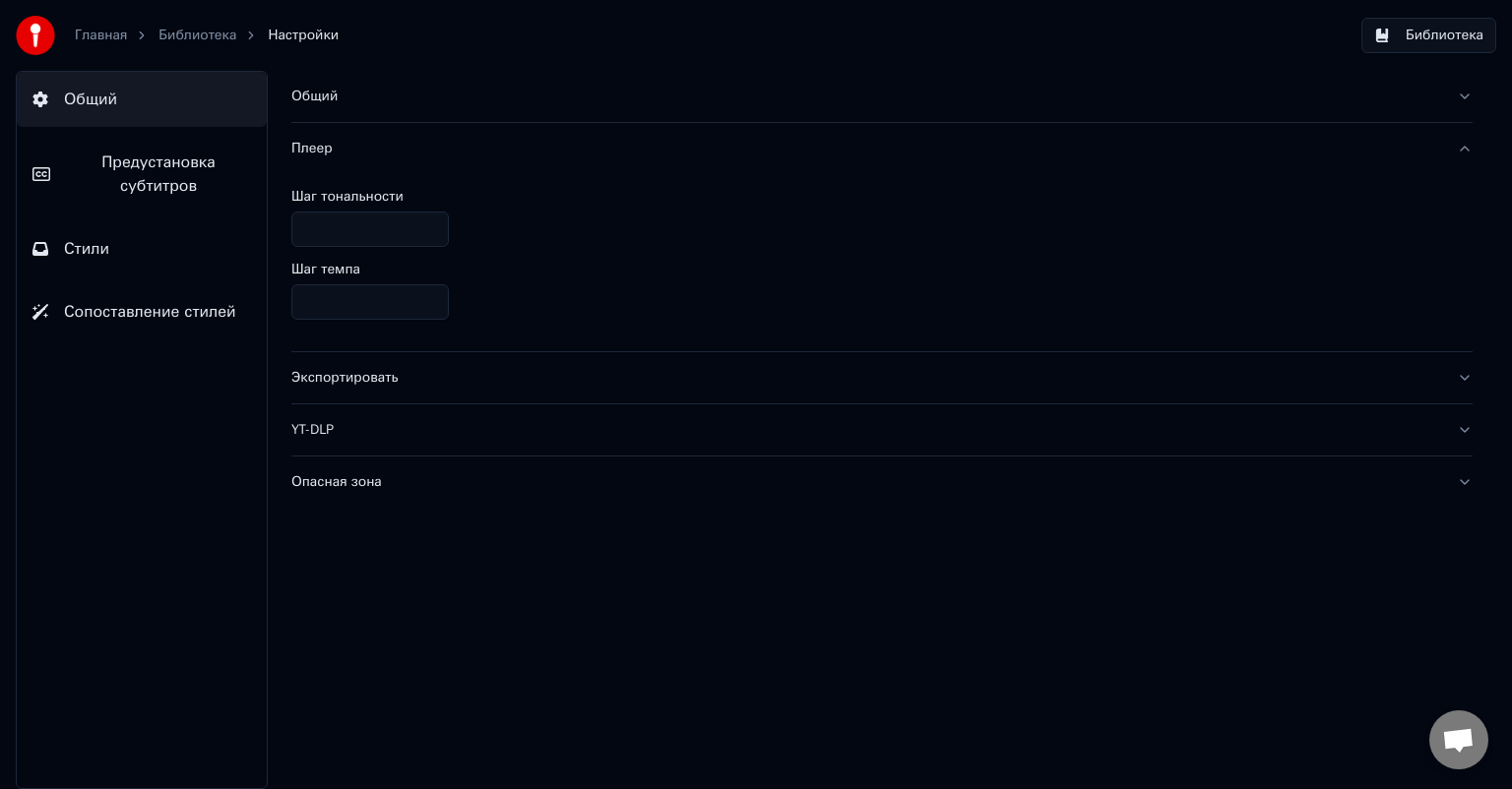 click on "Плеер" at bounding box center [866, 149] 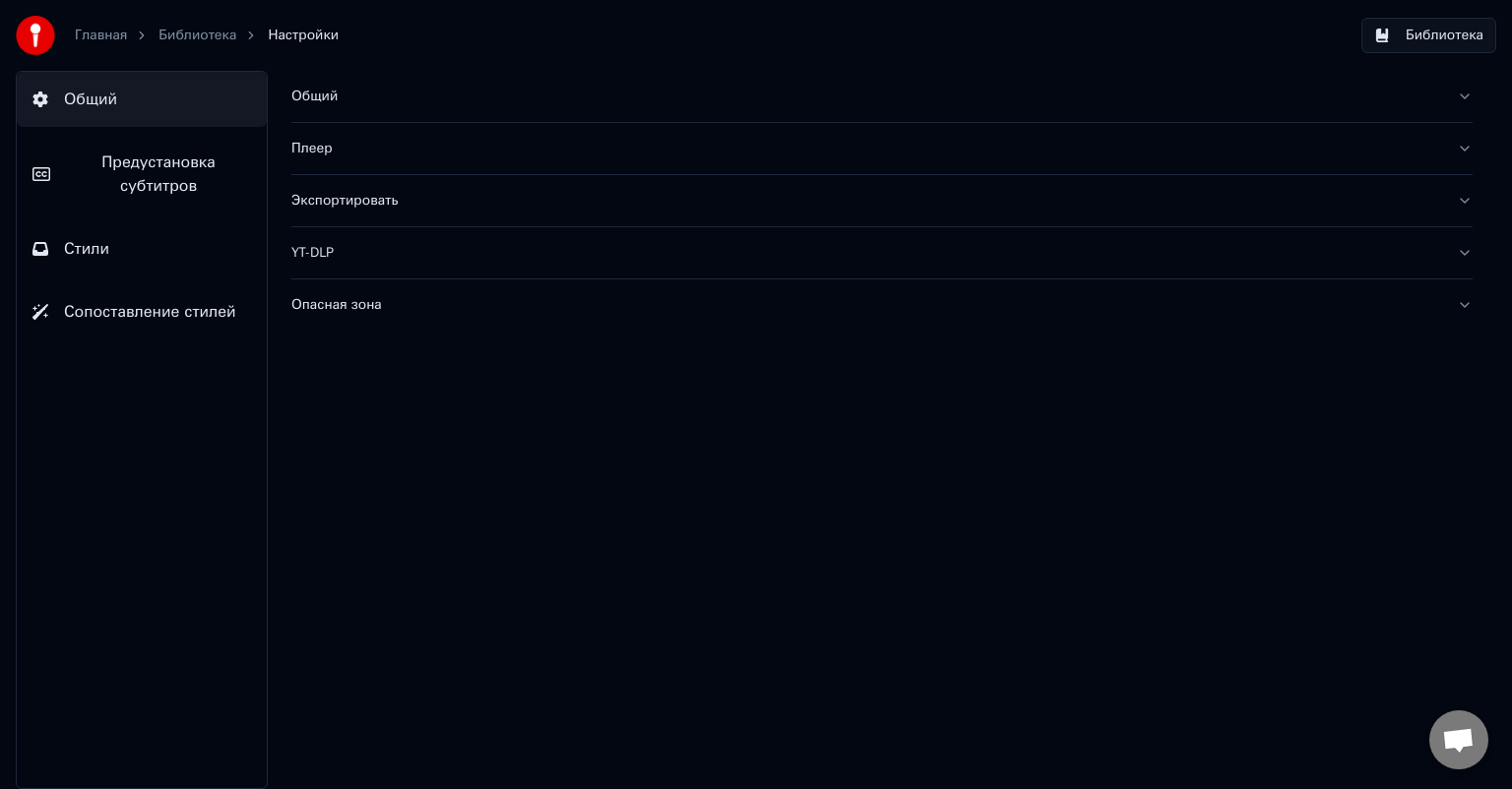click on "YT-DLP" at bounding box center [866, 253] 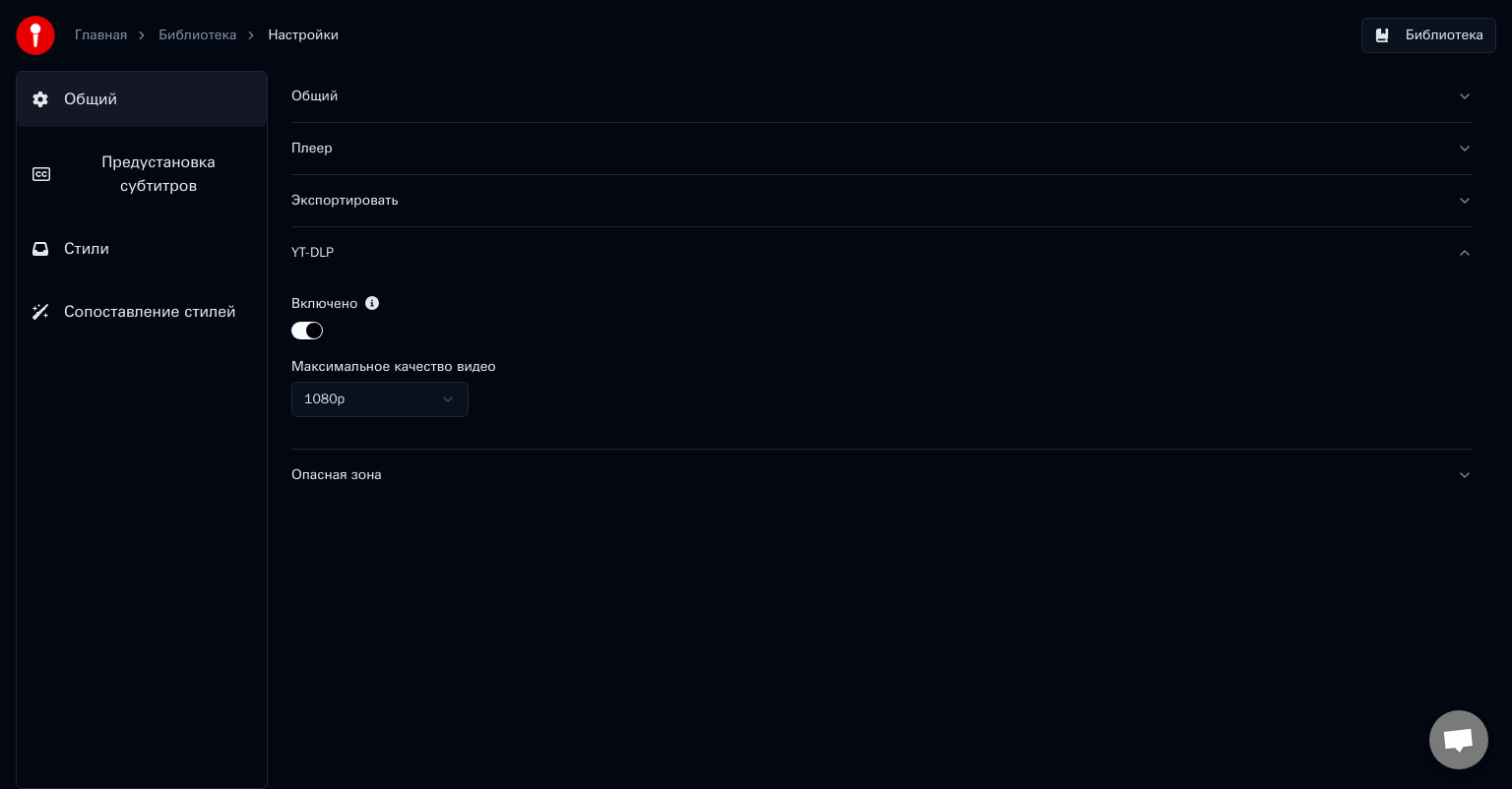 click on "YT-DLP" at bounding box center (866, 253) 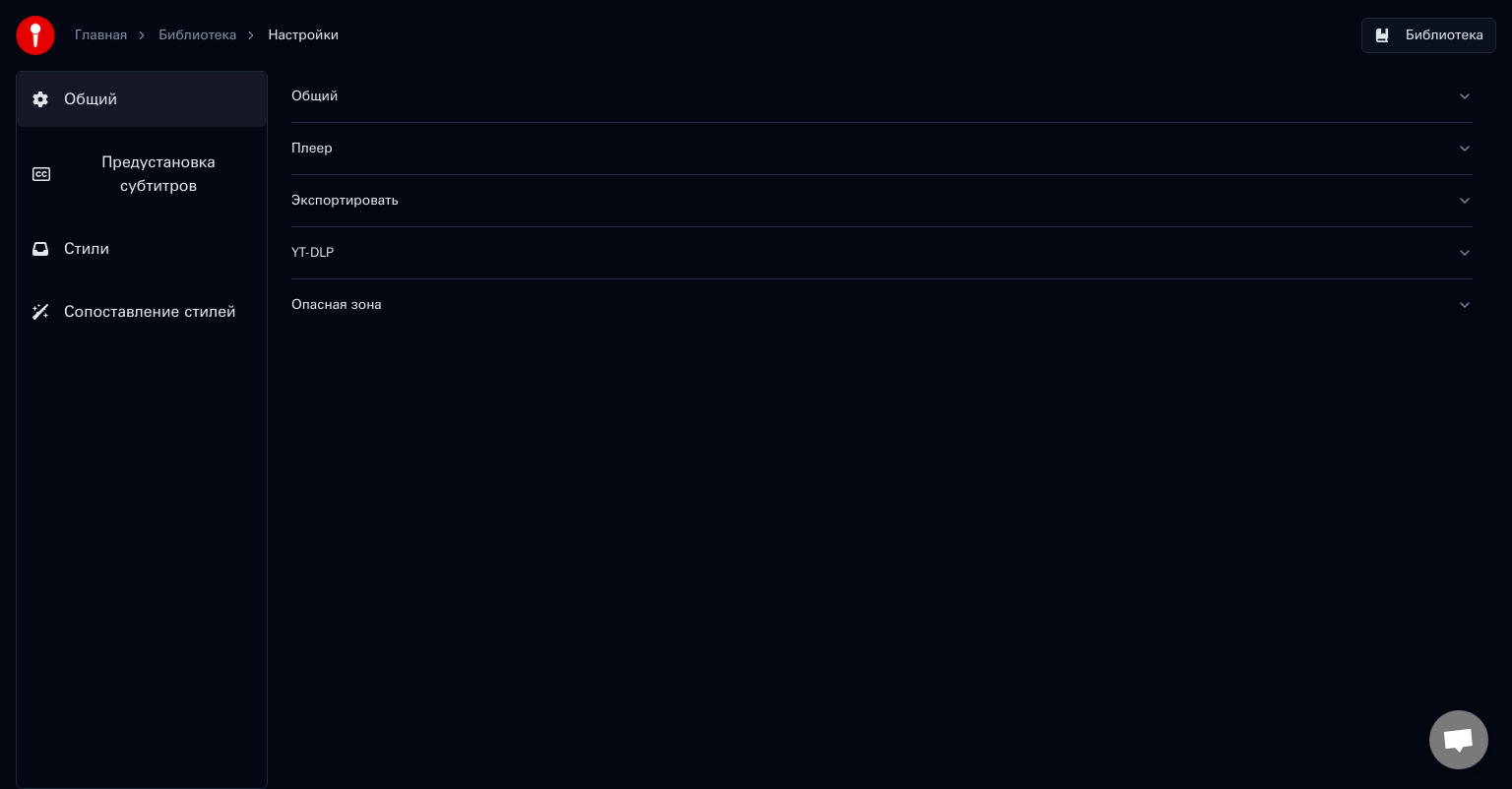 click on "YT-DLP" at bounding box center (866, 253) 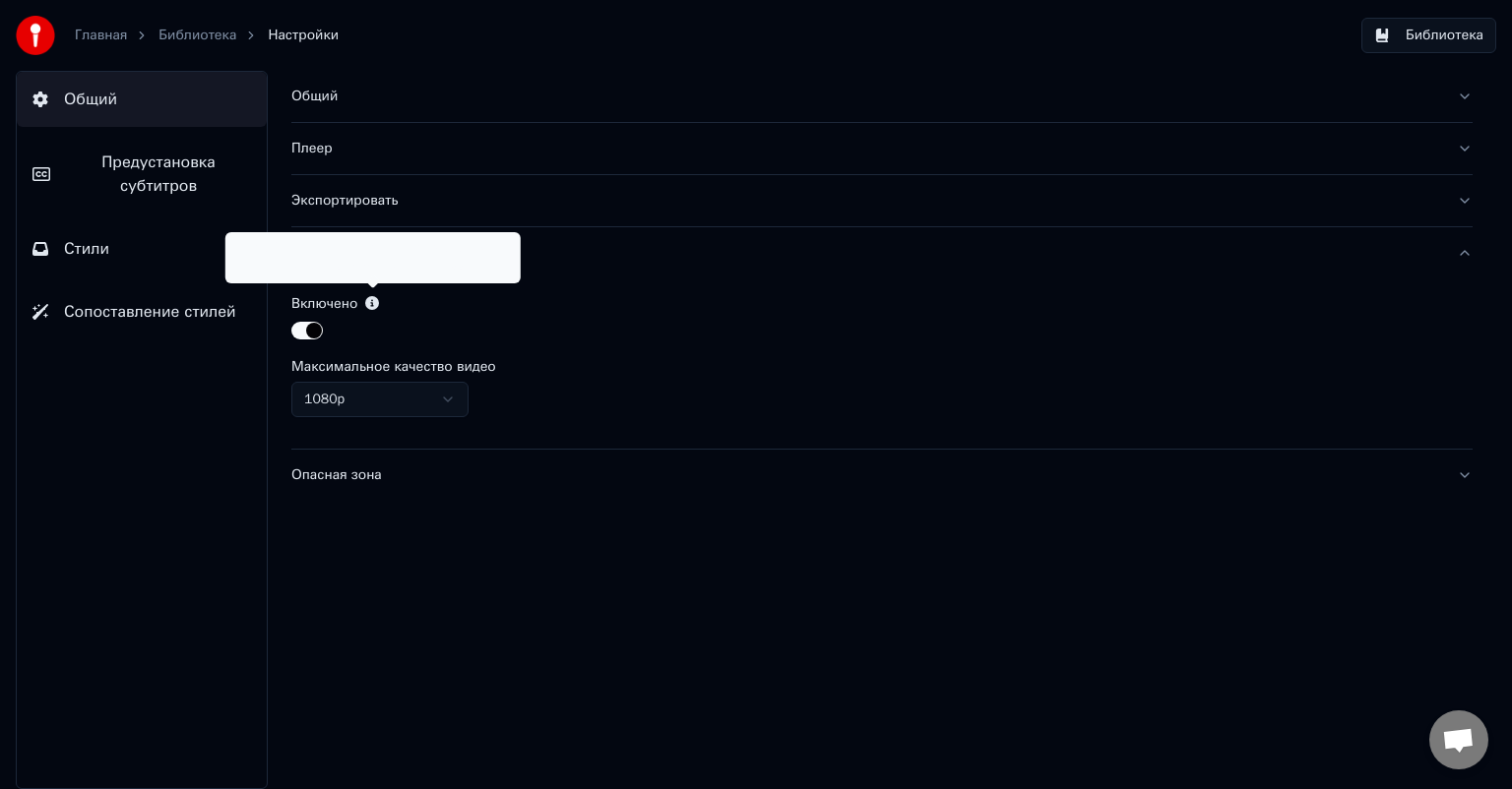 click 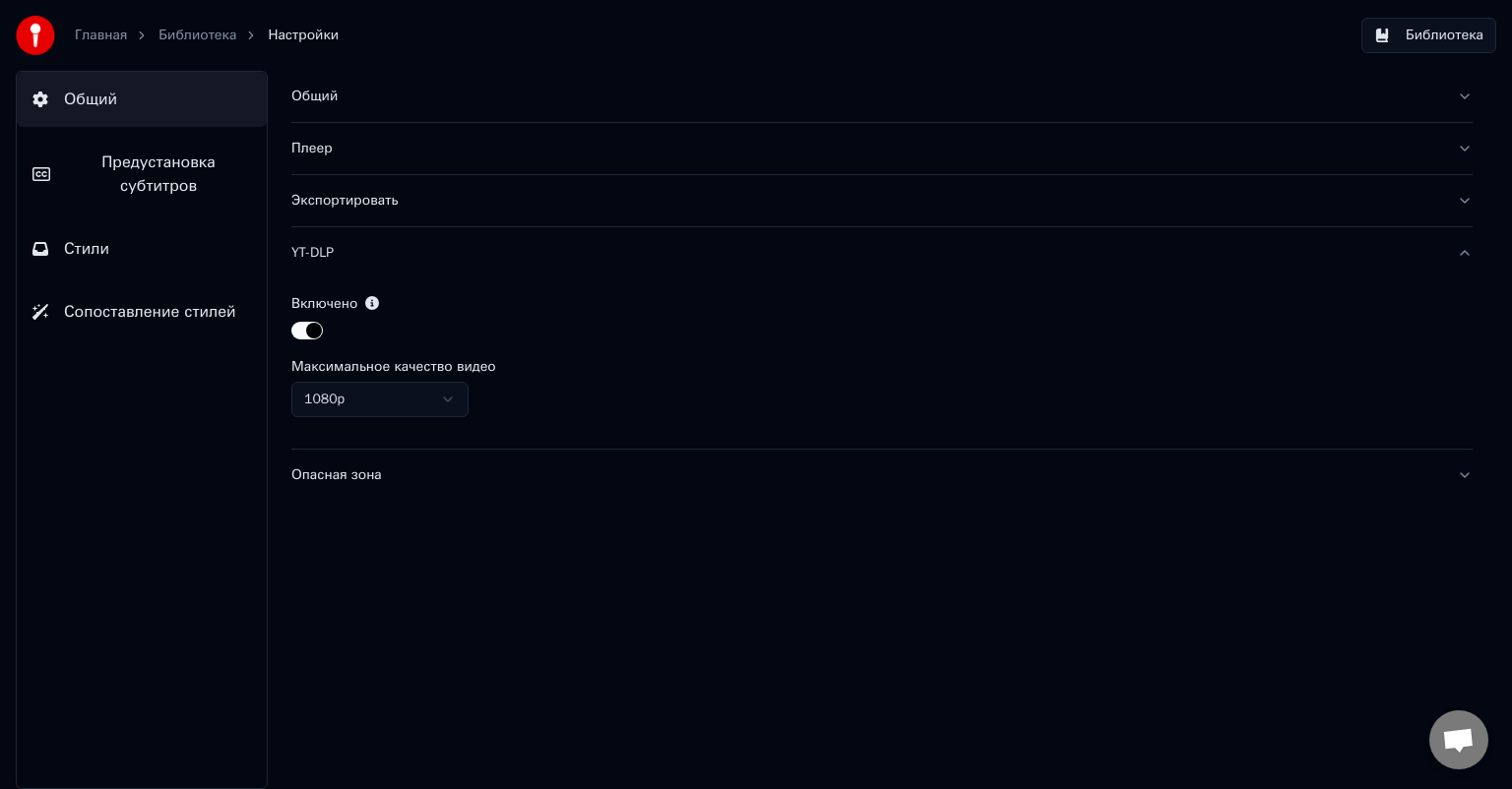 click 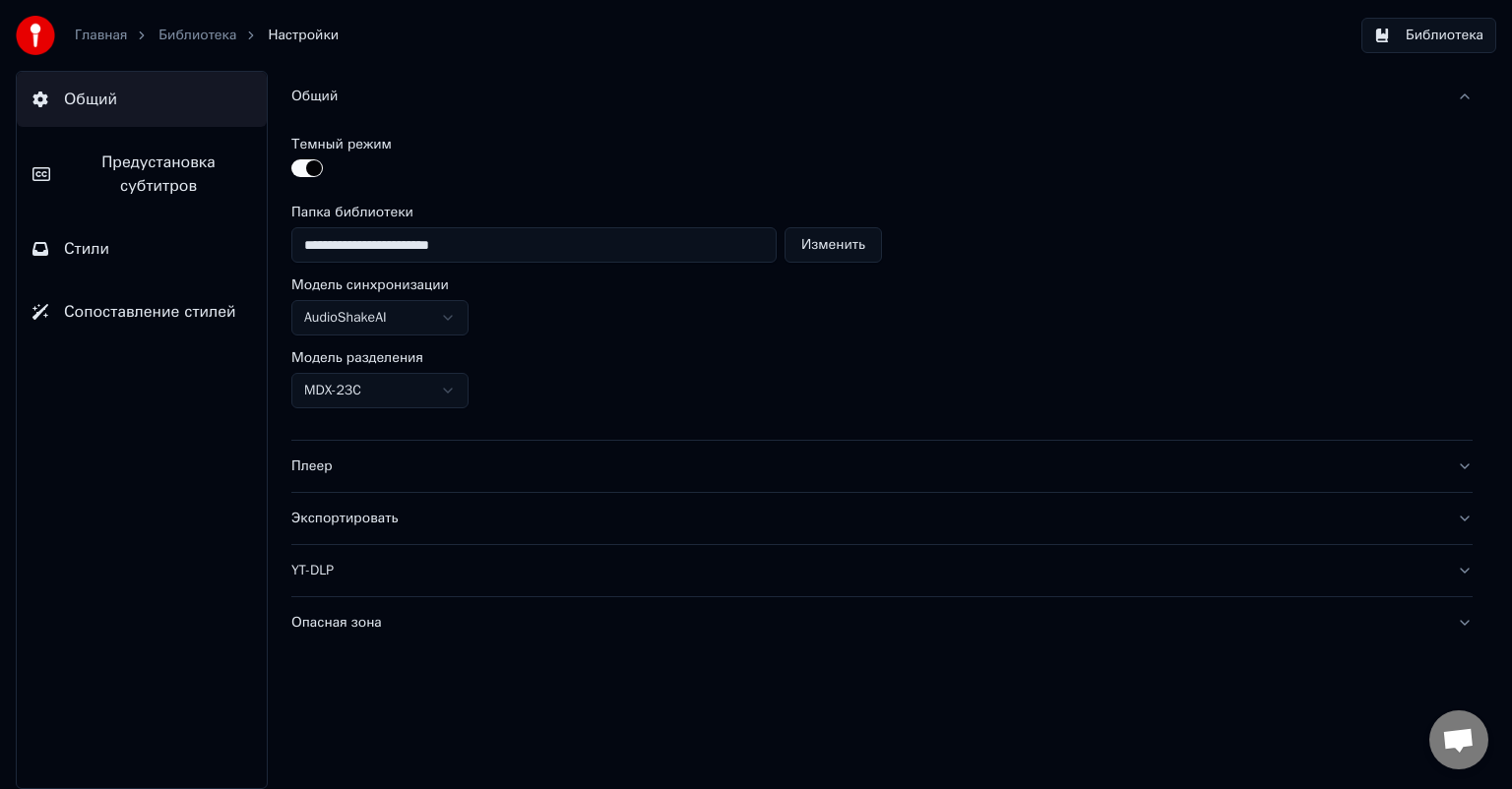 click at bounding box center (307, 168) 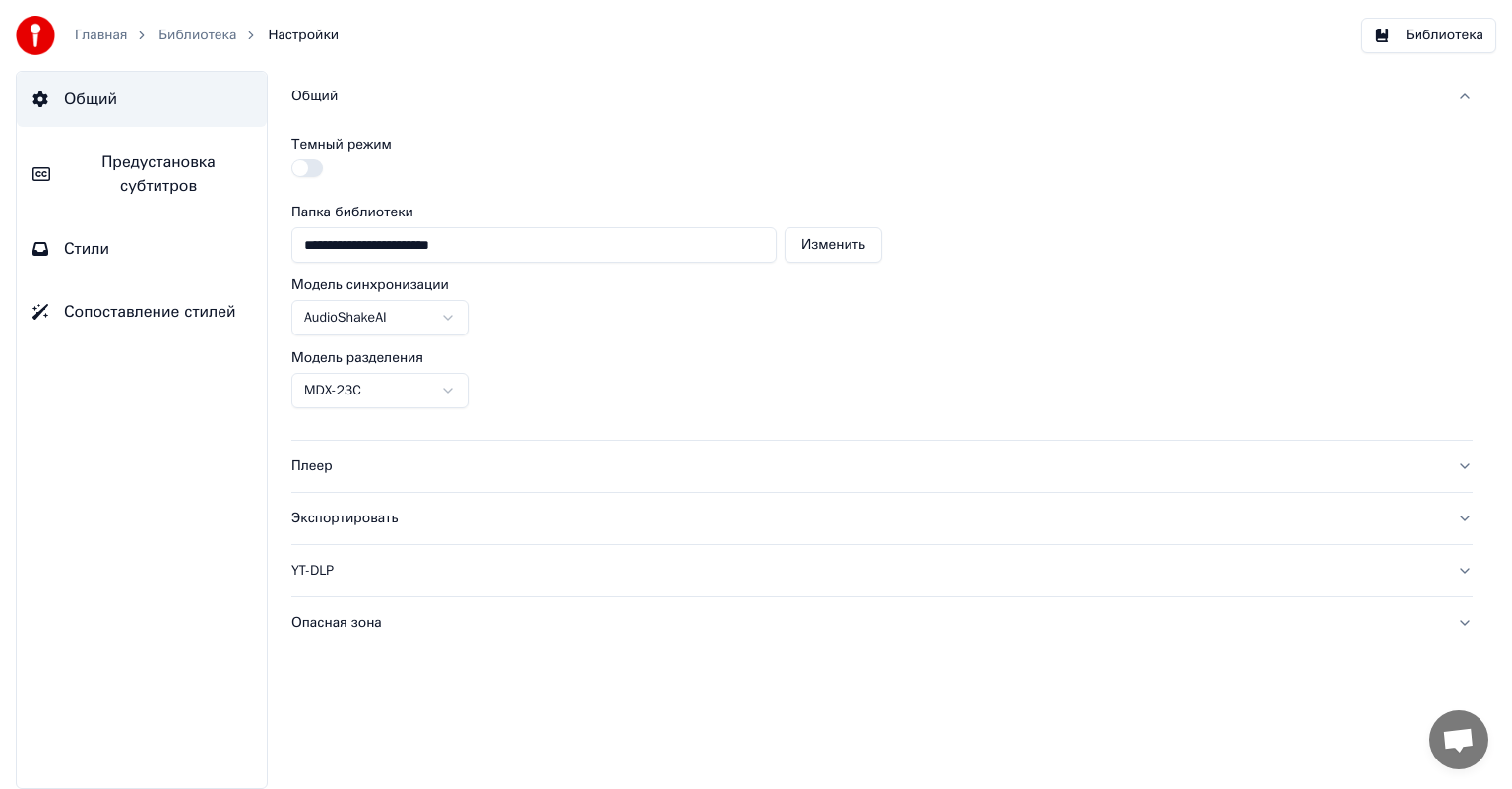 click on "Стили" at bounding box center (142, 249) 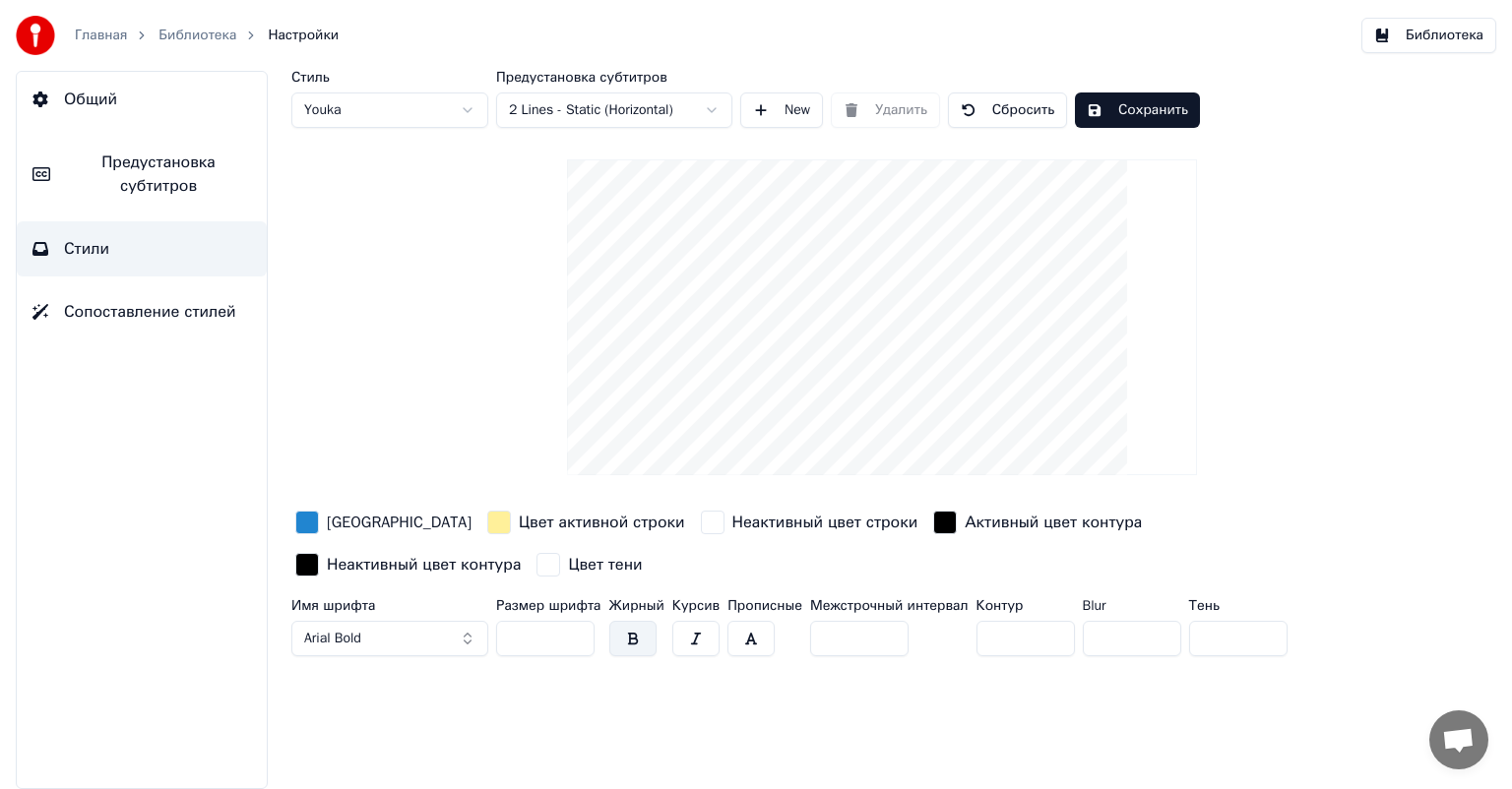 click on "Сопоставление стилей" at bounding box center [150, 312] 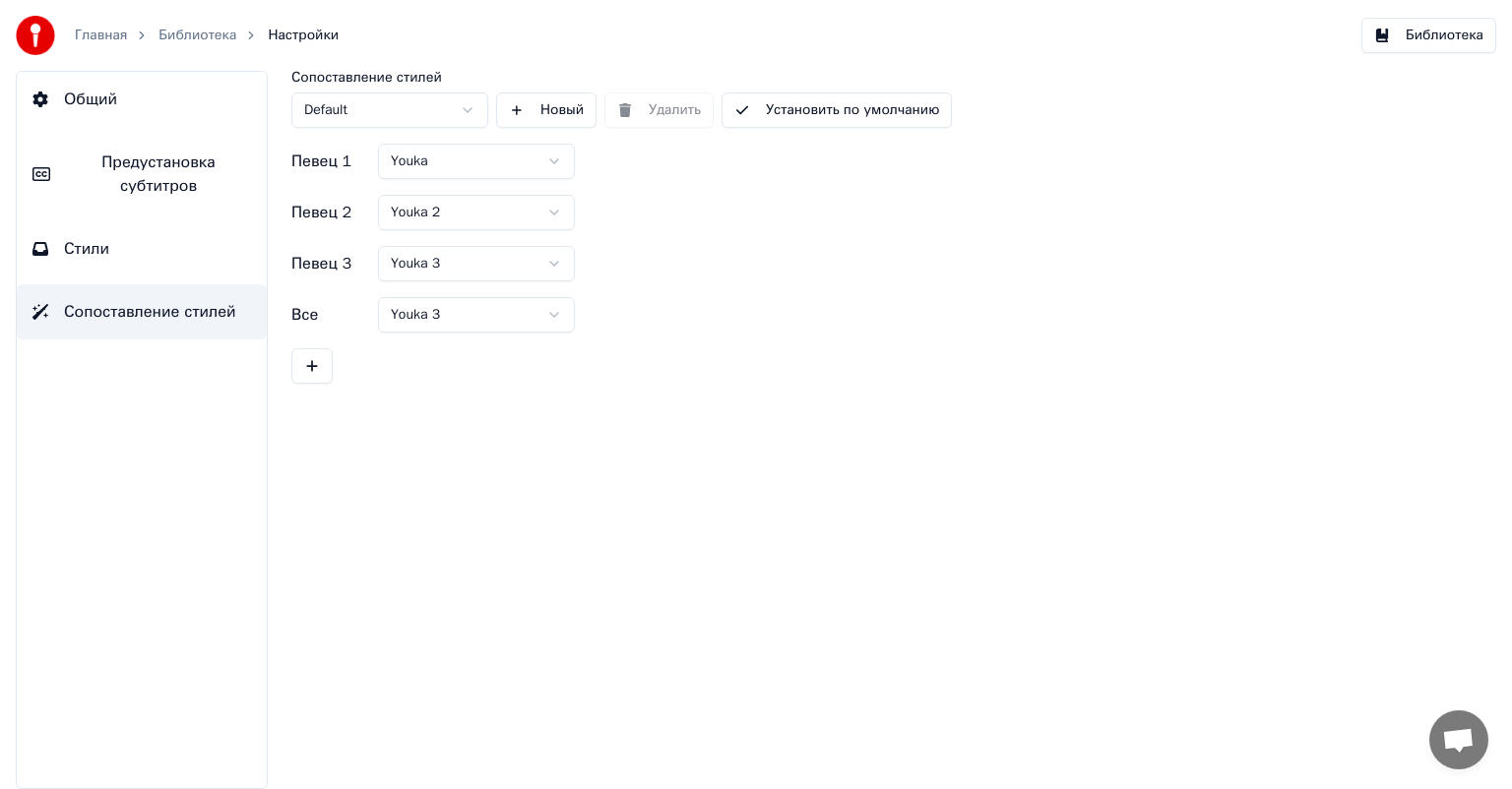 click on "Стили" at bounding box center [142, 249] 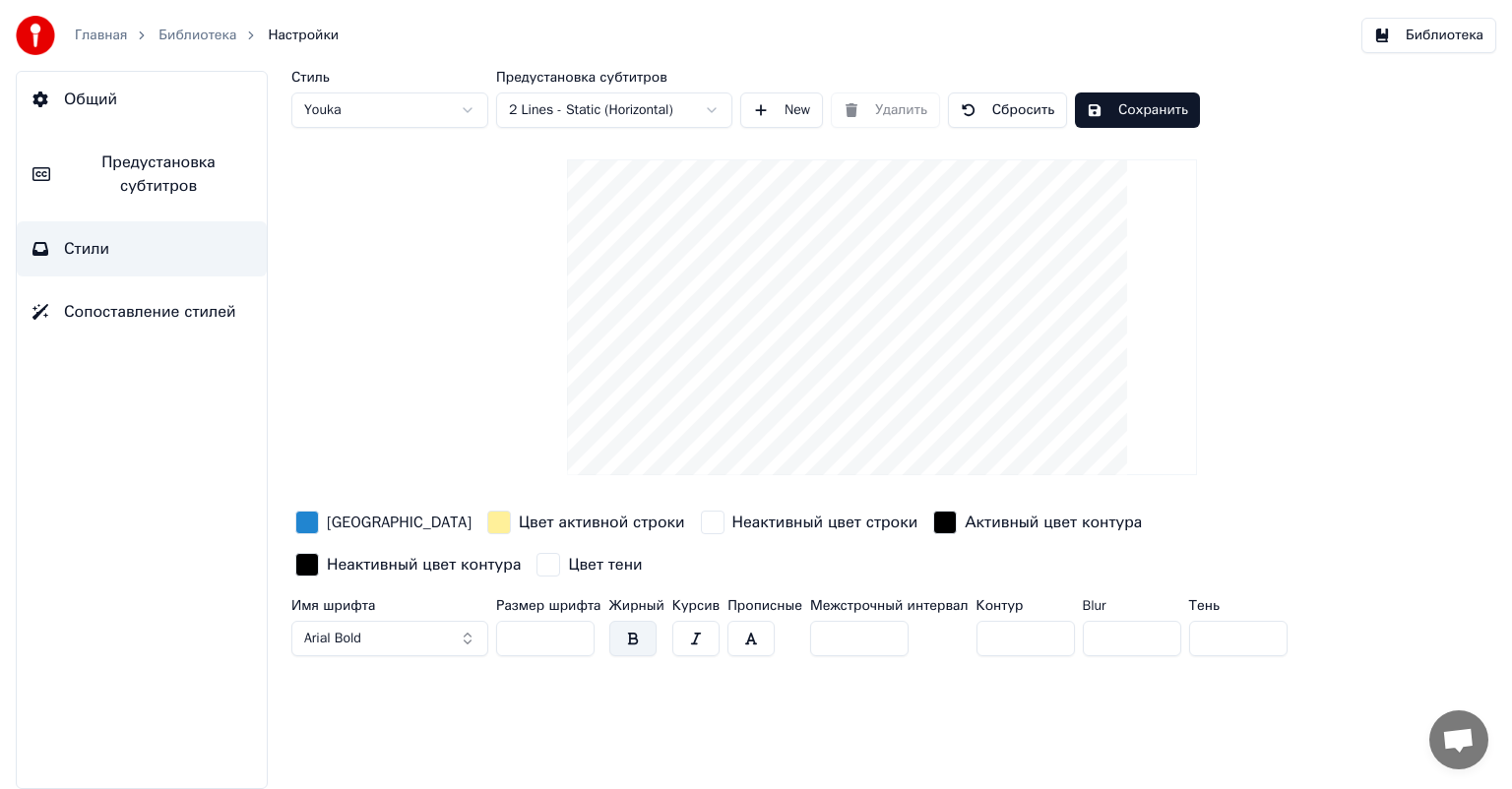 click on "Предустановка субтитров" at bounding box center (158, 174) 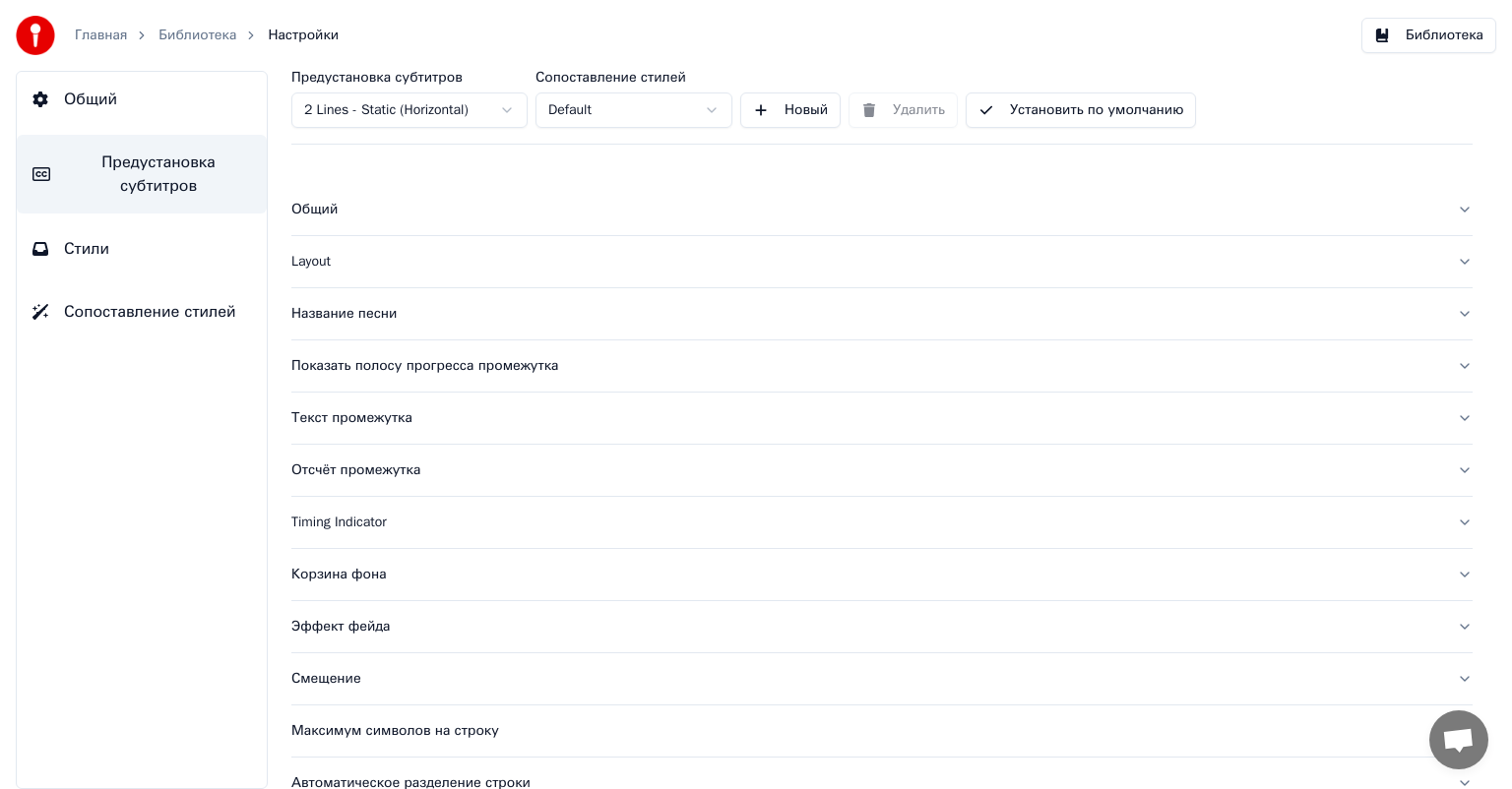 click on "Общий" at bounding box center (142, 99) 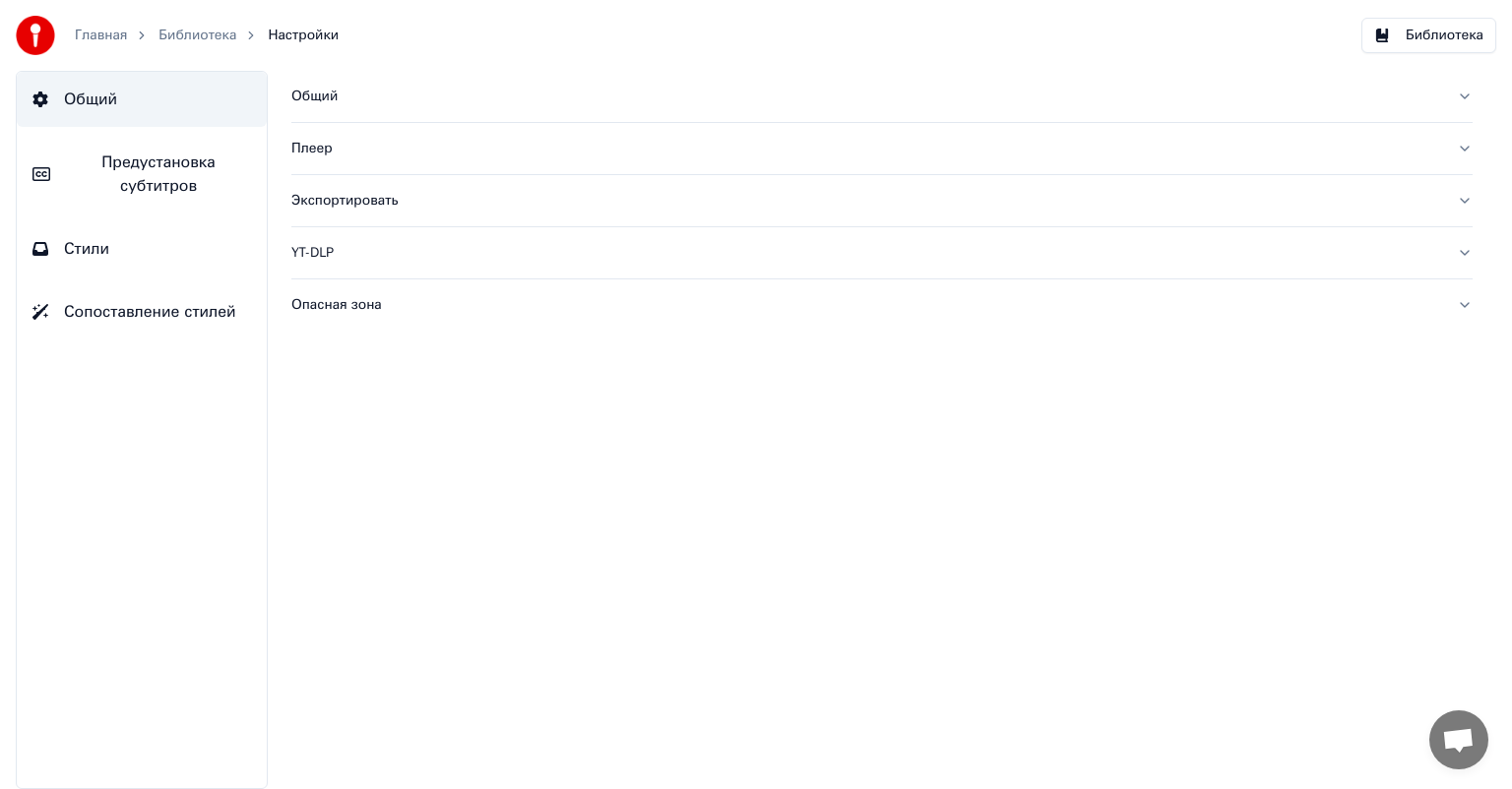click on "YT-DLP" at bounding box center [882, 253] 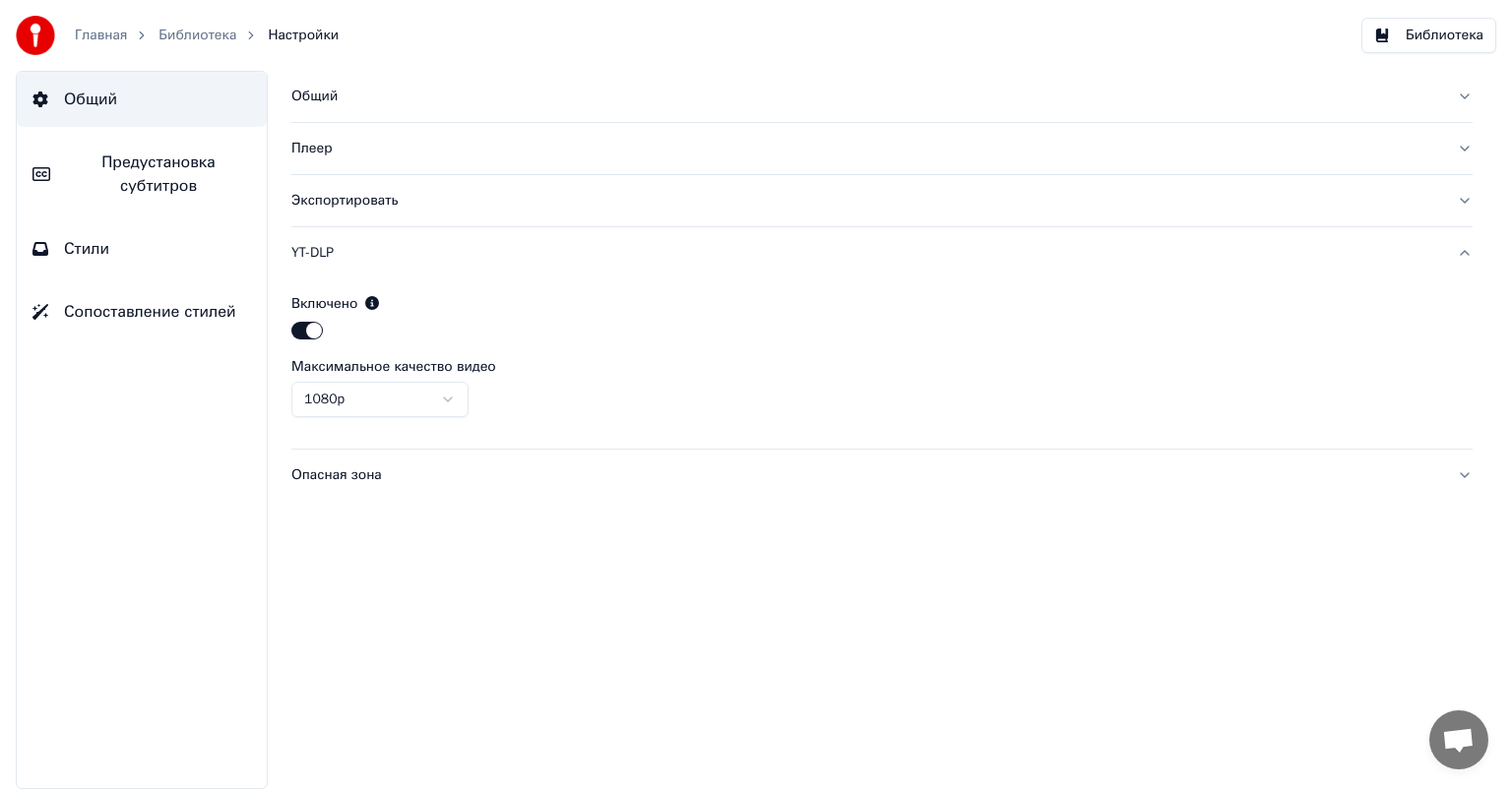 click on "Общий" at bounding box center (866, 96) 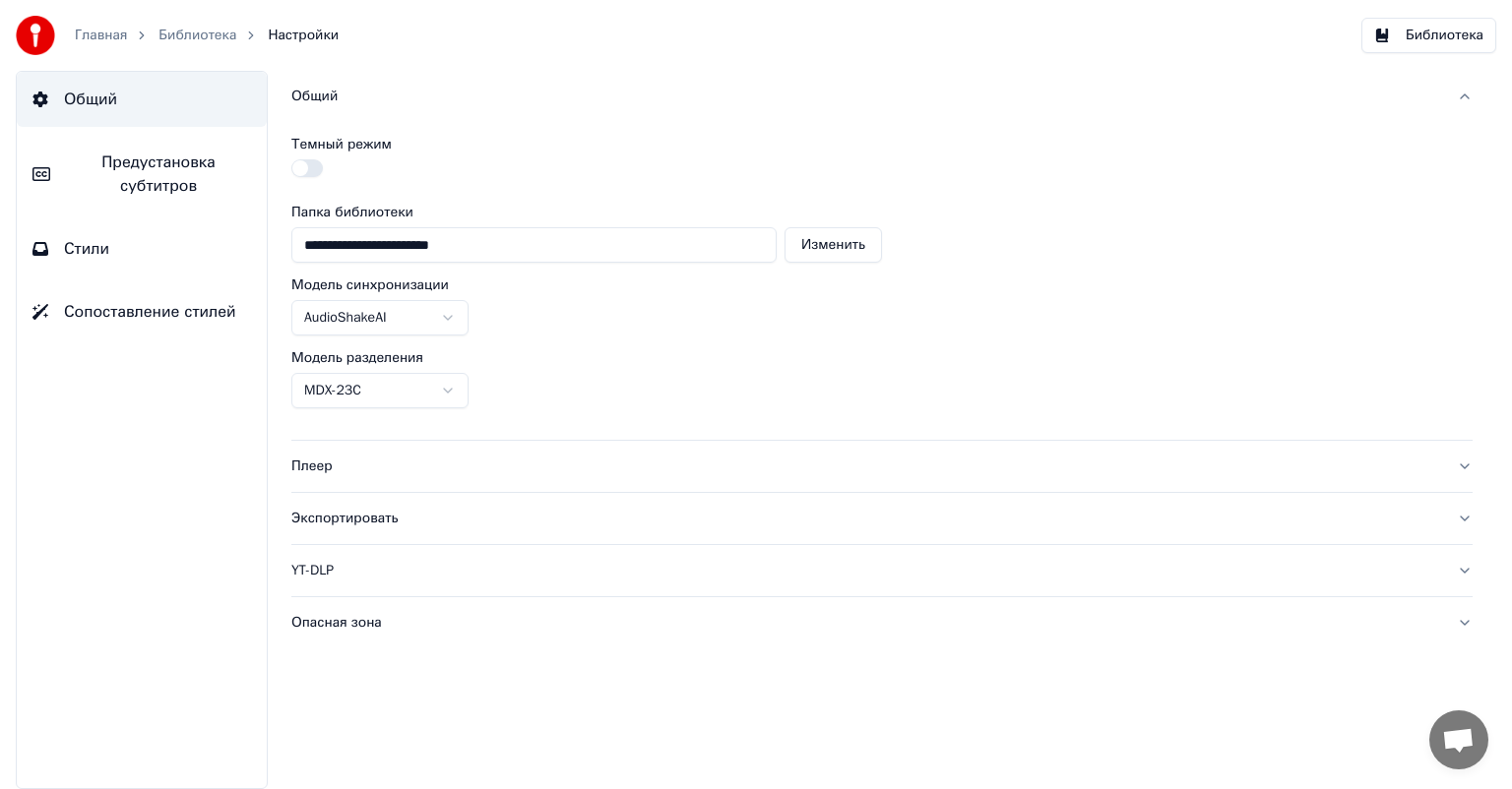 click at bounding box center [307, 168] 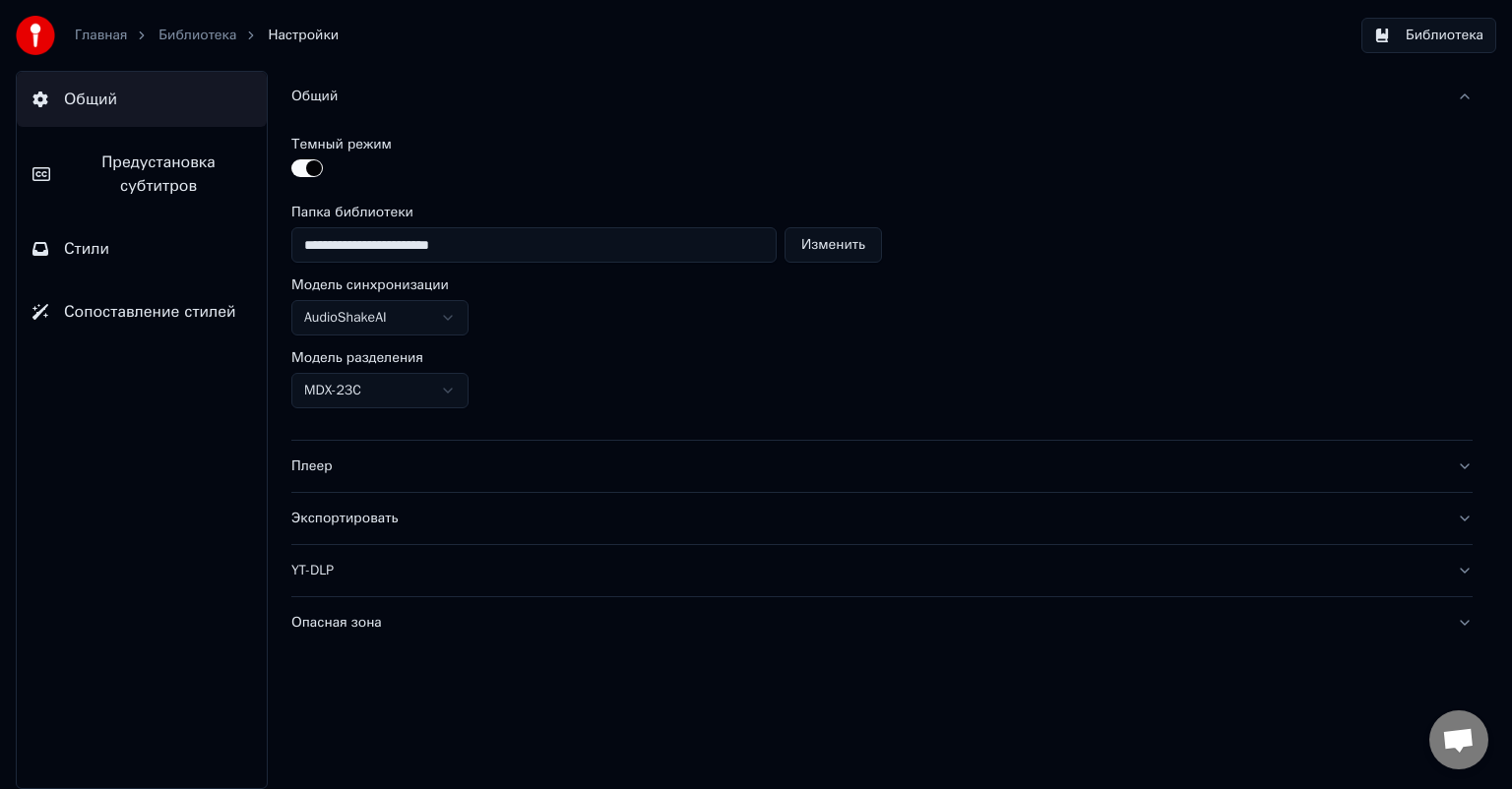 click on "Стили" at bounding box center [142, 249] 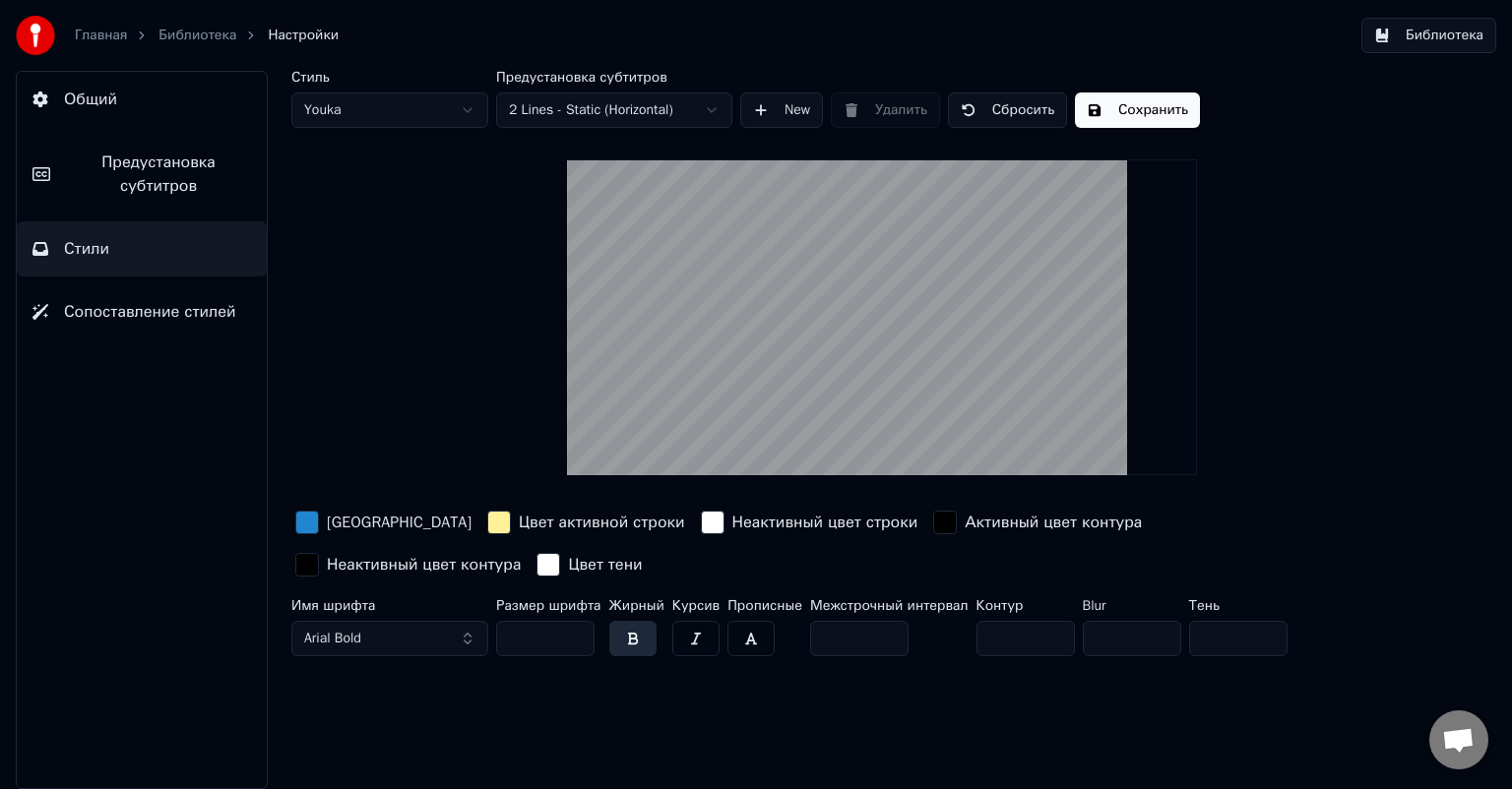 click on "New" at bounding box center [782, 110] 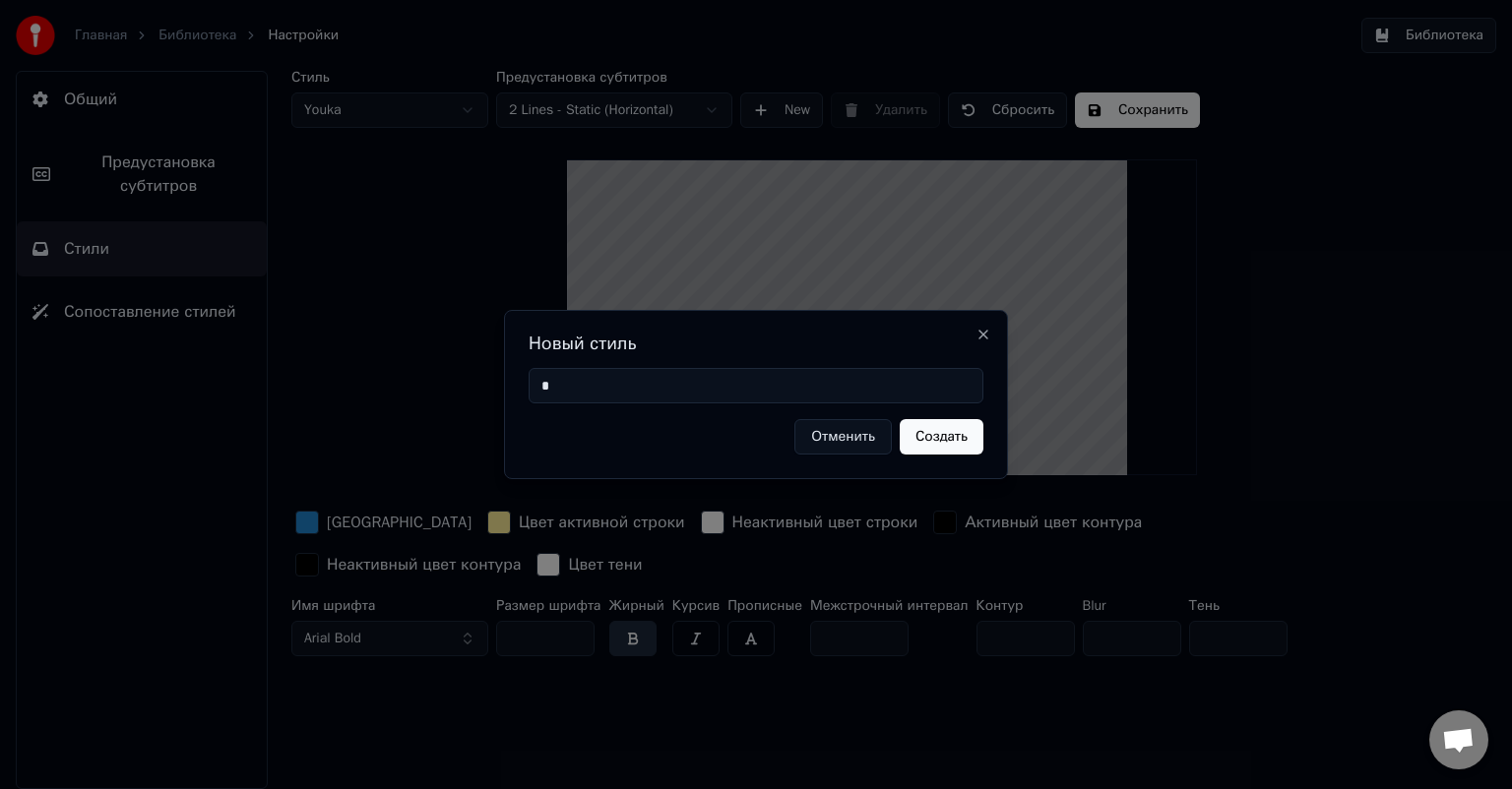 type on "*" 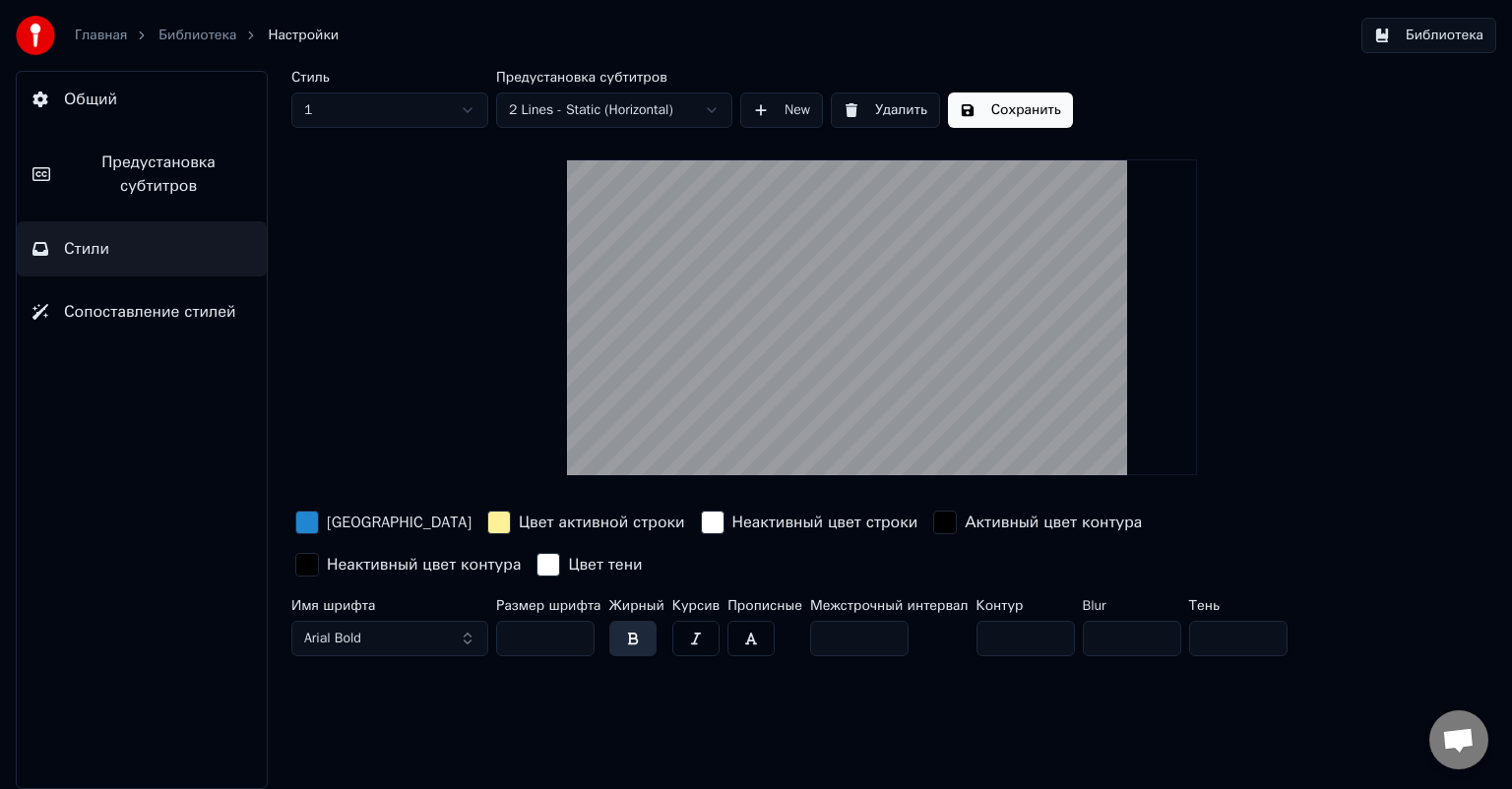 click on "Стиль 1 Предустановка субтитров 2 Lines - Static (Horizontal) New Удалить Сохранить Цвет заливки Цвет активной строки Неактивный цвет строки Активный цвет контура Неактивный цвет контура Цвет тени Имя шрифта Arial Bold Размер шрифта ** Жирный Курсив Прописные Межстрочный интервал * Контур * Blur * Тень *" at bounding box center (882, 367) 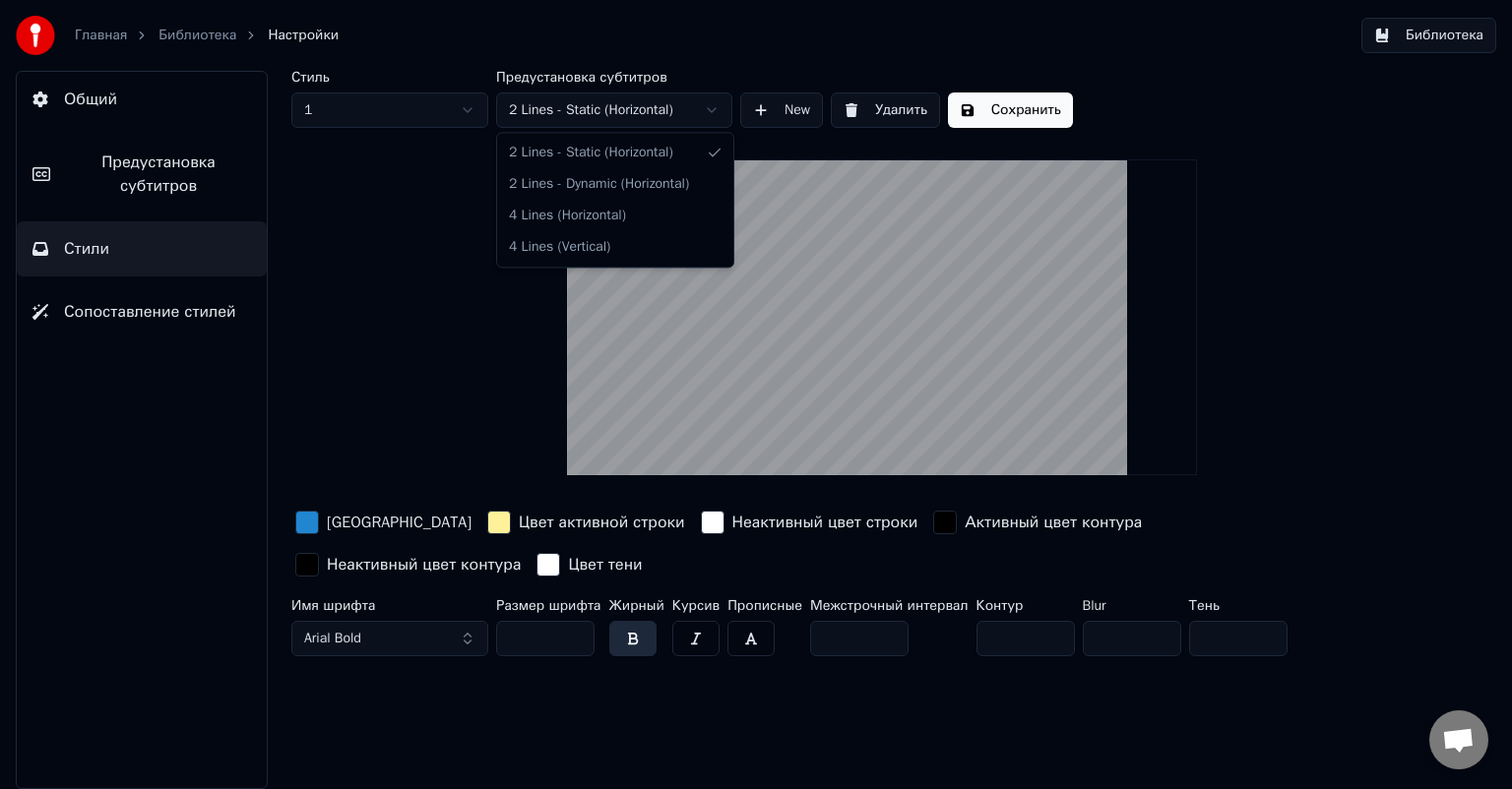 click on "Главная Библиотека Настройки Библиотека Общий Предустановка субтитров Стили Сопоставление стилей Стиль 1 Предустановка субтитров 2 Lines - Static (Horizontal) New Удалить Сохранить Цвет заливки Цвет активной строки Неактивный цвет строки Активный цвет контура Неактивный цвет контура Цвет тени Имя шрифта Arial Bold Размер шрифта ** Жирный Курсив Прописные Межстрочный интервал * Контур * Blur * Тень * 2 Lines - Static (Horizontal) 2 Lines - Dynamic (Horizontal) 4 Lines (Horizontal) 4 Lines (Vertical)" at bounding box center [756, 394] 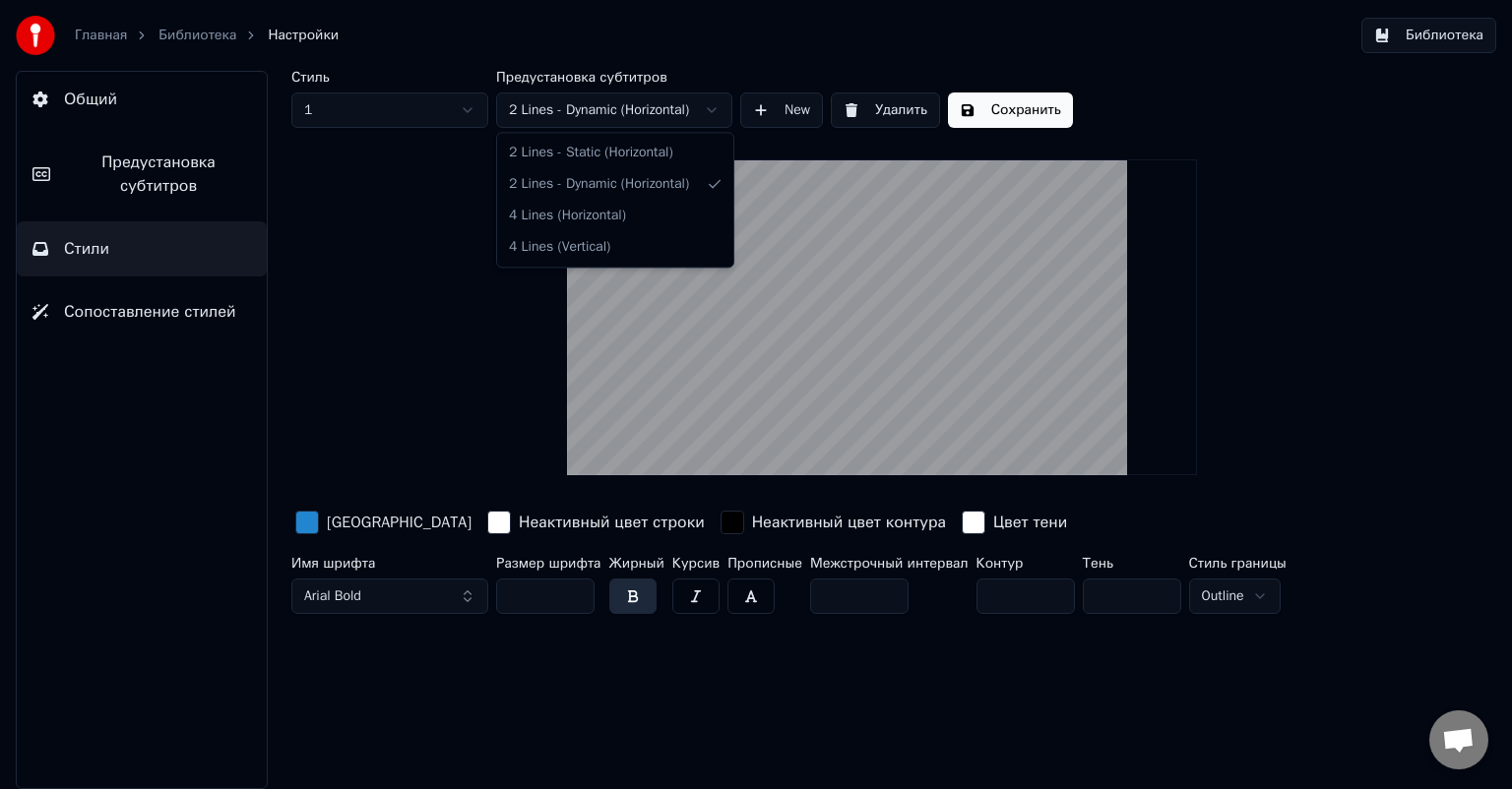 click on "Главная Библиотека Настройки Библиотека Общий Предустановка субтитров Стили Сопоставление стилей Стиль 1 Предустановка субтитров 2 Lines - Dynamic (Horizontal) New Удалить Сохранить Цвет заливки Неактивный цвет строки Неактивный цвет контура Цвет тени Имя шрифта Arial Bold Размер шрифта ** Жирный Курсив Прописные Межстрочный интервал * Контур * Тень * Стиль границы Outline 2 Lines - Static (Horizontal) 2 Lines - Dynamic (Horizontal) 4 Lines (Horizontal) 4 Lines (Vertical)" at bounding box center [756, 394] 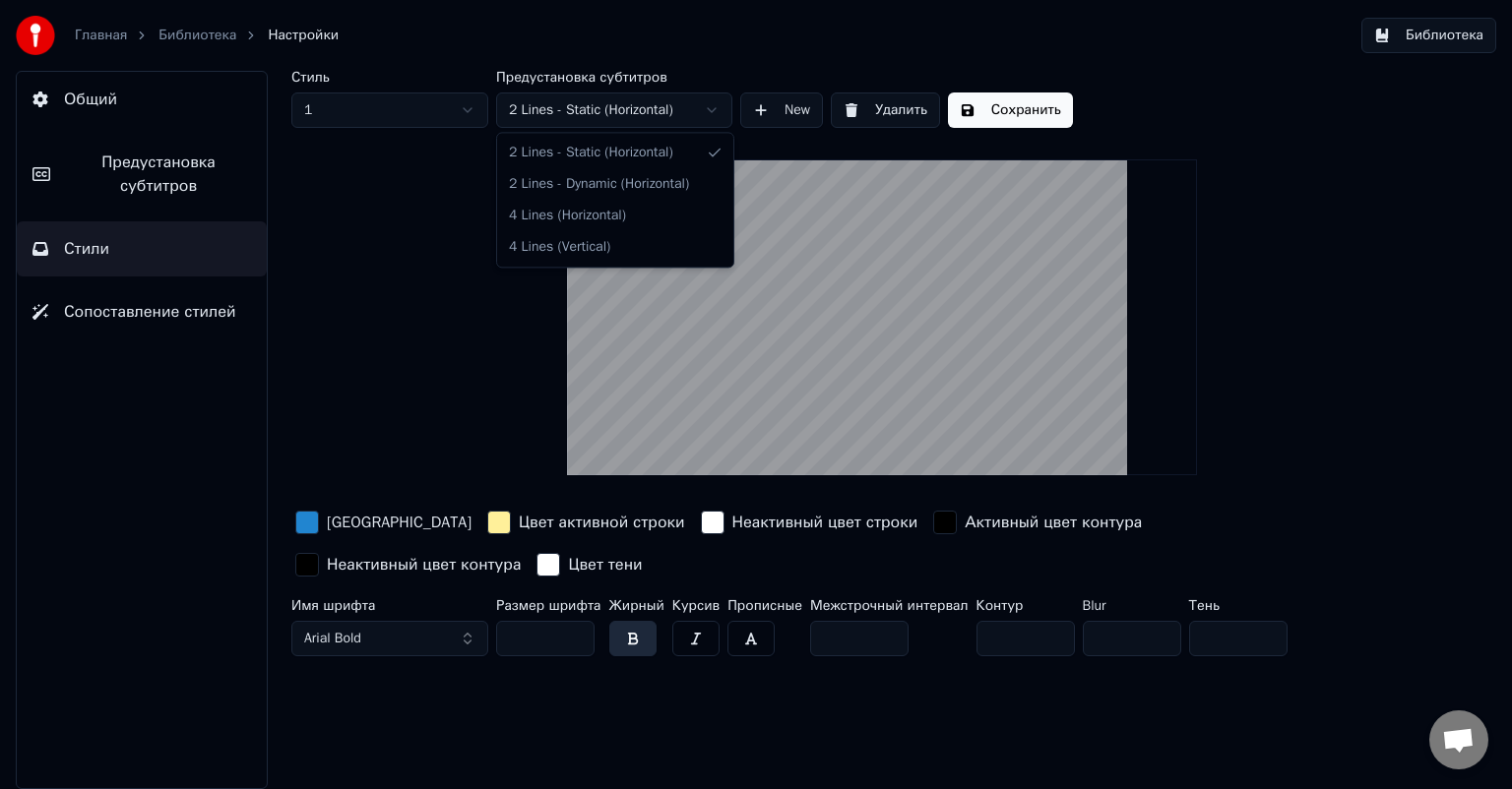 click on "Главная Библиотека Настройки Библиотека Общий Предустановка субтитров Стили Сопоставление стилей Стиль 1 Предустановка субтитров 2 Lines - Static (Horizontal) New Удалить Сохранить Цвет заливки Цвет активной строки Неактивный цвет строки Активный цвет контура Неактивный цвет контура Цвет тени Имя шрифта Arial Bold Размер шрифта ** Жирный Курсив Прописные Межстрочный интервал * Контур * Blur * Тень * 2 Lines - Static (Horizontal) 2 Lines - Dynamic (Horizontal) 4 Lines (Horizontal) 4 Lines (Vertical)" at bounding box center (756, 394) 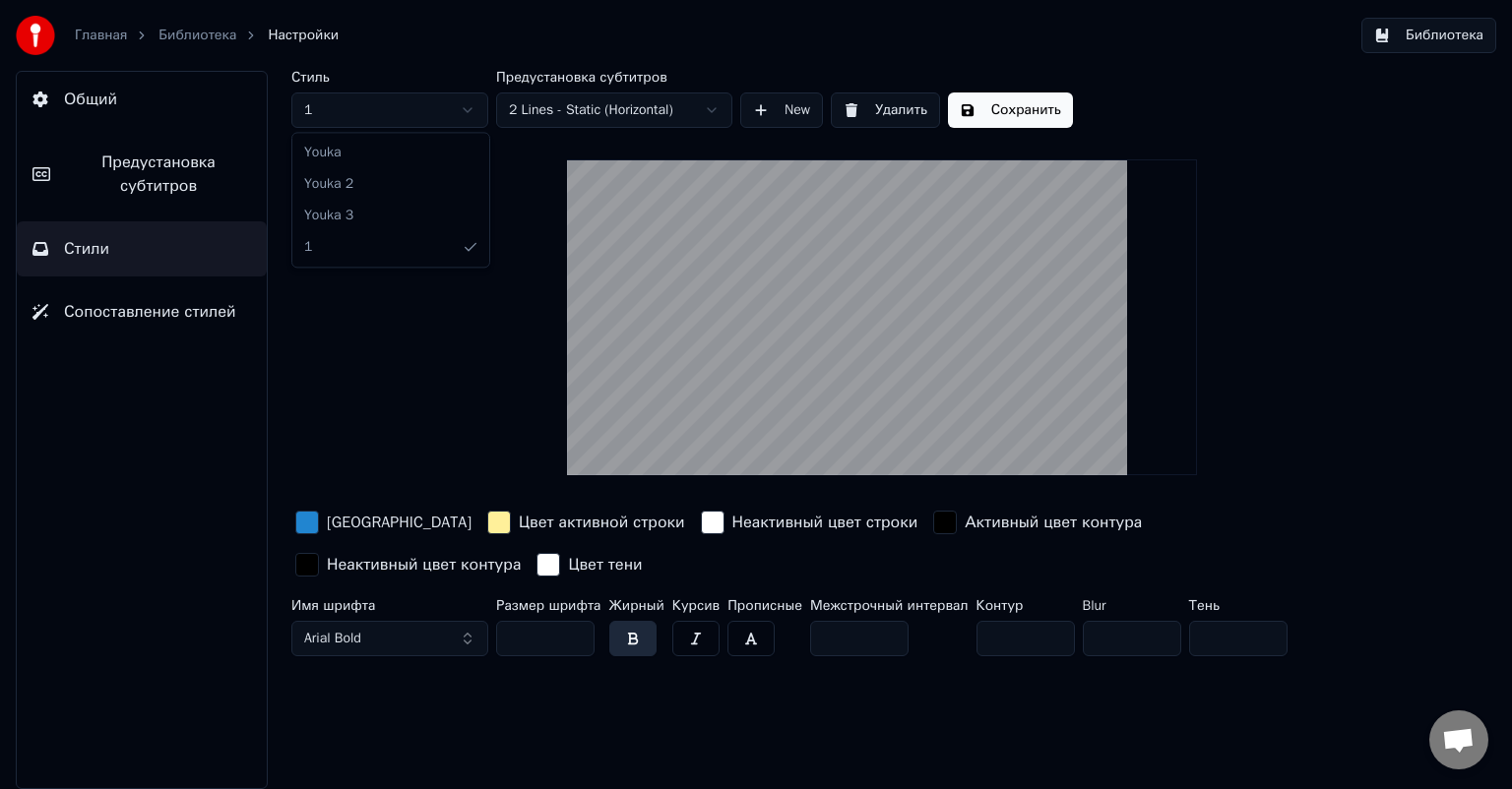 click on "Главная Библиотека Настройки Библиотека Общий Предустановка субтитров Стили Сопоставление стилей Стиль 1 Предустановка субтитров 2 Lines - Static (Horizontal) New Удалить Сохранить Цвет заливки Цвет активной строки Неактивный цвет строки Активный цвет контура Неактивный цвет контура Цвет тени Имя шрифта Arial Bold Размер шрифта ** Жирный Курсив Прописные Межстрочный интервал * Контур * Blur * Тень * [PERSON_NAME] 2 Youka 3 1" at bounding box center (756, 394) 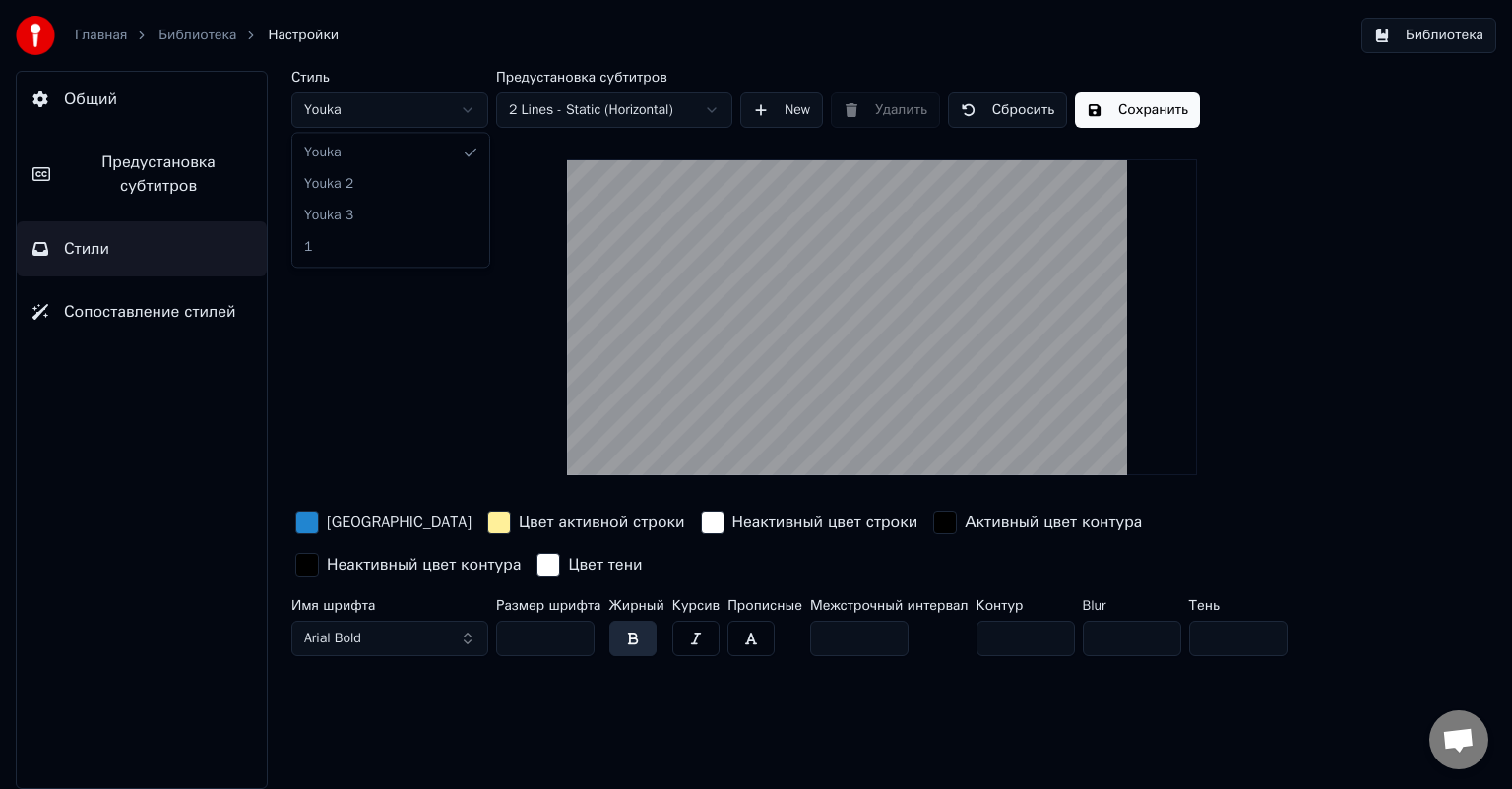 click on "Главная Библиотека Настройки Библиотека Общий Предустановка субтитров Стили Сопоставление стилей Стиль Youka Предустановка субтитров 2 Lines - Static (Horizontal) New Удалить Сбросить Сохранить Цвет заливки Цвет активной строки Неактивный цвет строки Активный цвет контура Неактивный цвет контура Цвет тени Имя шрифта Arial Bold Размер шрифта ** Жирный Курсив Прописные Межстрочный интервал * Контур * Blur * Тень * Youka Youka 2 Youka 3 1" at bounding box center [756, 394] 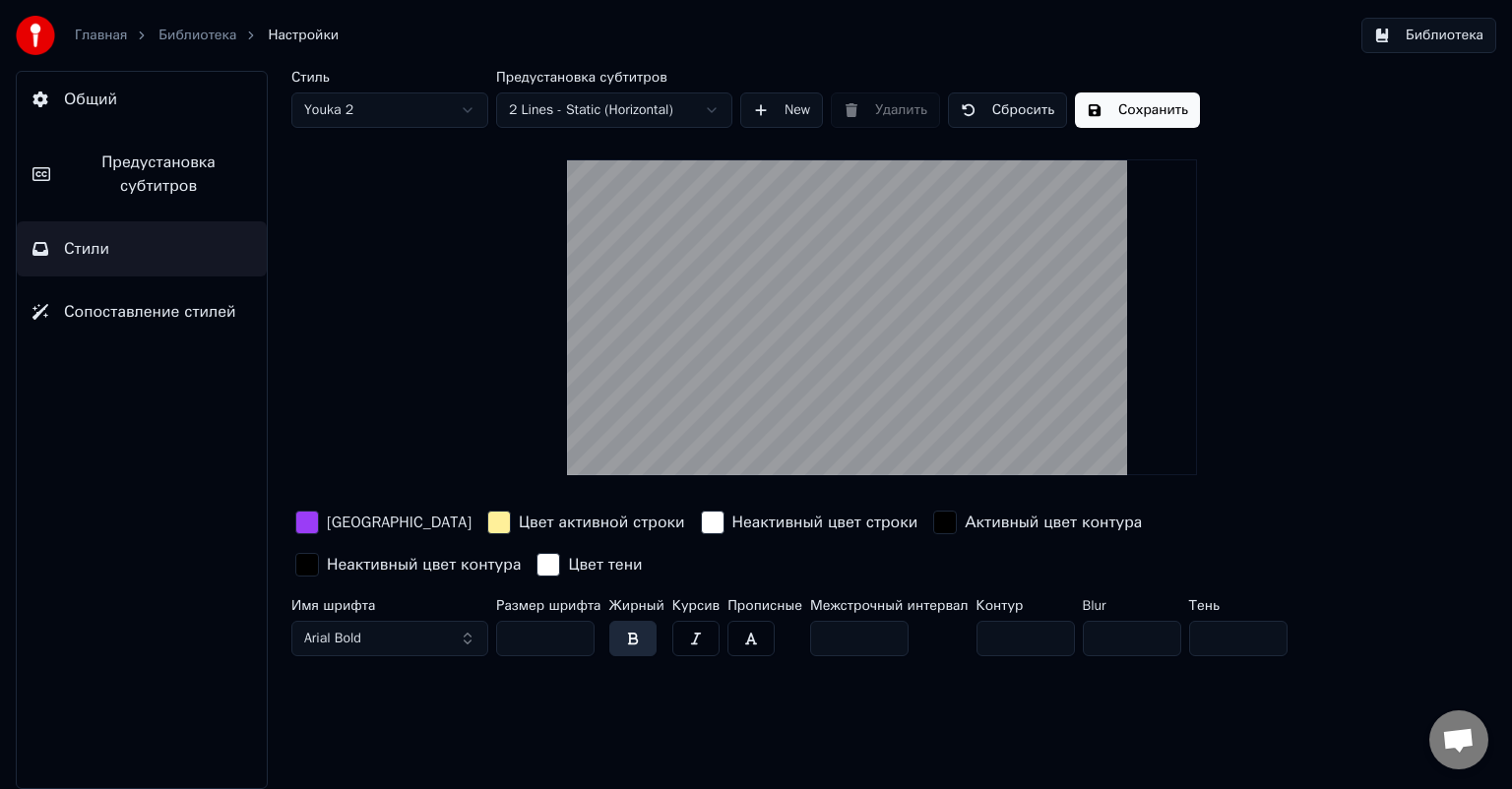click on "Главная Библиотека Настройки Библиотека Общий Предустановка субтитров Стили Сопоставление стилей Стиль Youka 2 Предустановка субтитров 2 Lines - Static (Horizontal) New Удалить Сбросить Сохранить Цвет заливки Цвет активной строки Неактивный цвет строки Активный цвет контура Неактивный цвет контура Цвет тени Имя шрифта Arial Bold Размер шрифта ** Жирный Курсив Прописные Межстрочный интервал * Контур * Blur * Тень *" at bounding box center [756, 394] 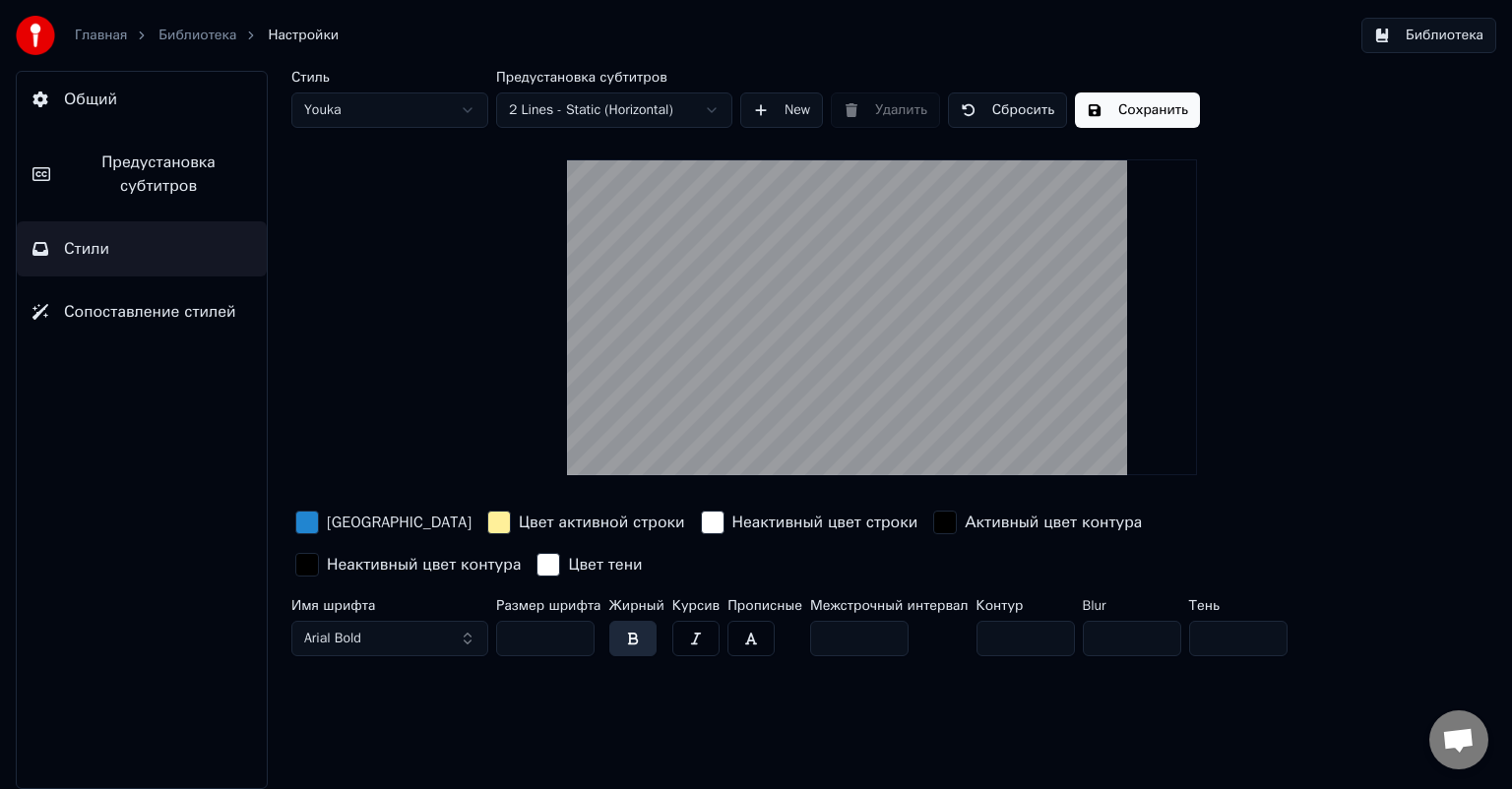 click on "Предустановка субтитров" at bounding box center [158, 174] 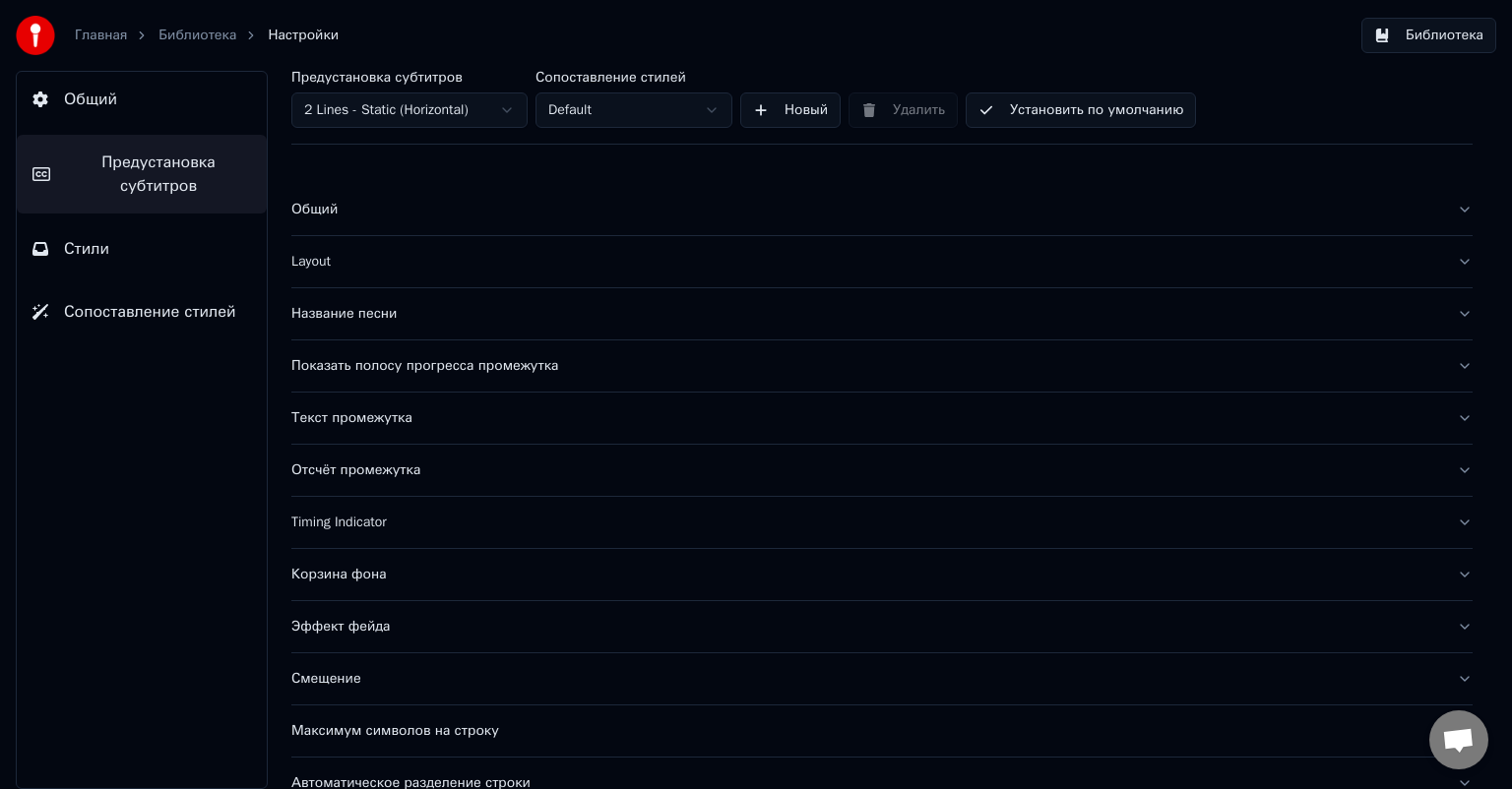 scroll, scrollTop: 85, scrollLeft: 0, axis: vertical 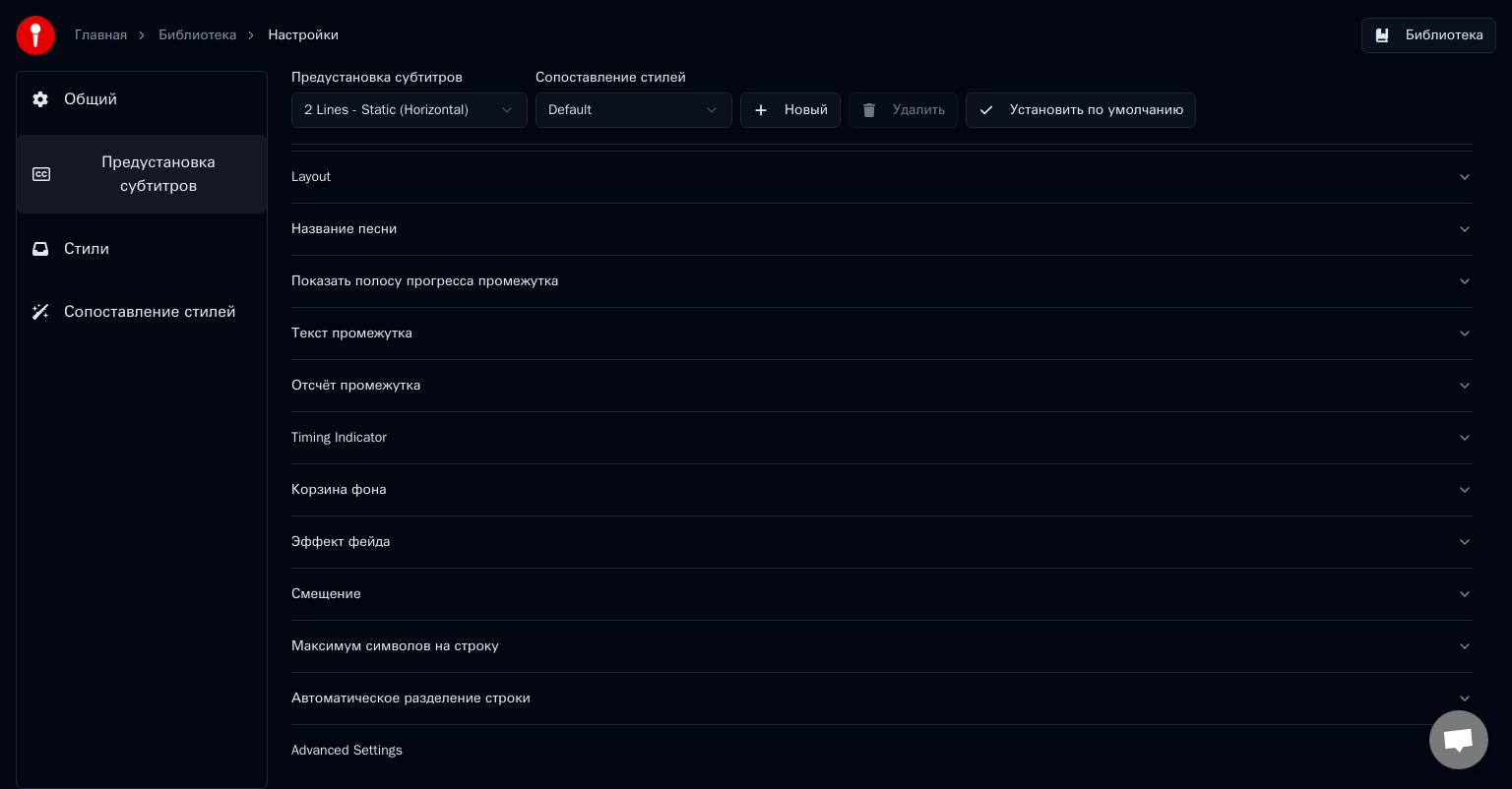 click on "Корзина фона" at bounding box center (882, 490) 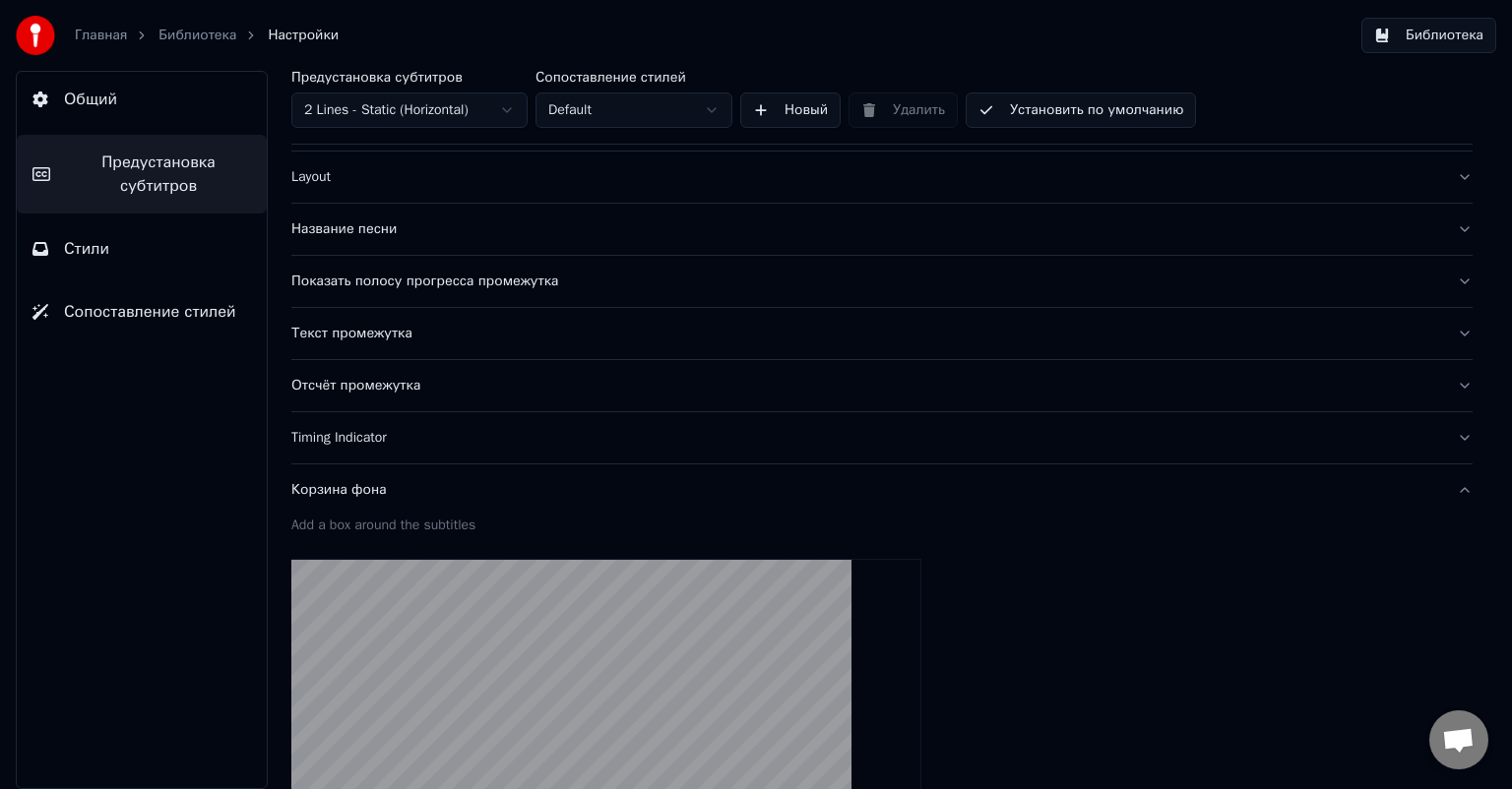 scroll, scrollTop: 478, scrollLeft: 0, axis: vertical 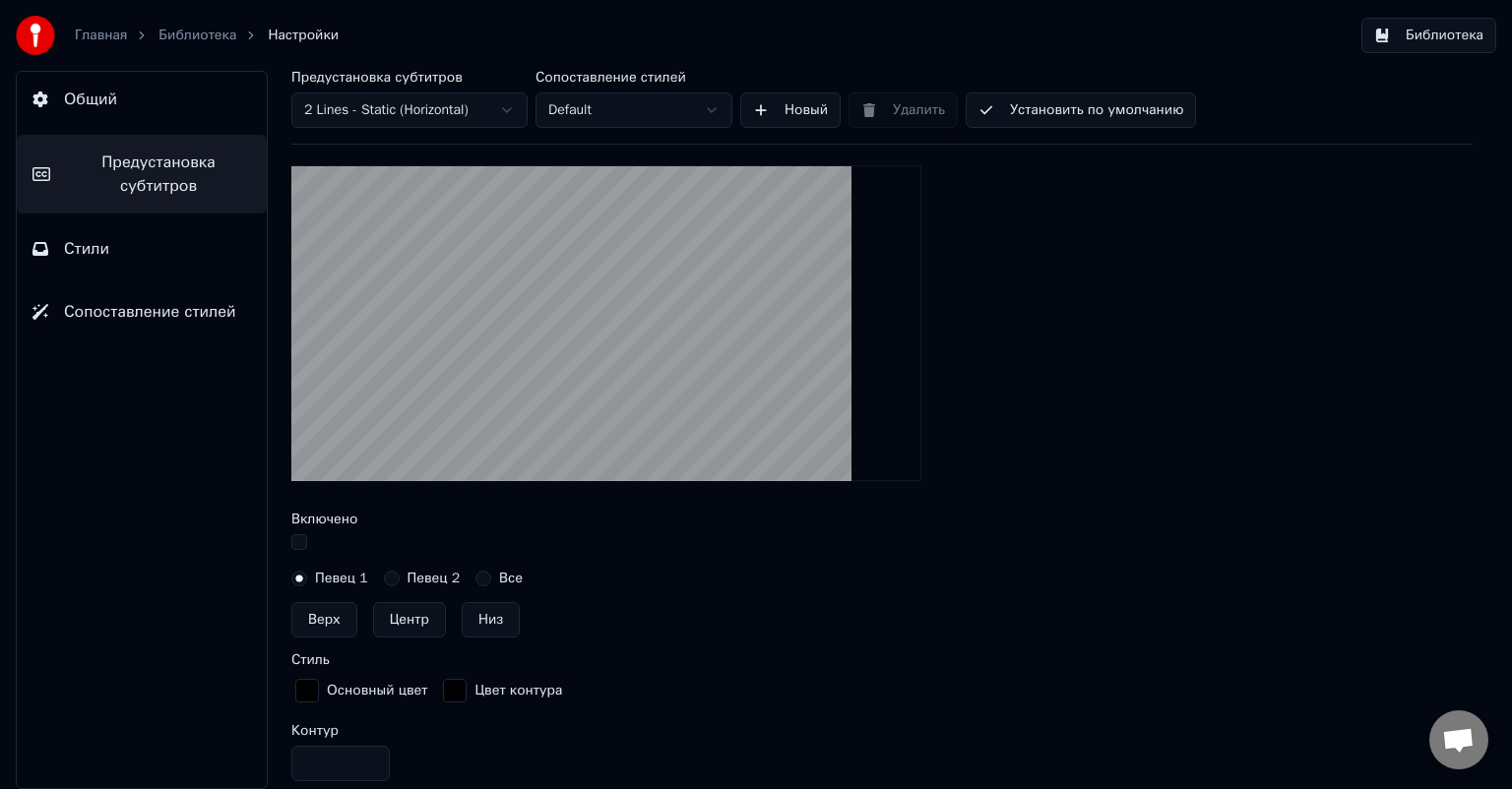 click at bounding box center [606, 323] 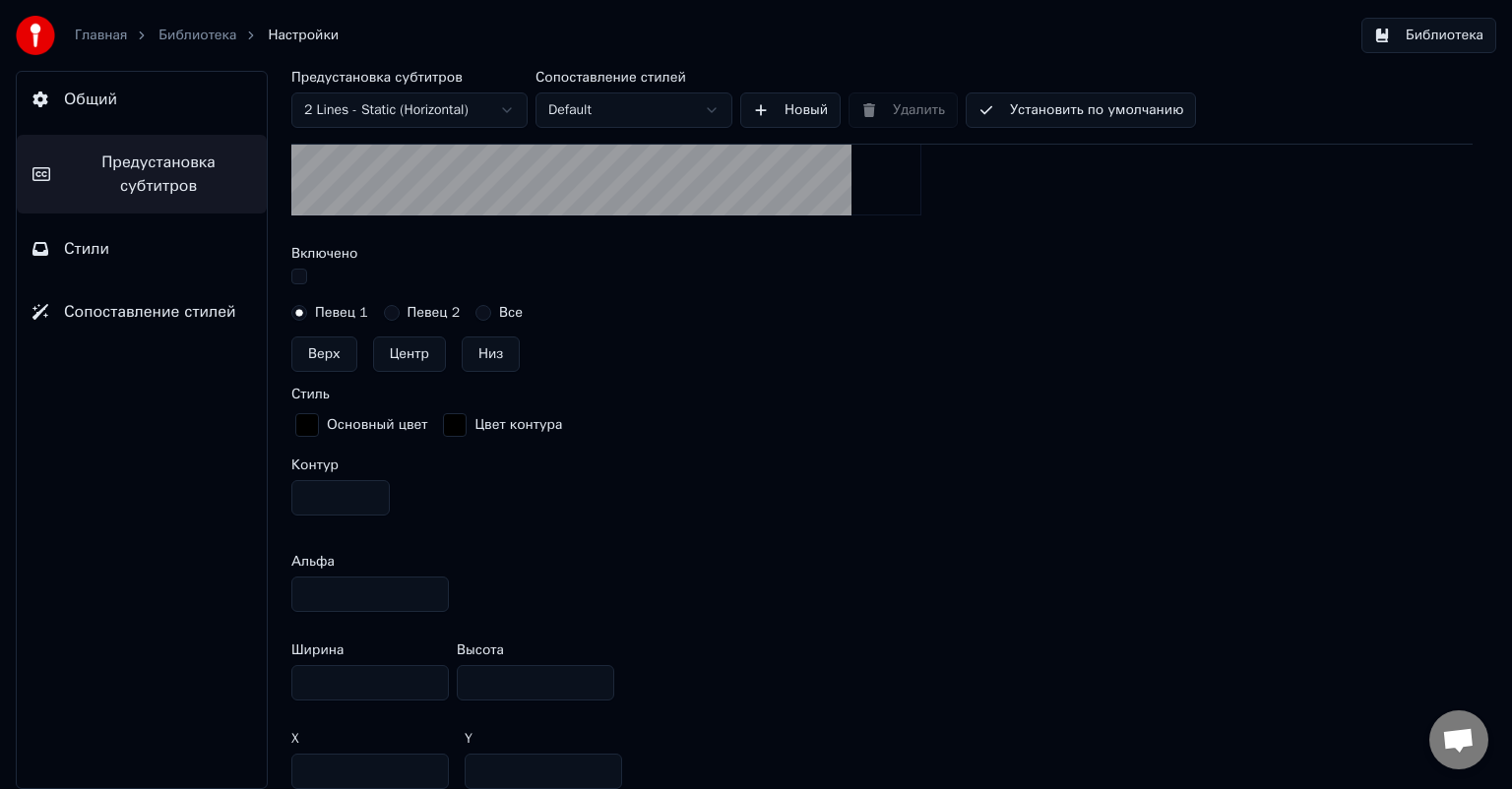 scroll, scrollTop: 675, scrollLeft: 0, axis: vertical 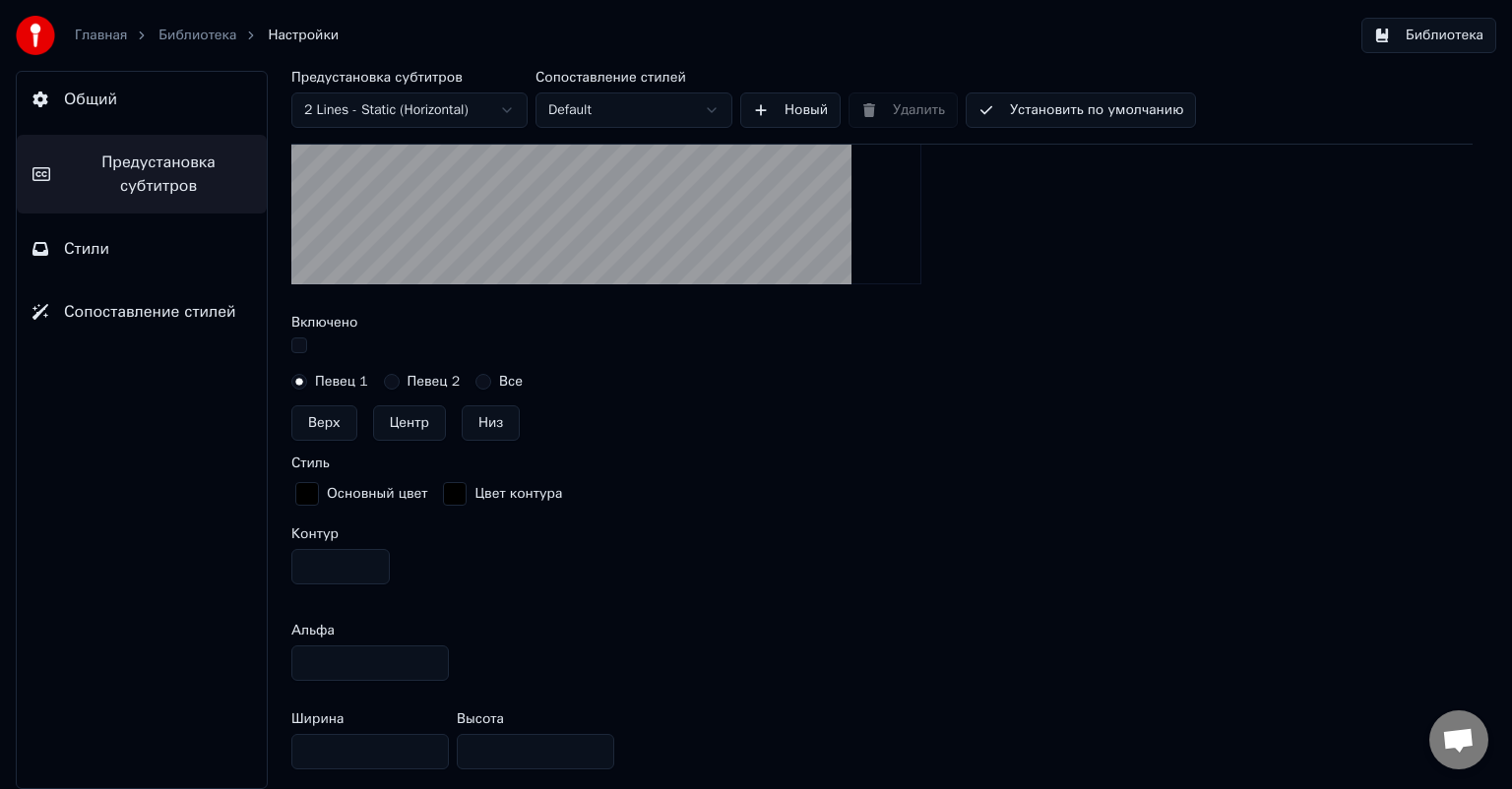 click on "Основный цвет" at bounding box center (361, 494) 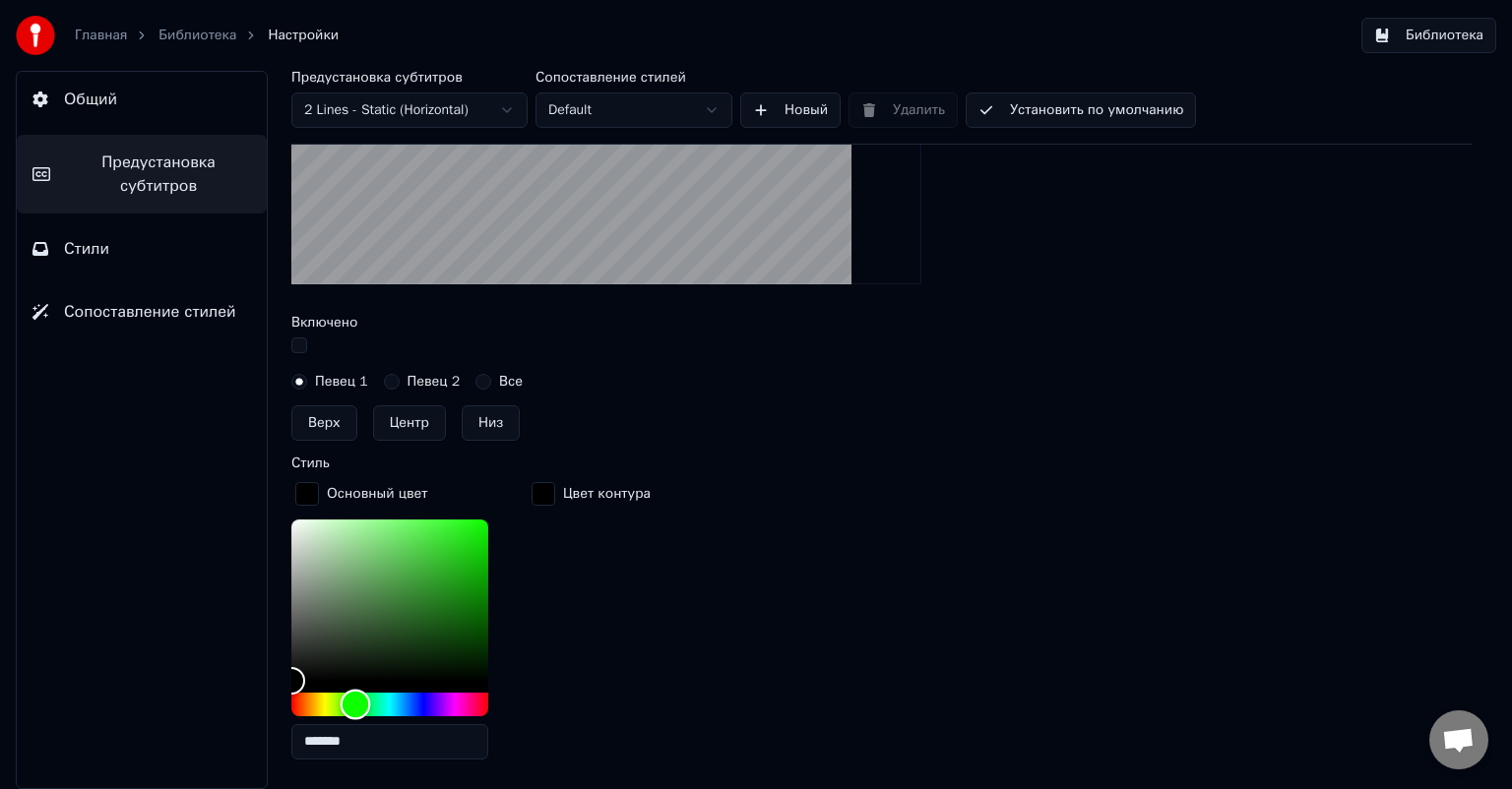 drag, startPoint x: 355, startPoint y: 702, endPoint x: 364, endPoint y: 685, distance: 19.23538 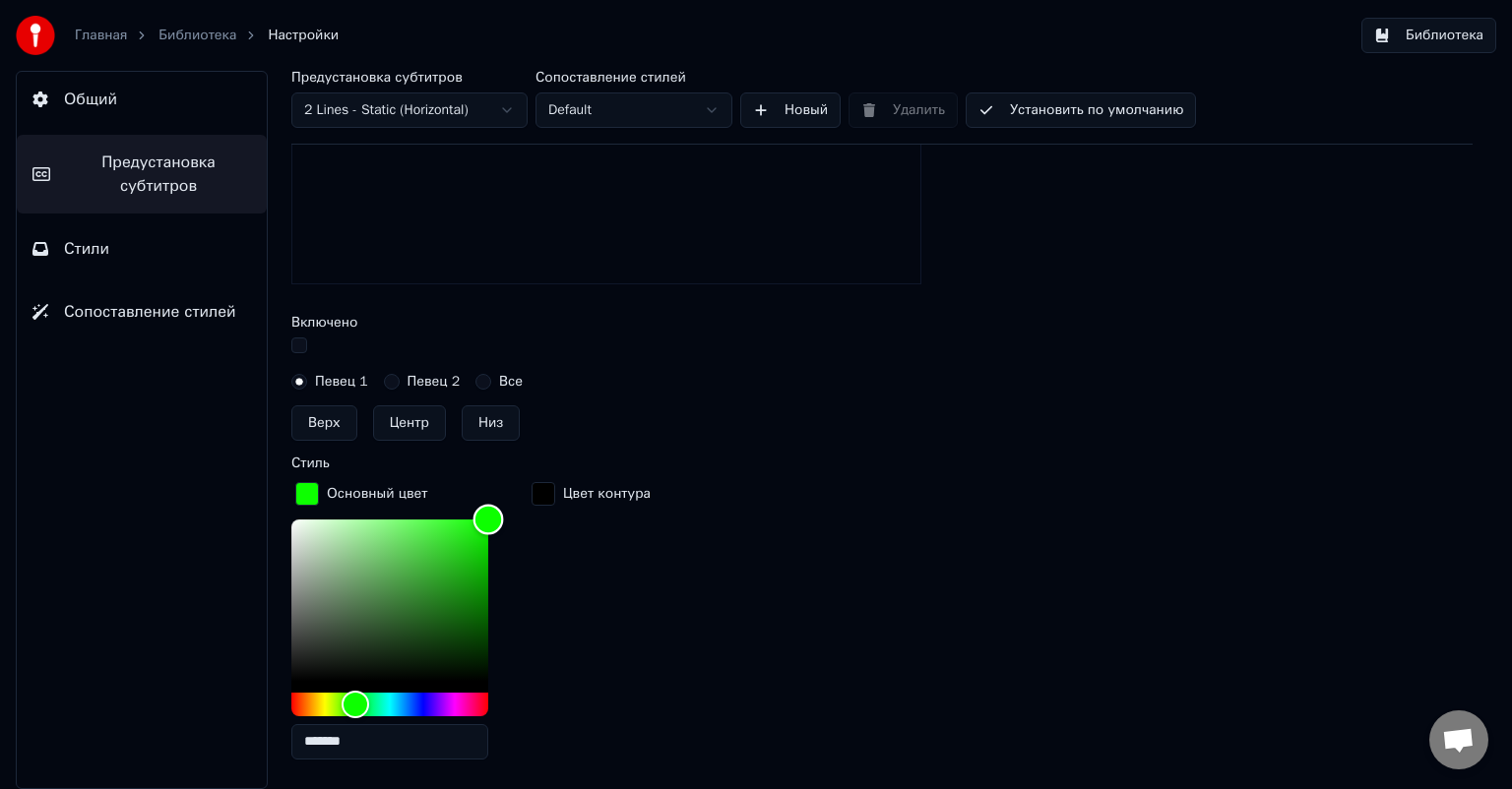 type on "*******" 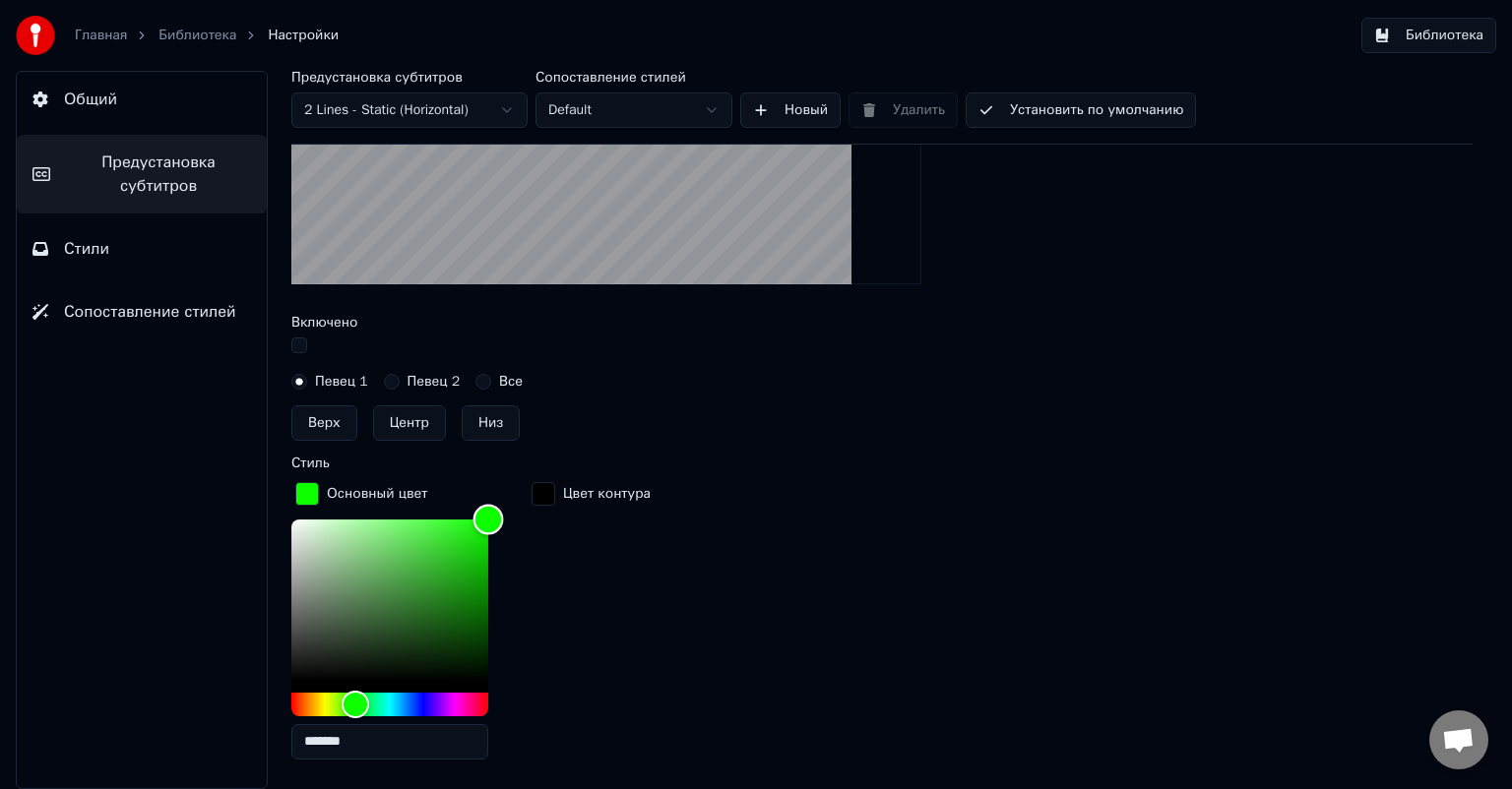 drag, startPoint x: 516, startPoint y: 496, endPoint x: 577, endPoint y: 433, distance: 87.692645 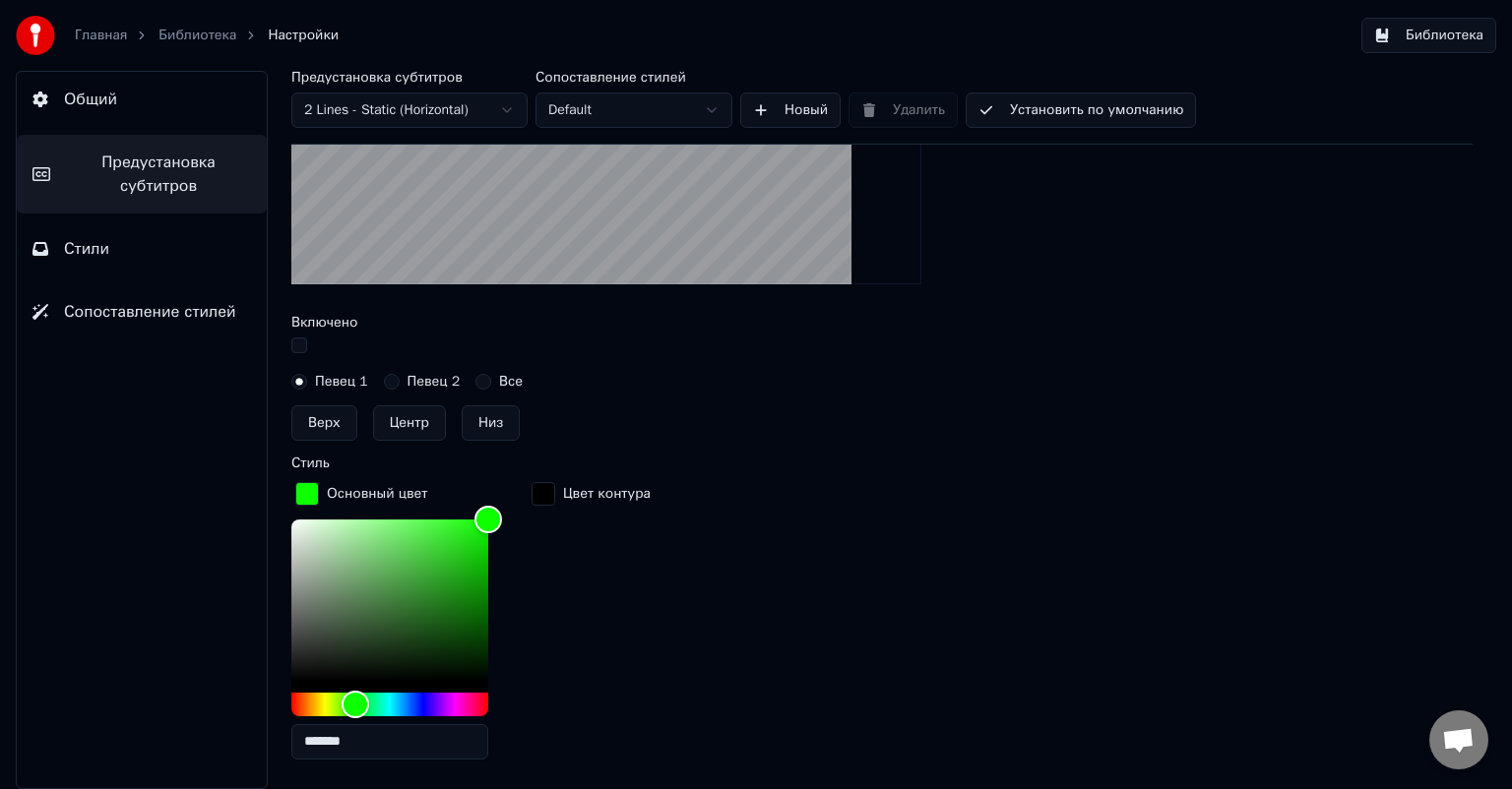 click on "Цвет контура" at bounding box center (591, 627) 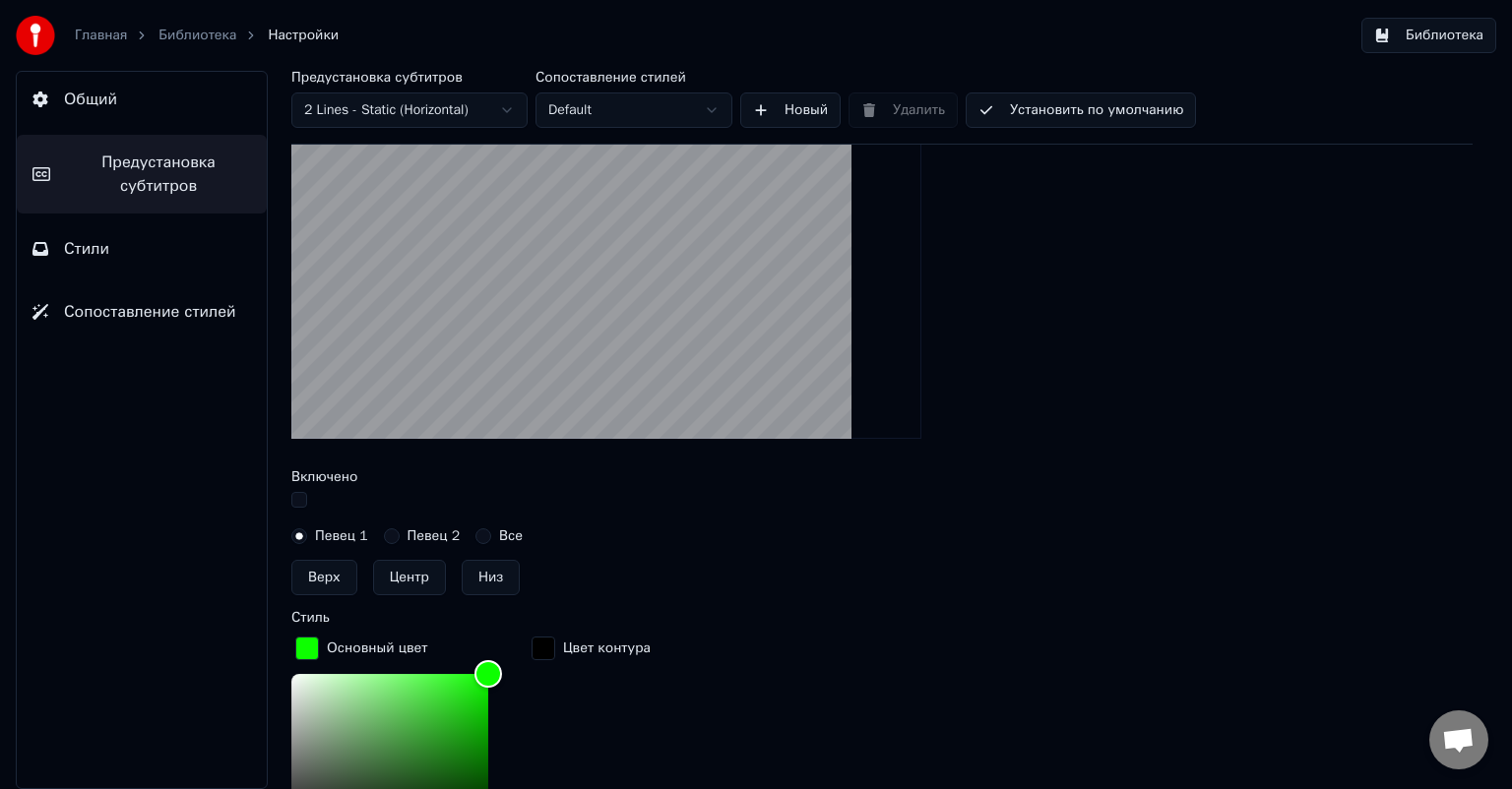 scroll, scrollTop: 577, scrollLeft: 0, axis: vertical 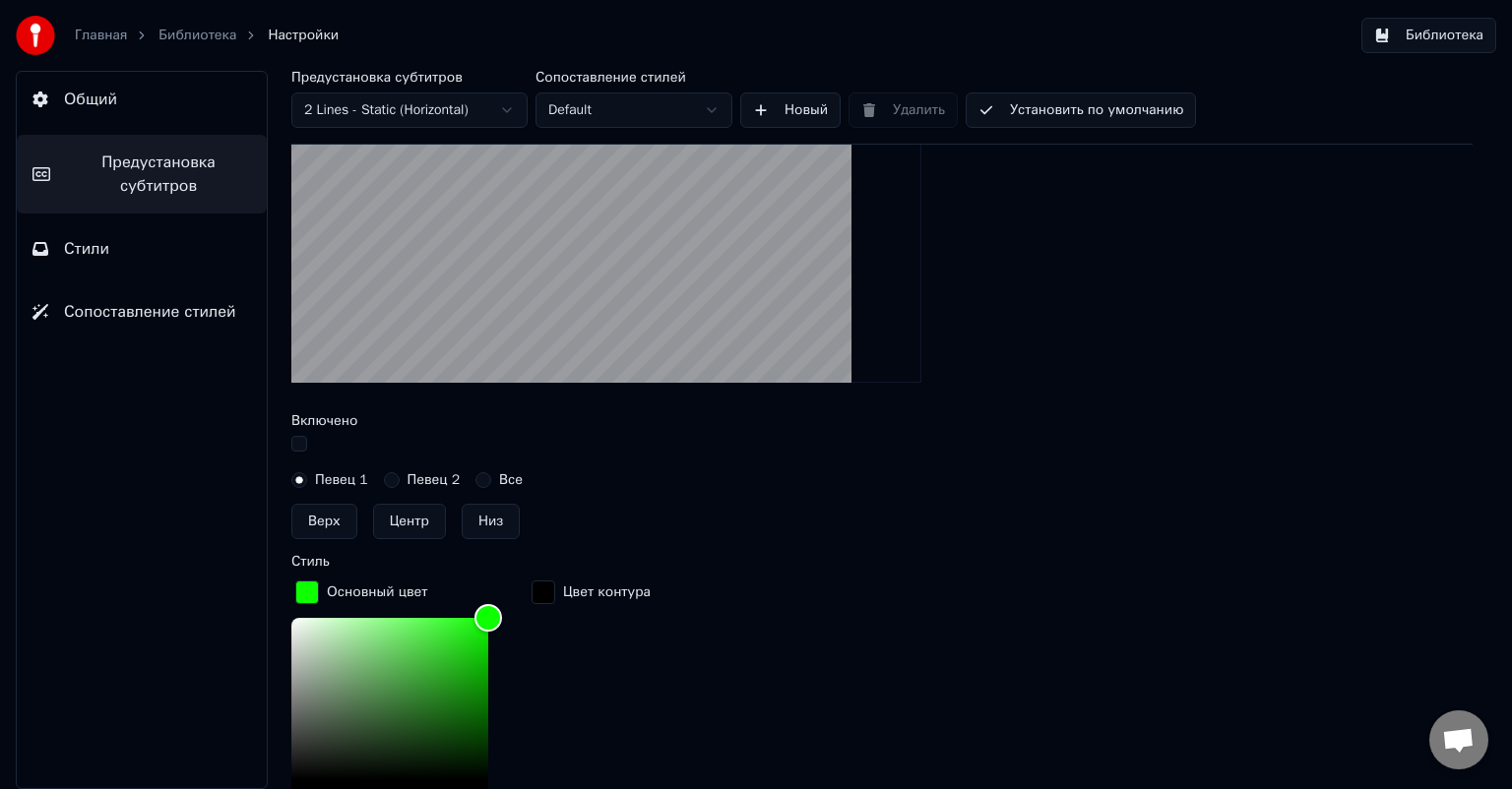click at bounding box center [543, 592] 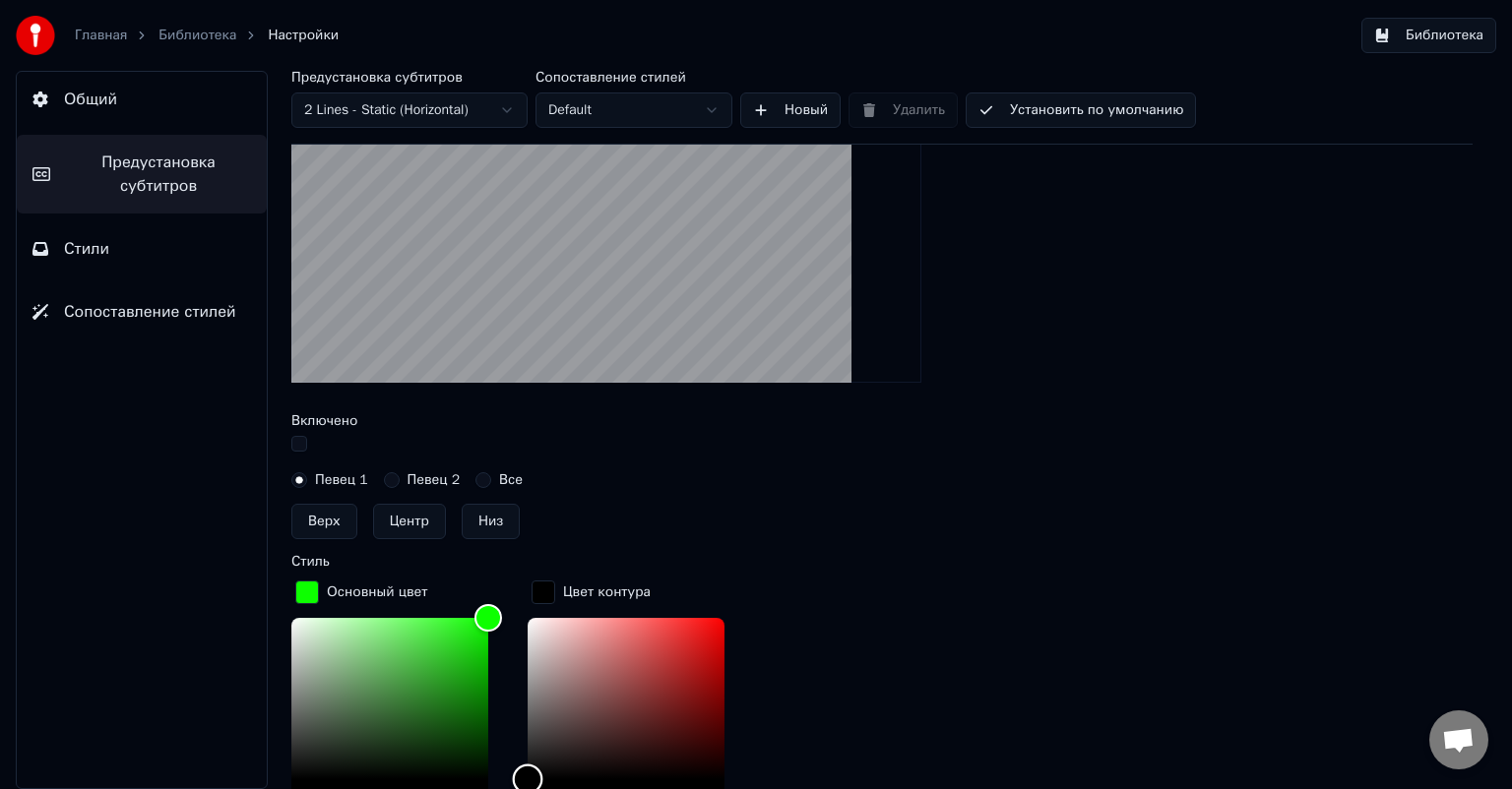 click at bounding box center [626, 698] 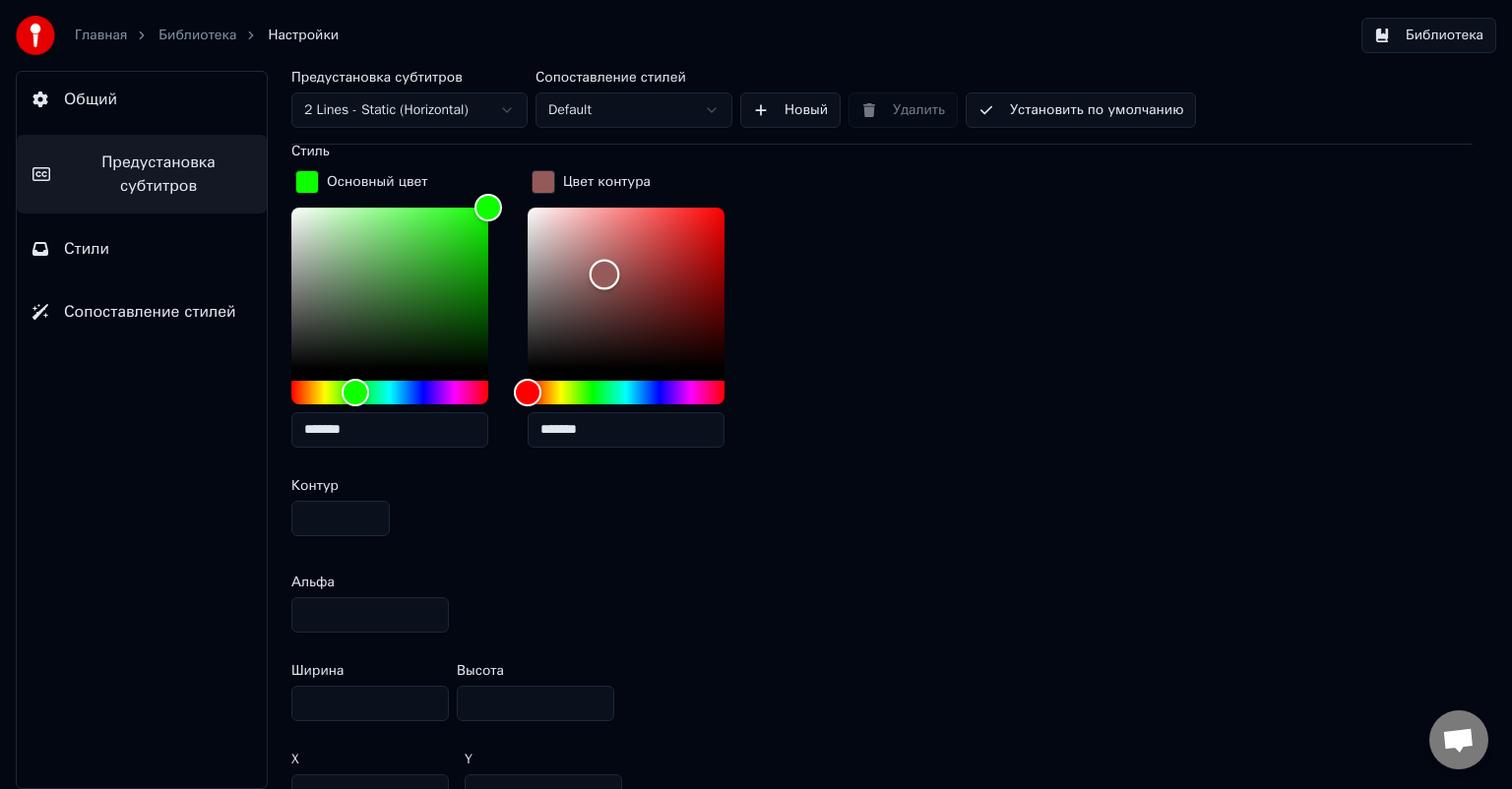 scroll, scrollTop: 970, scrollLeft: 0, axis: vertical 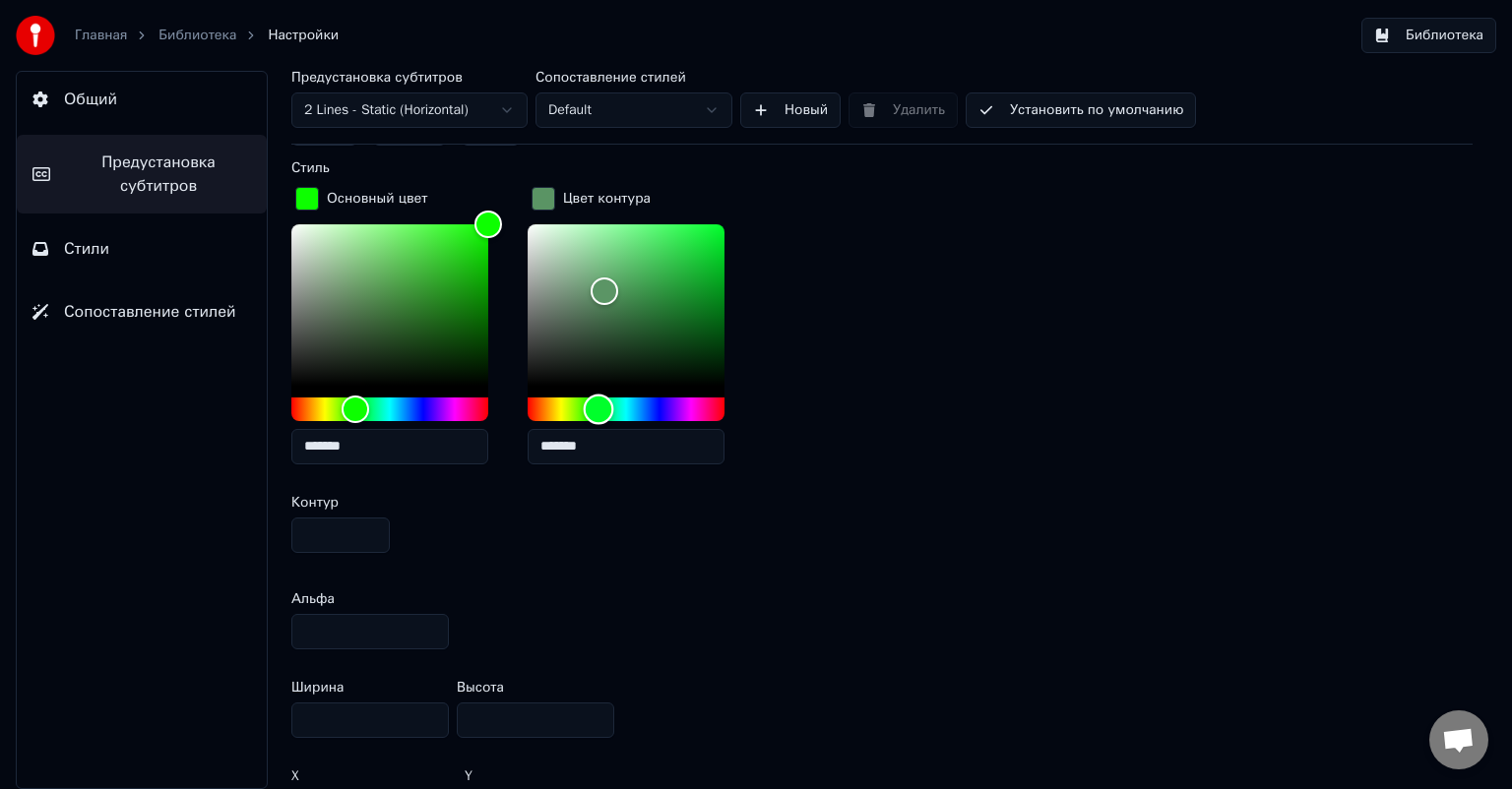 click at bounding box center [626, 409] 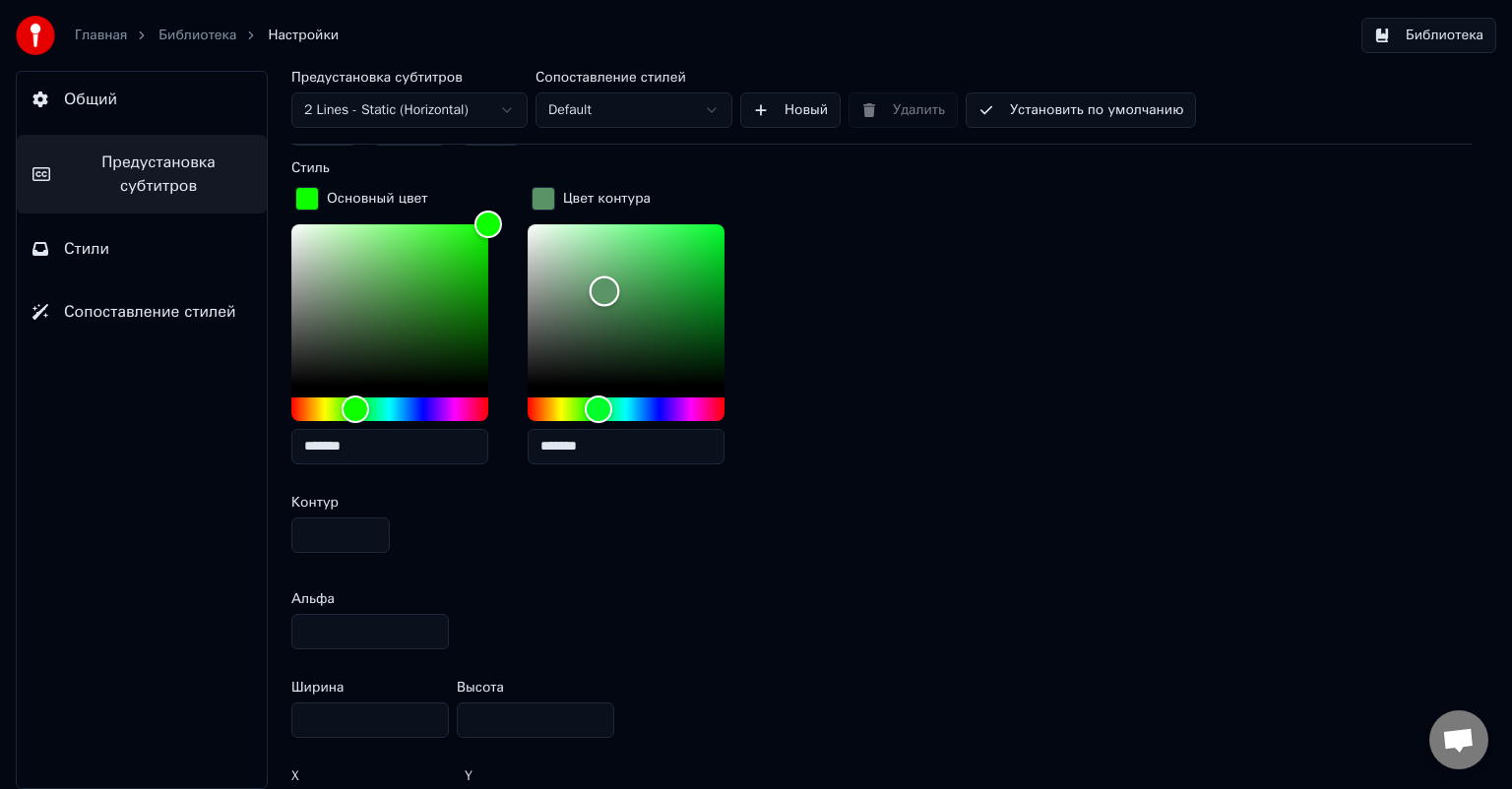 type on "*******" 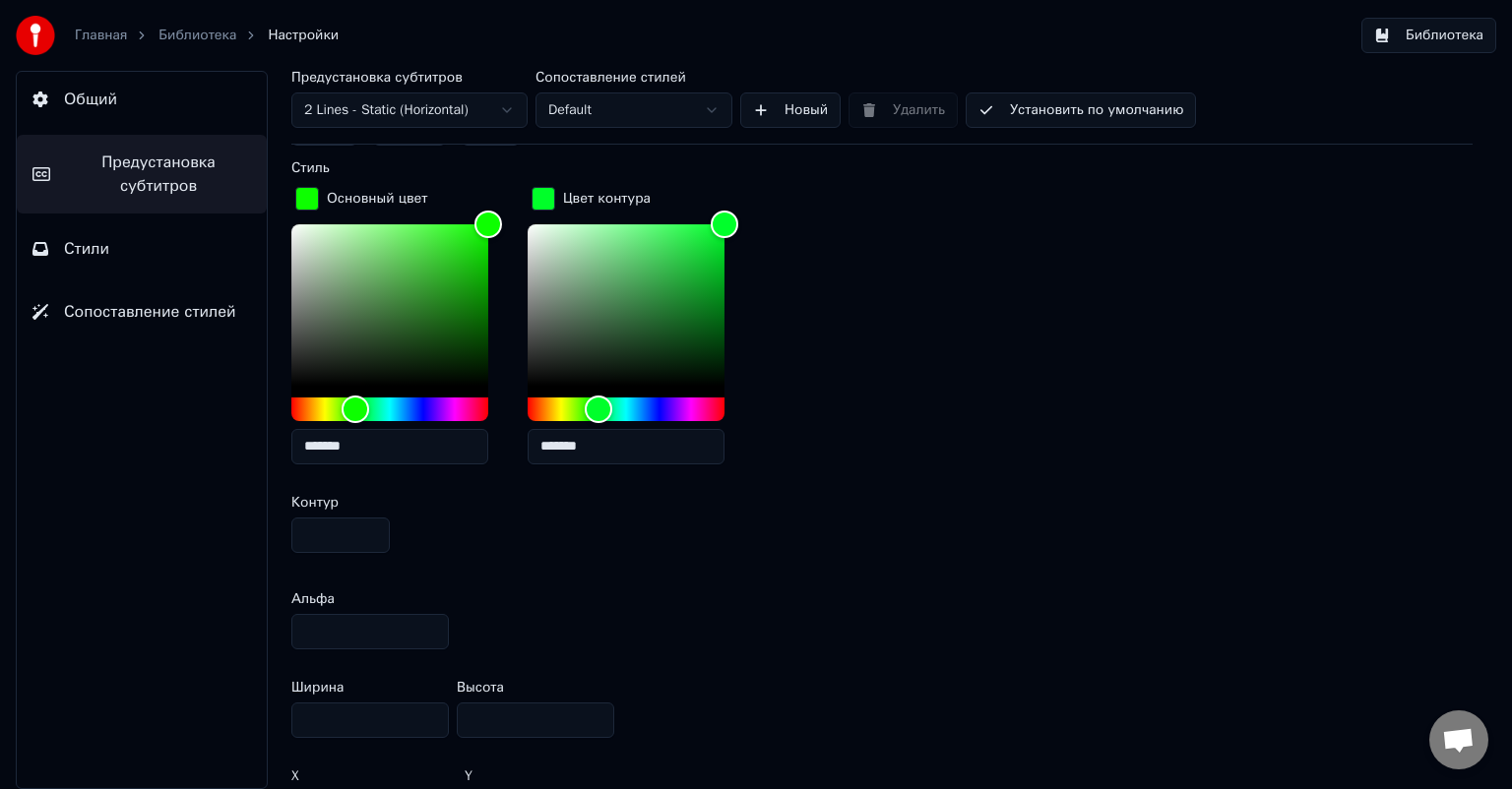 click on "Основный цвет ******* Цвет контура *******" at bounding box center [882, 332] 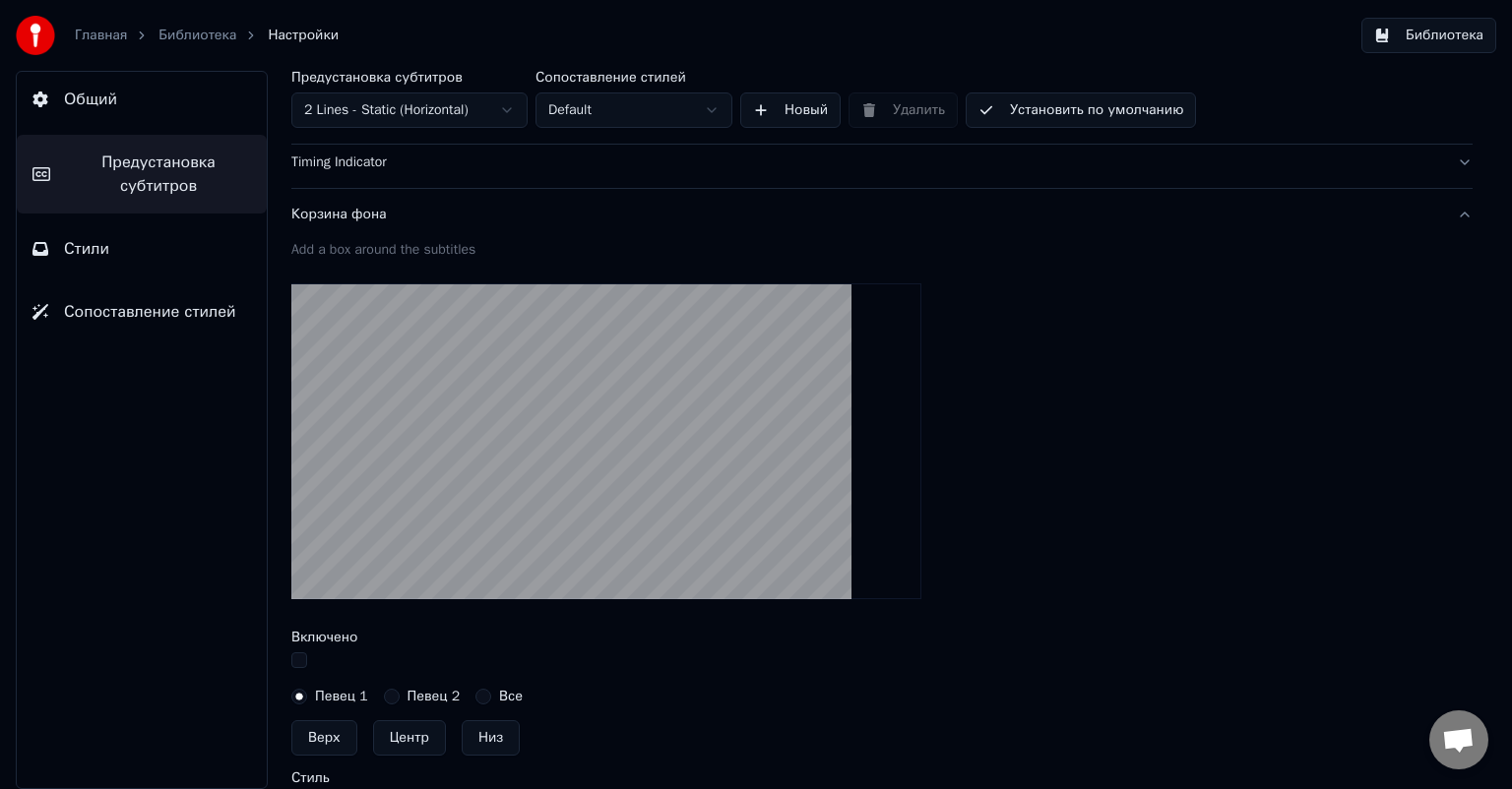 scroll, scrollTop: 0, scrollLeft: 0, axis: both 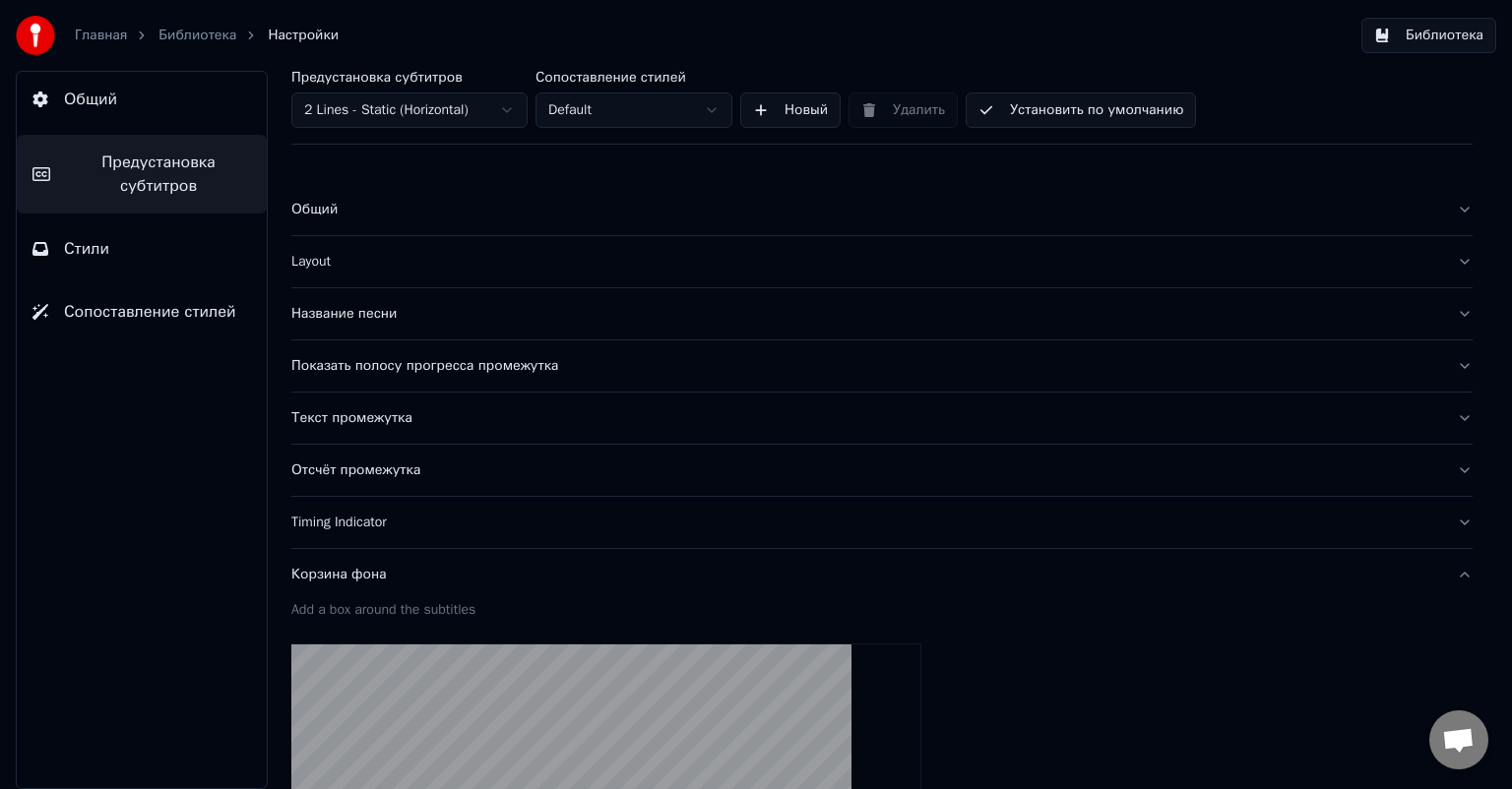 click on "Layout" at bounding box center [866, 262] 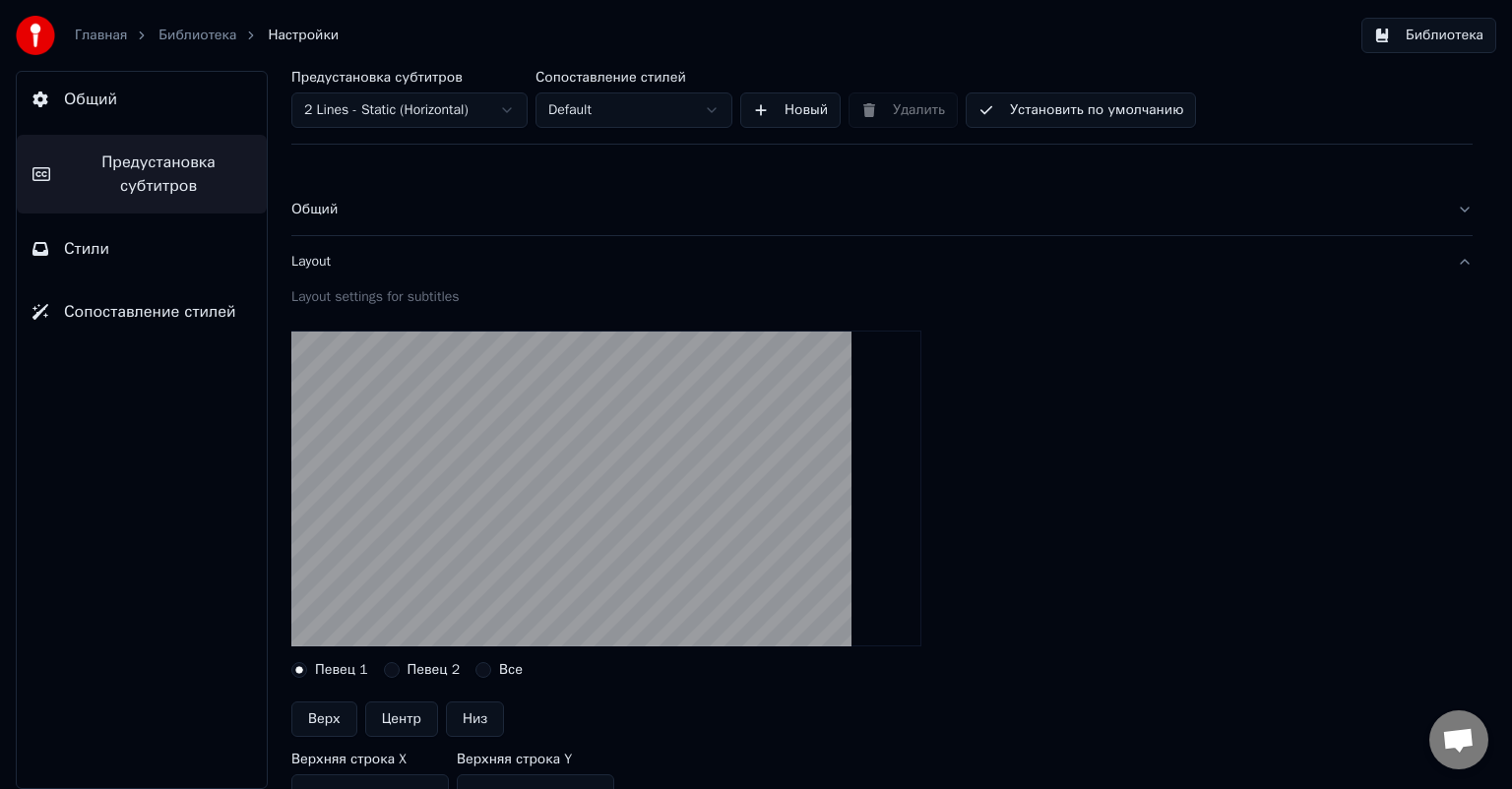 click at bounding box center [606, 488] 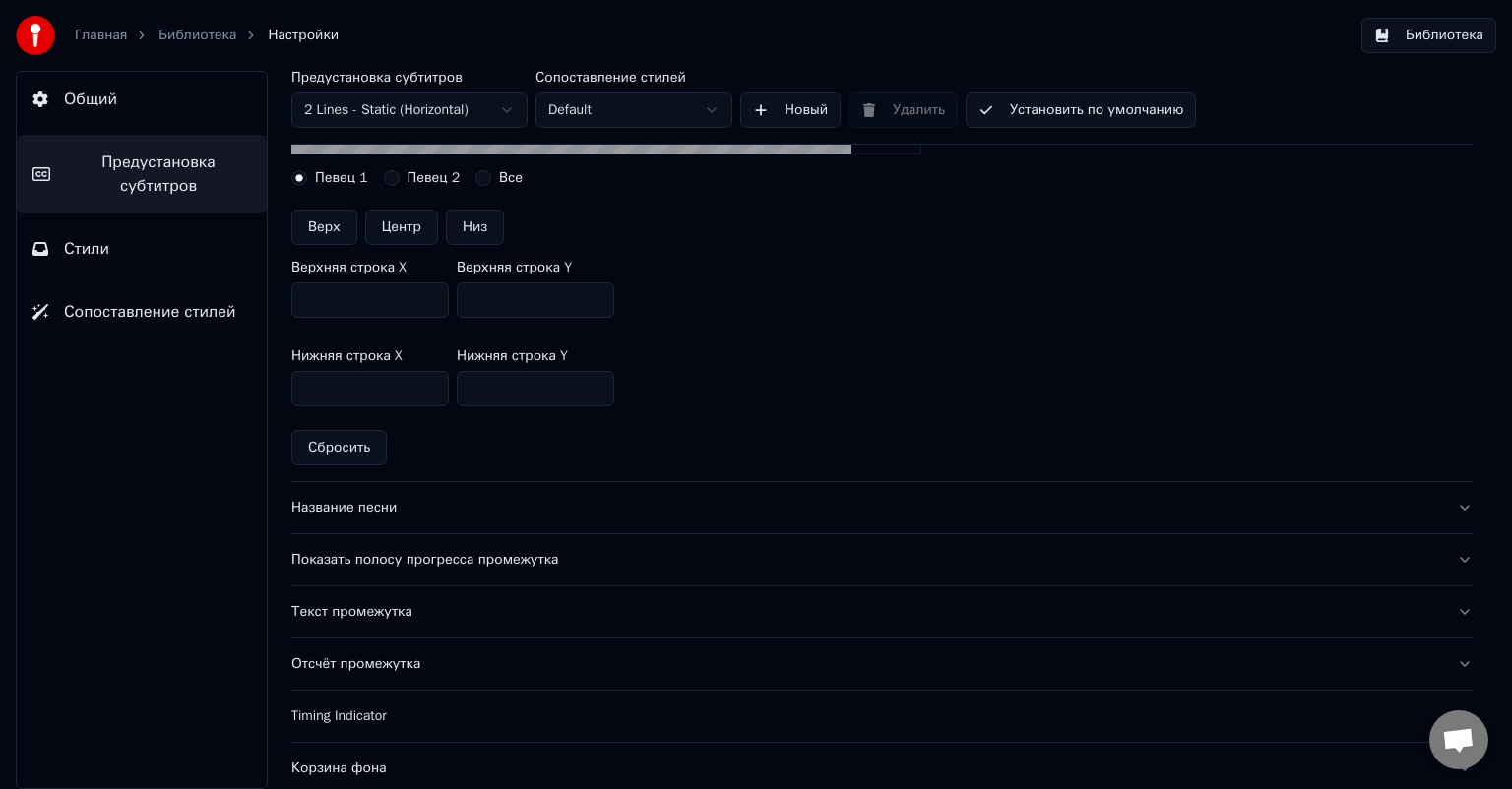 scroll, scrollTop: 0, scrollLeft: 0, axis: both 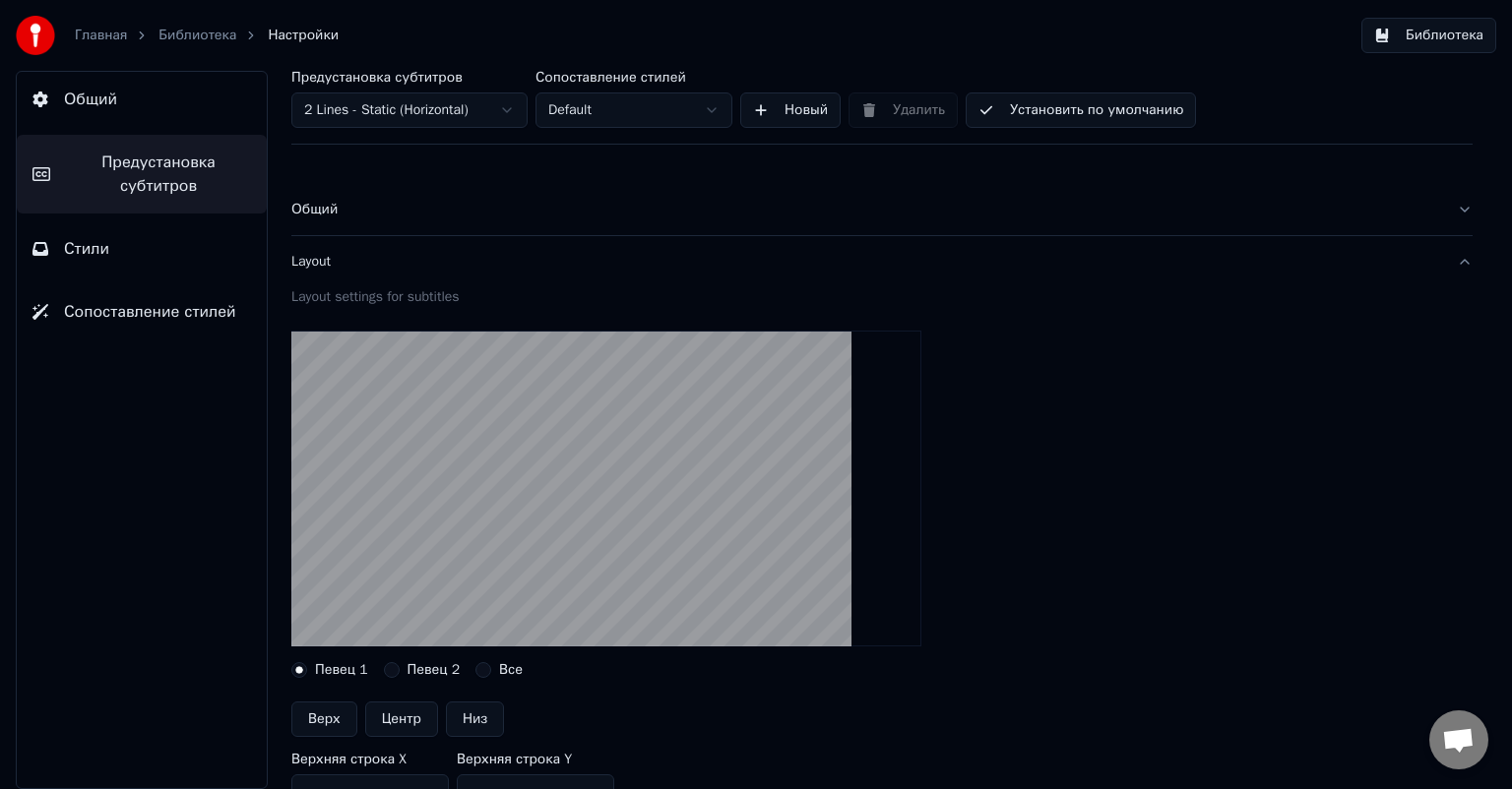 click on "Общий" at bounding box center (866, 210) 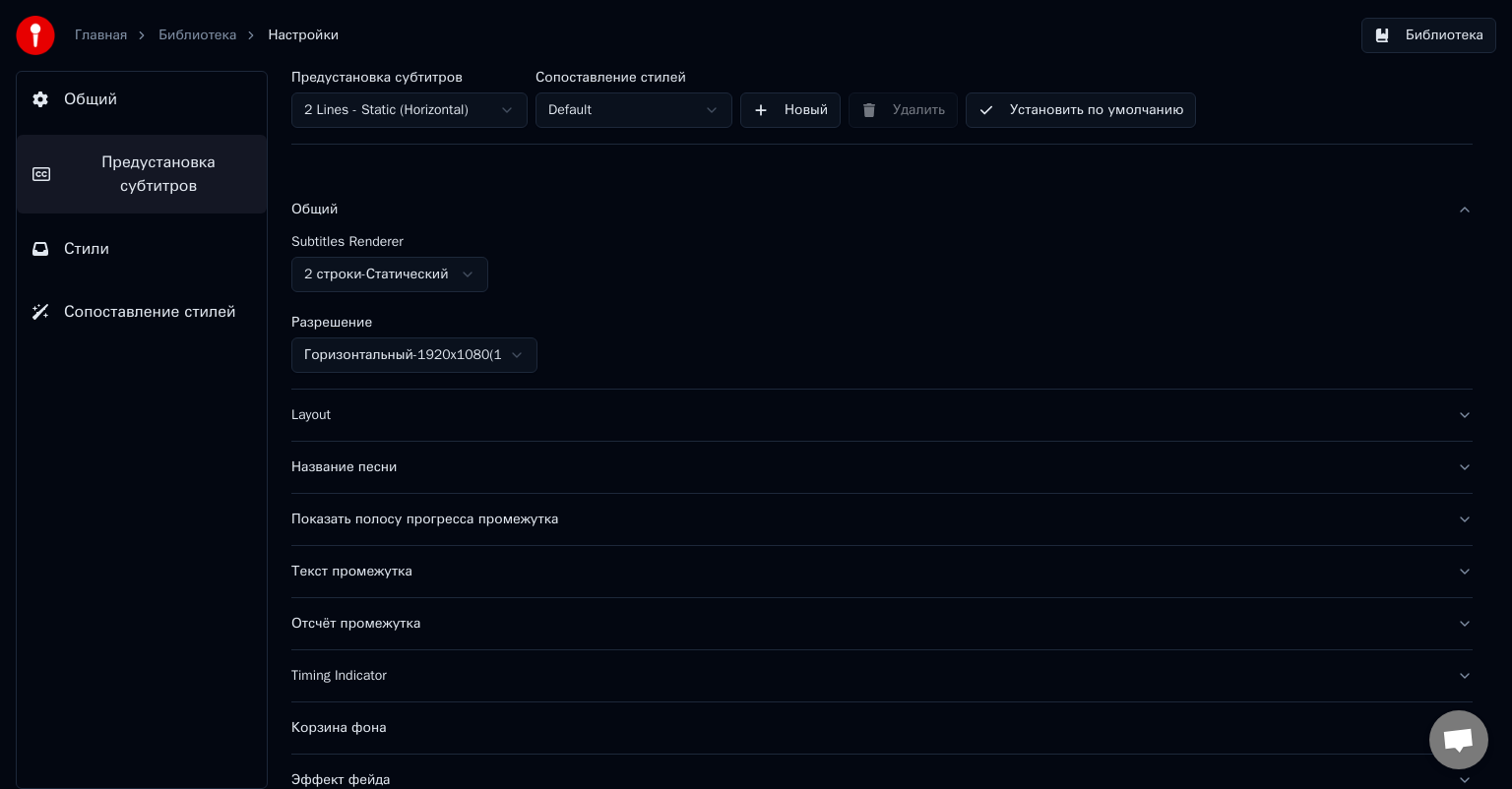 drag, startPoint x: 498, startPoint y: 294, endPoint x: 472, endPoint y: 276, distance: 31.622777 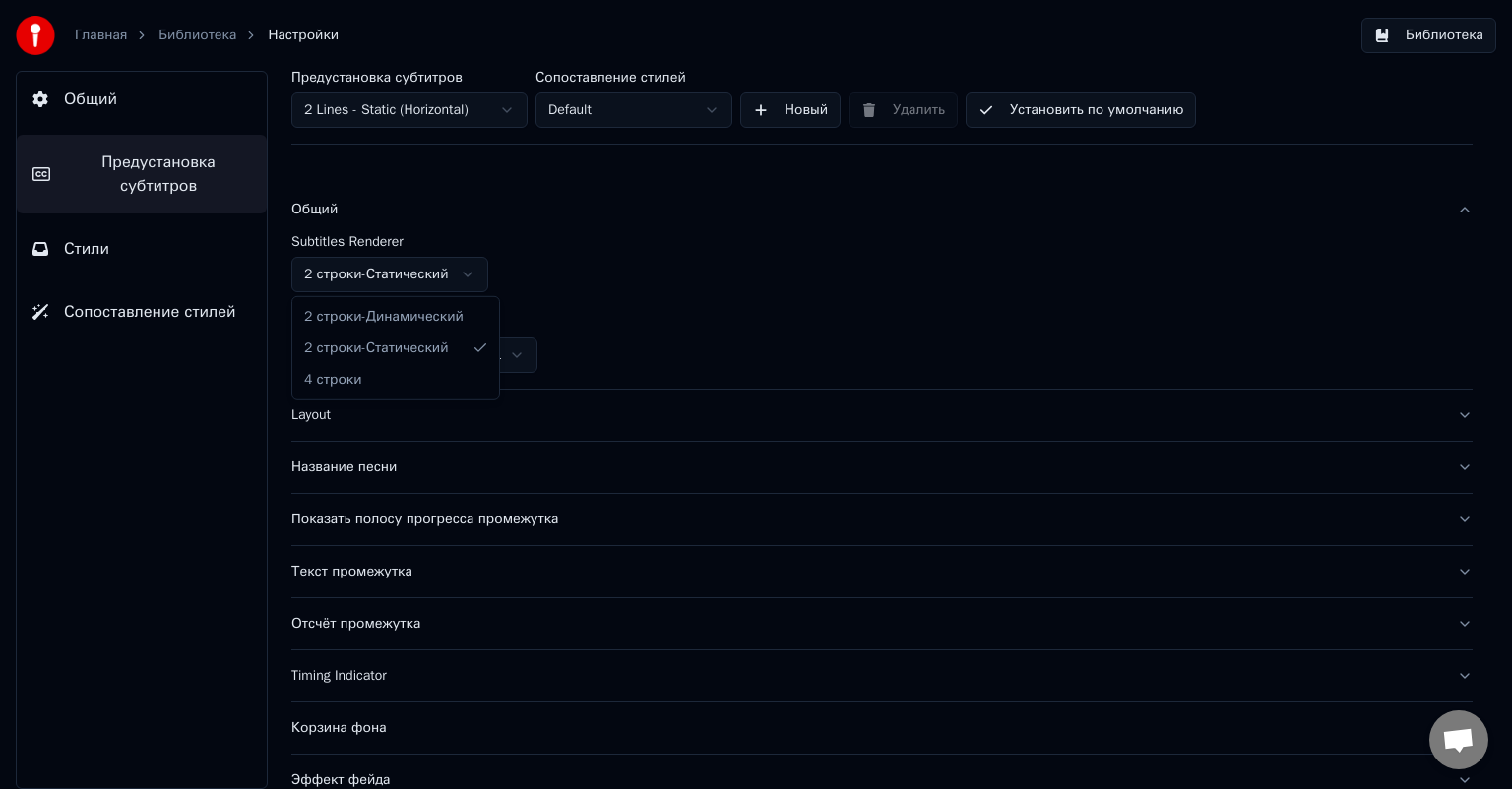 click on "Главная Библиотека Настройки Библиотека Общий Предустановка субтитров Стили Сопоставление стилей Предустановка субтитров 2 Lines - Static (Horizontal) Сопоставление стилей Default Новый Удалить Установить по умолчанию Общий Subtitles Renderer 2 строки  -  Статический Разрешение Горизонтальный  -  1920 x 1080  ( 16 : 9 ) Layout Название песни Показать полосу прогресса промежутка Текст промежутка Отсчёт промежутка Timing Indicator Корзина фона Эффект фейда Смещение Максимум символов на строку Автоматическое разделение строки Advanced Settings 2 строки  -  Динамический 2 строки  -  Статический 4 строки" at bounding box center (756, 394) 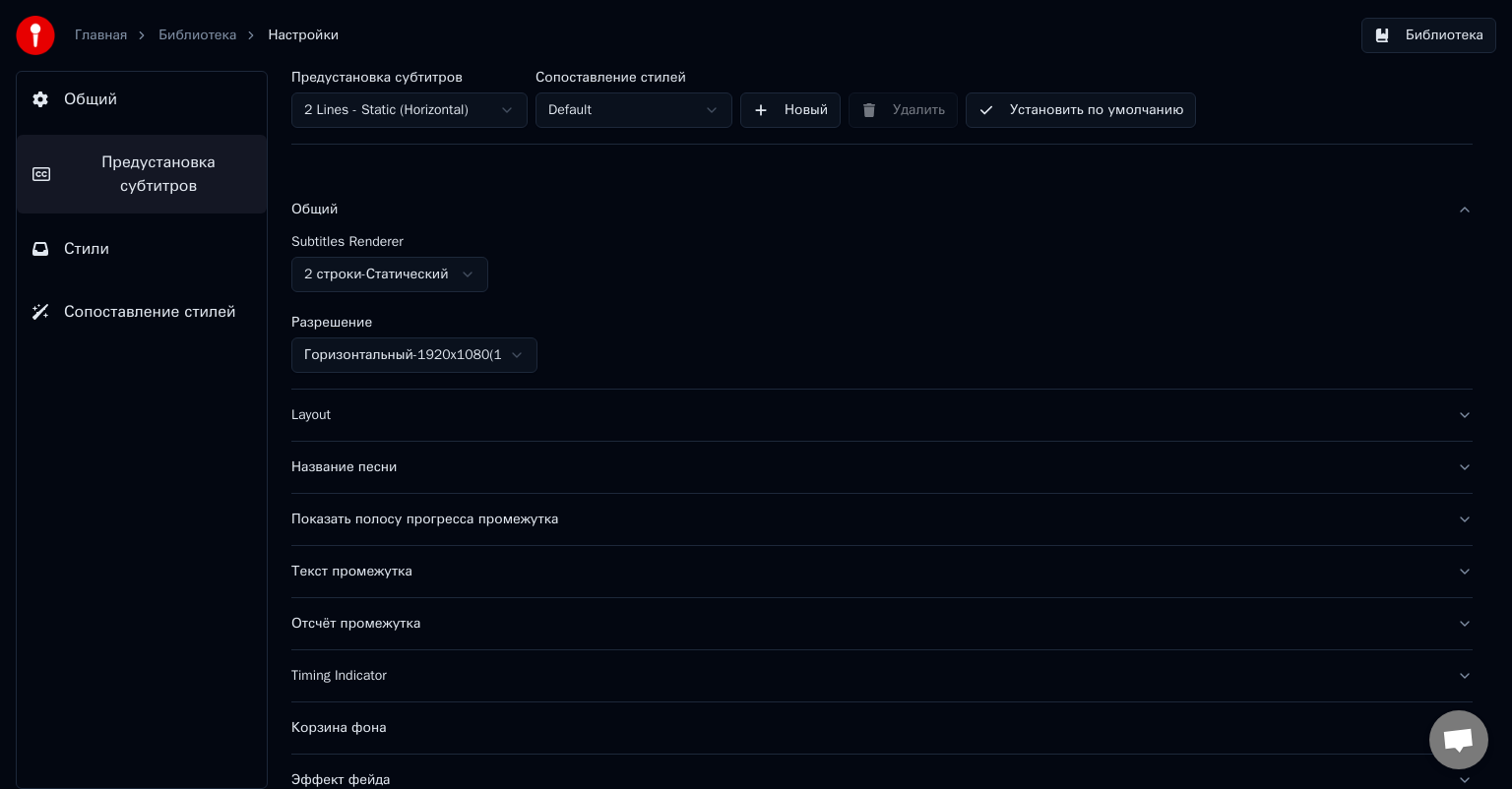 click on "Стили" at bounding box center [142, 249] 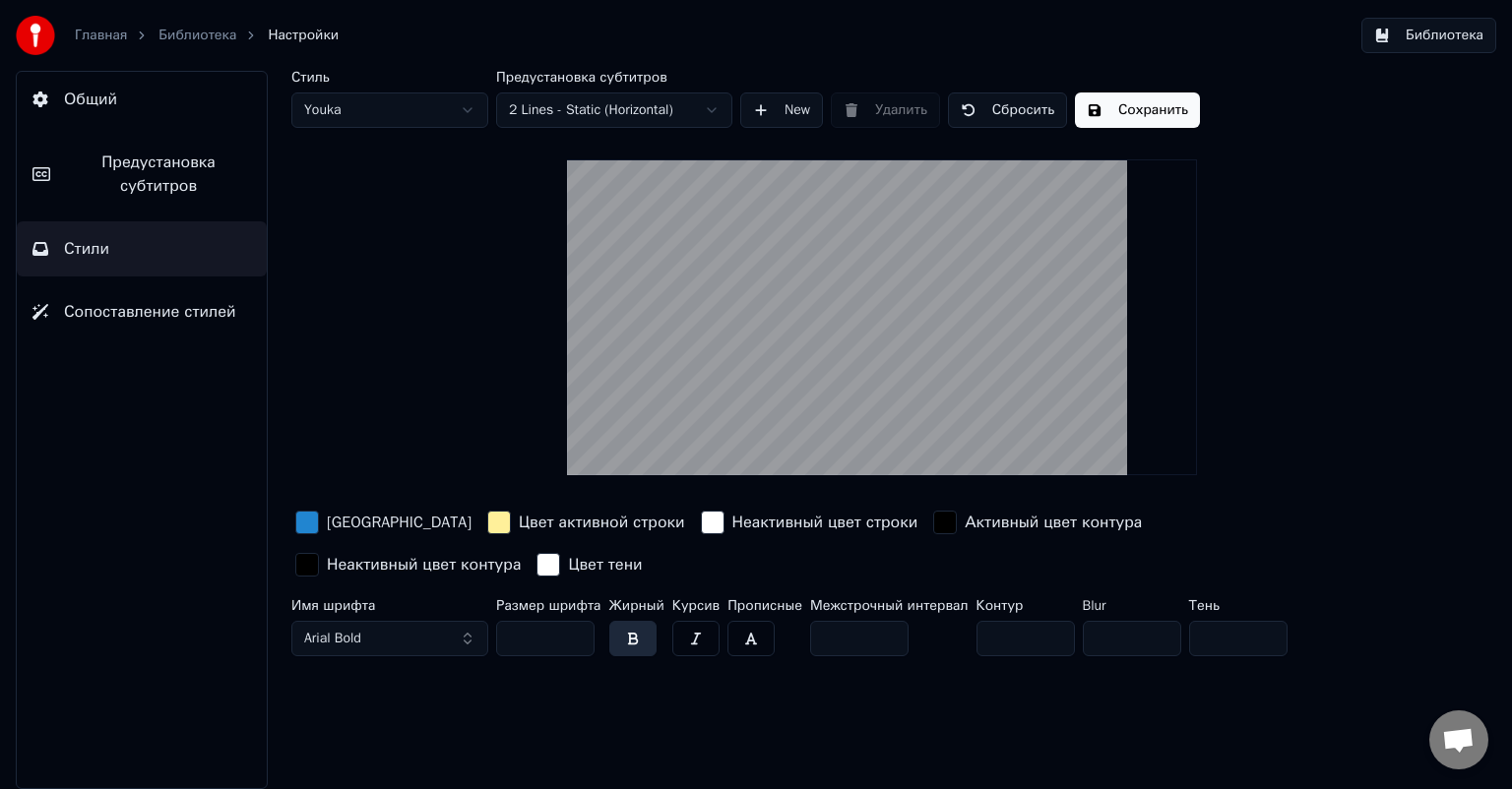 click at bounding box center [882, 317] 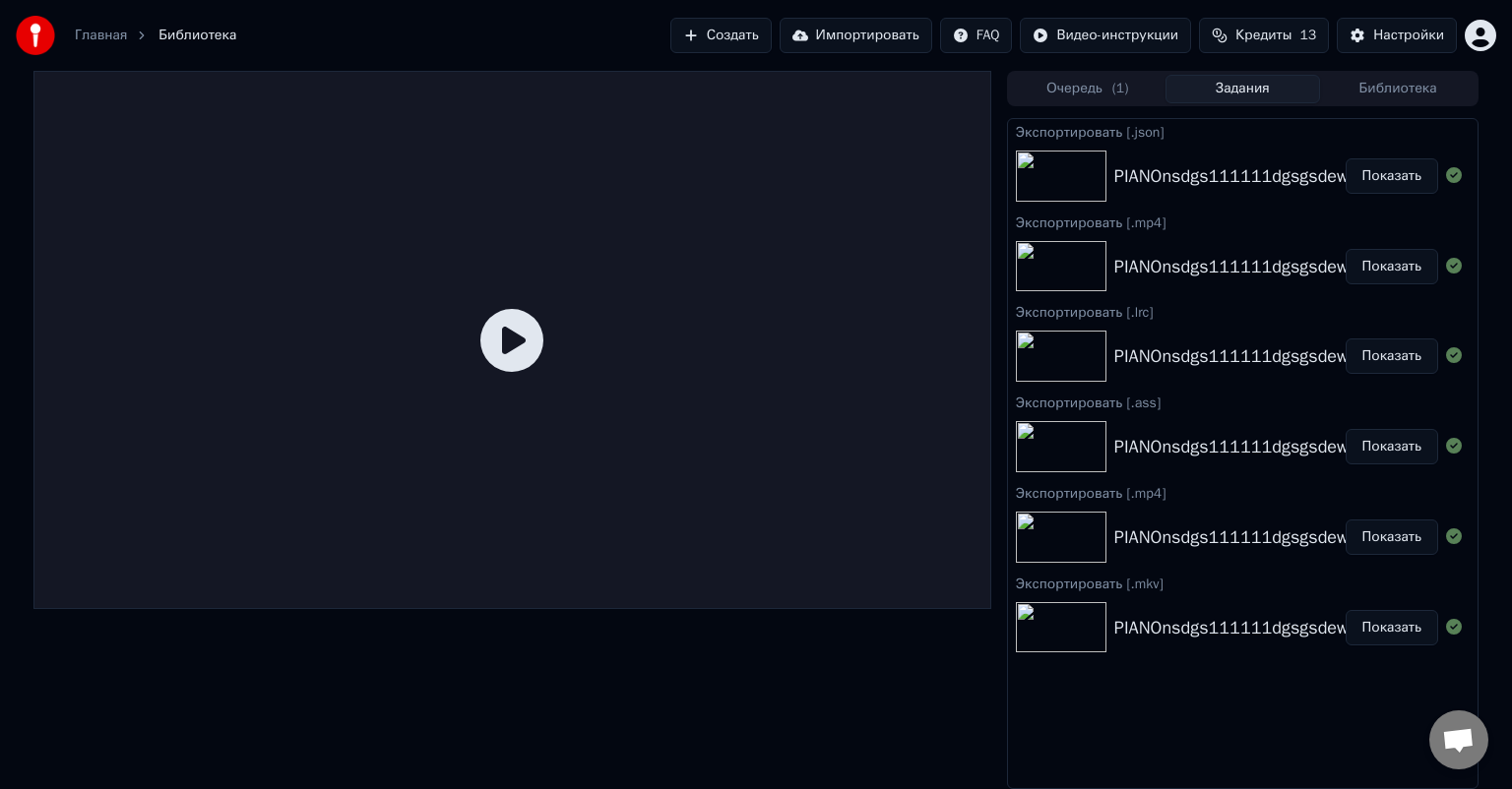 click on "( 1 )" at bounding box center [1120, 89] 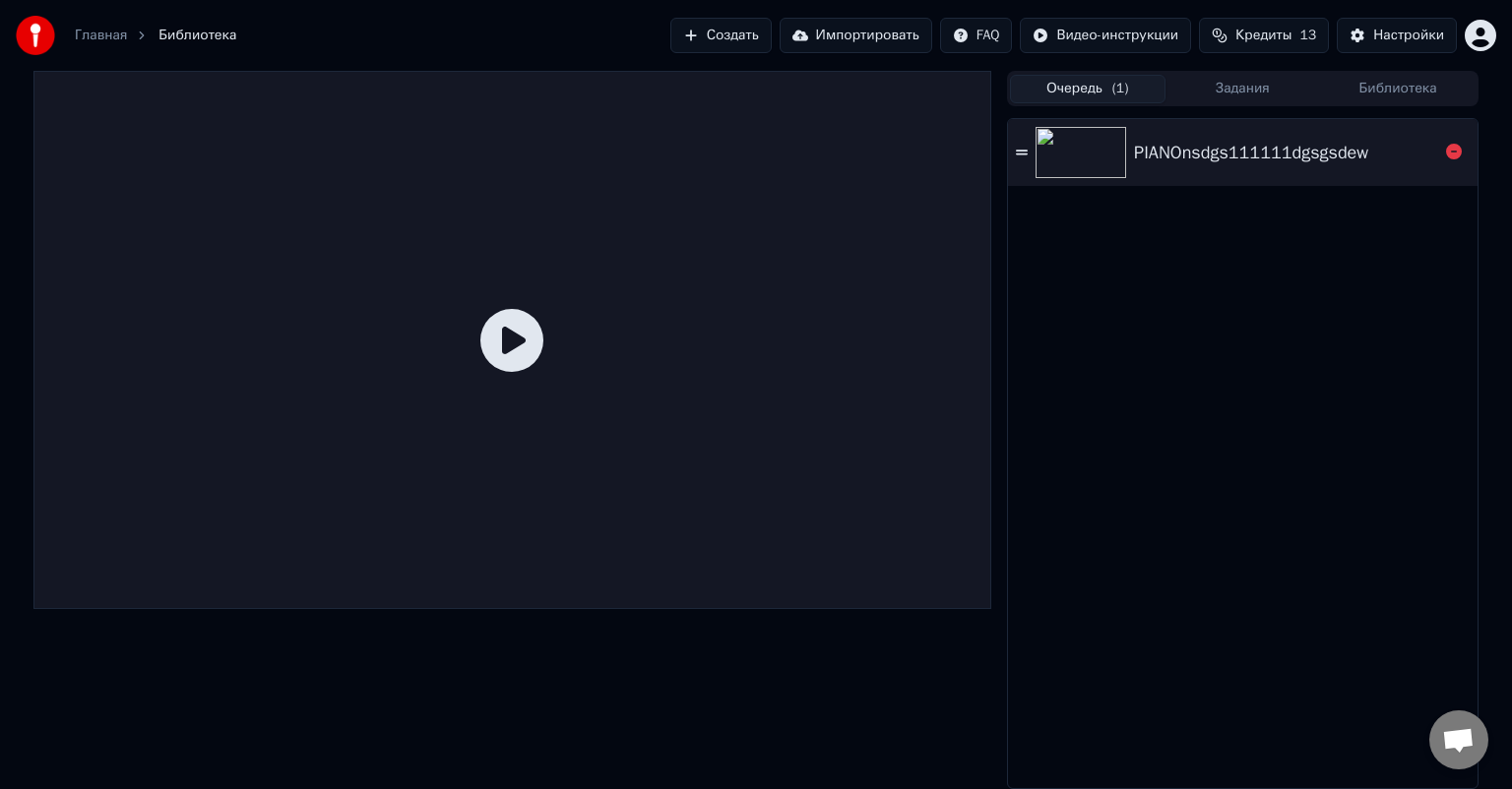 click on "PIANOnsdgs111111dgsgsdew" at bounding box center (1251, 152) 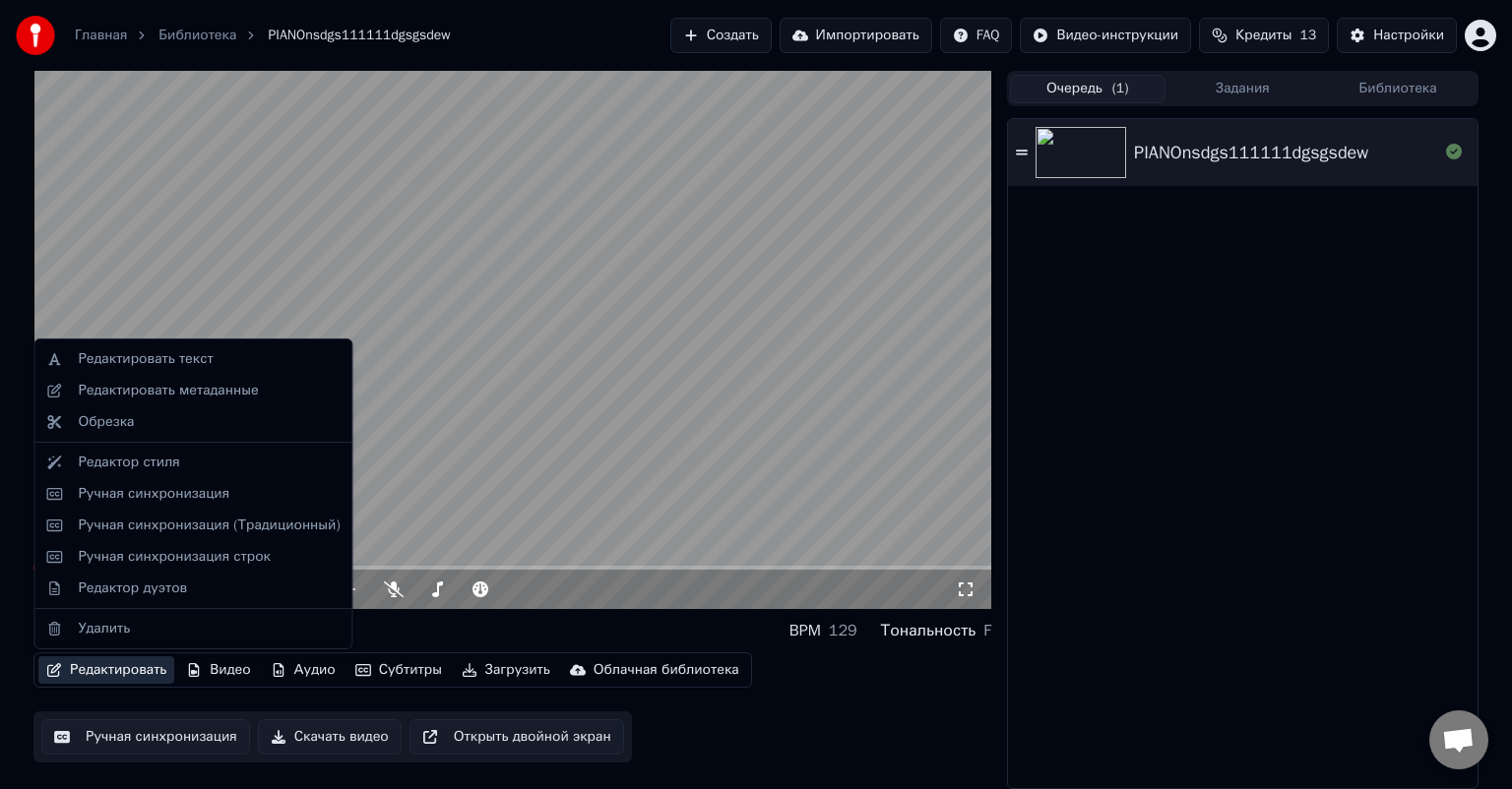 click on "Редактировать" at bounding box center [106, 670] 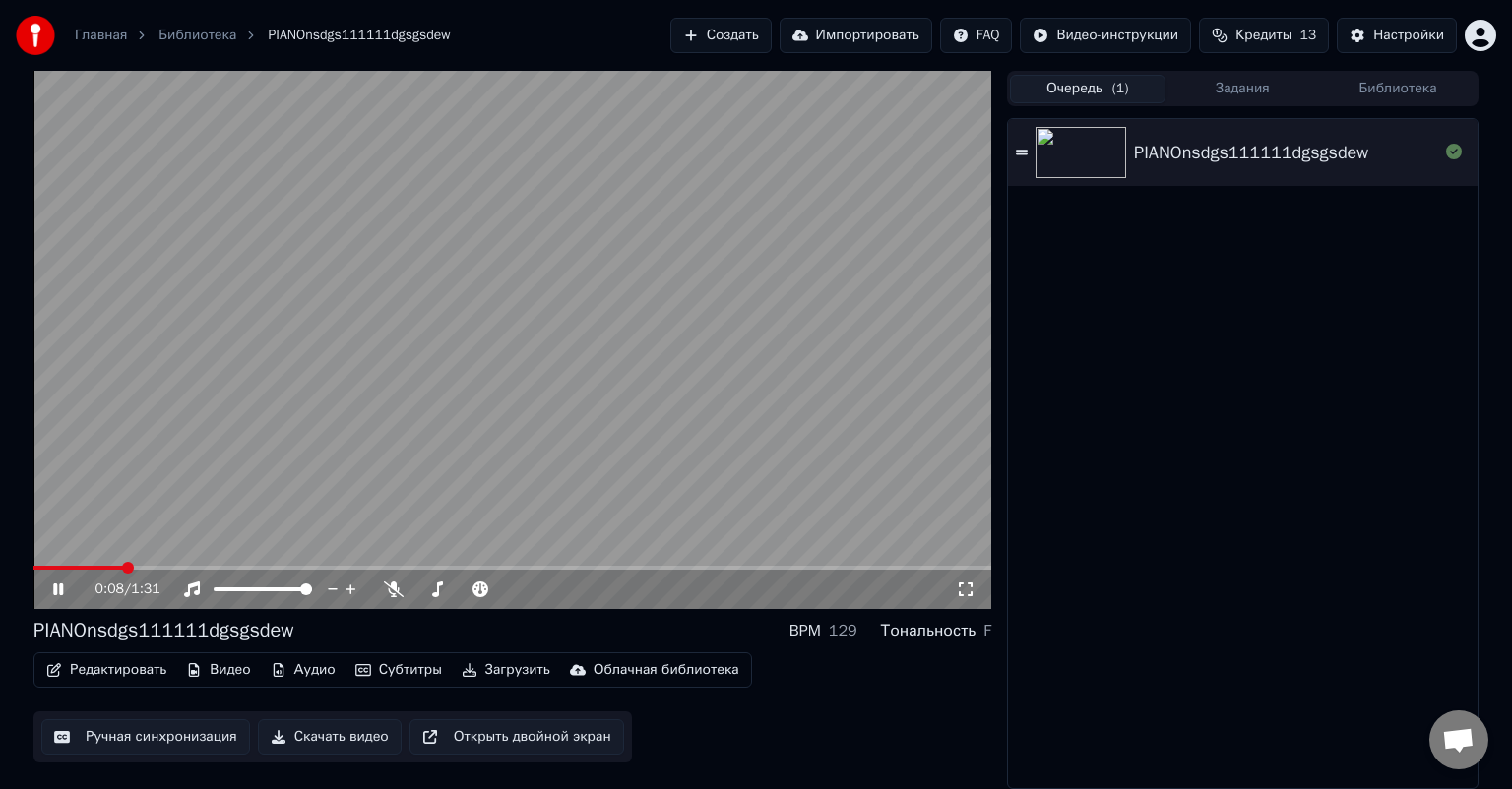 click on "PIANOnsdgs111111dgsgsdew" at bounding box center (1242, 454) 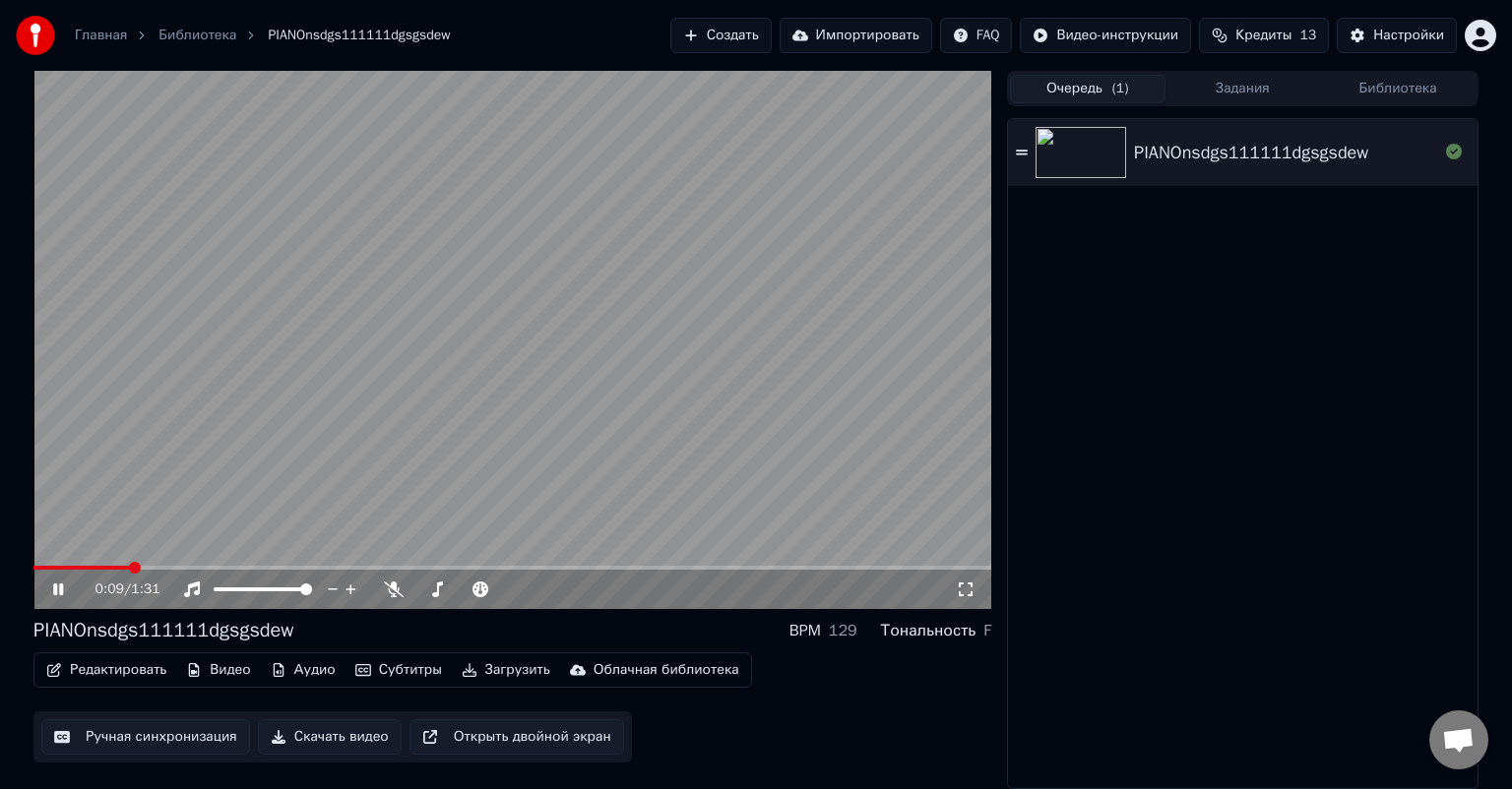 click on "Видео" at bounding box center (218, 670) 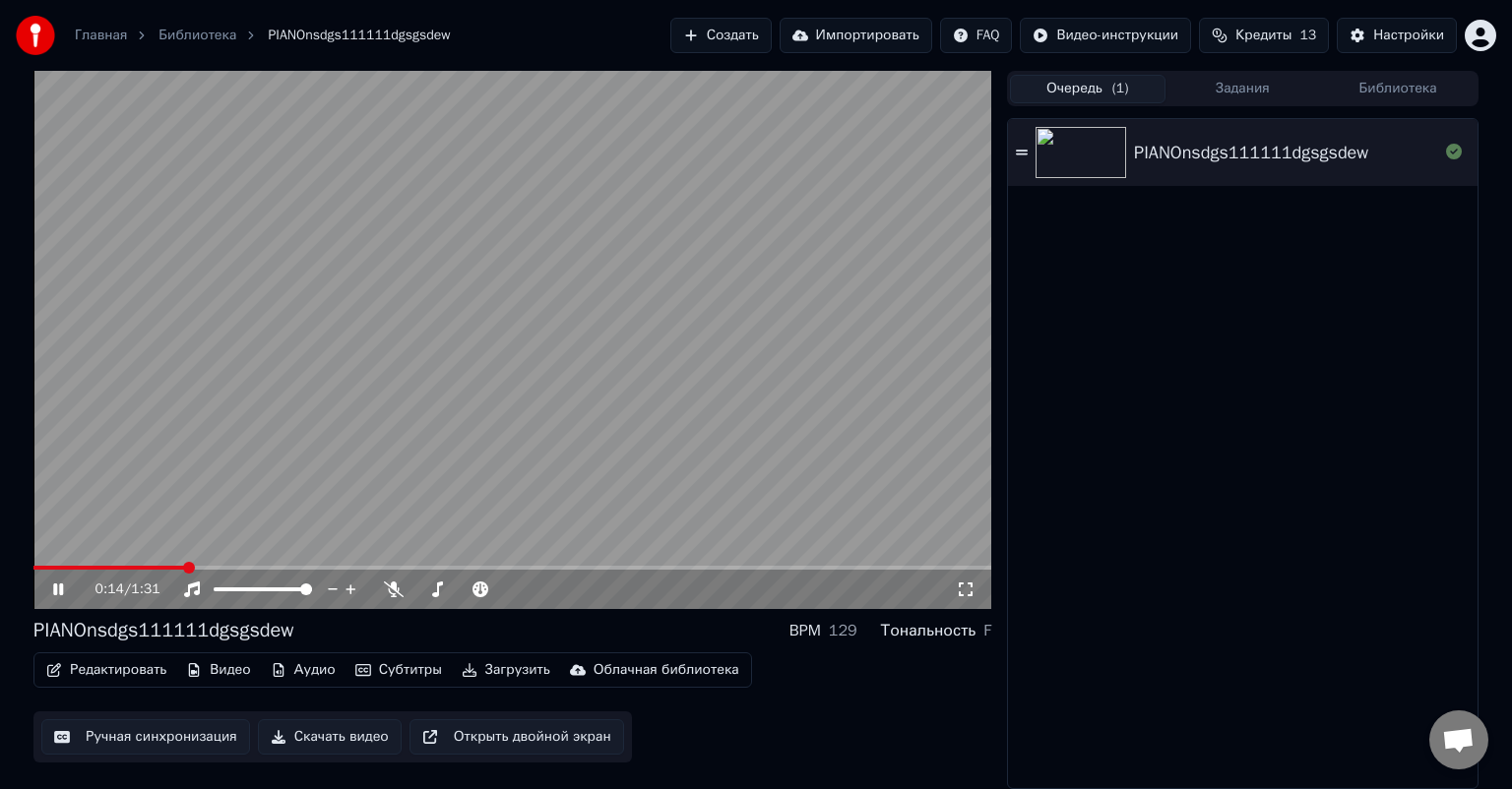 click on "PIANOnsdgs111111dgsgsdew" at bounding box center [1242, 454] 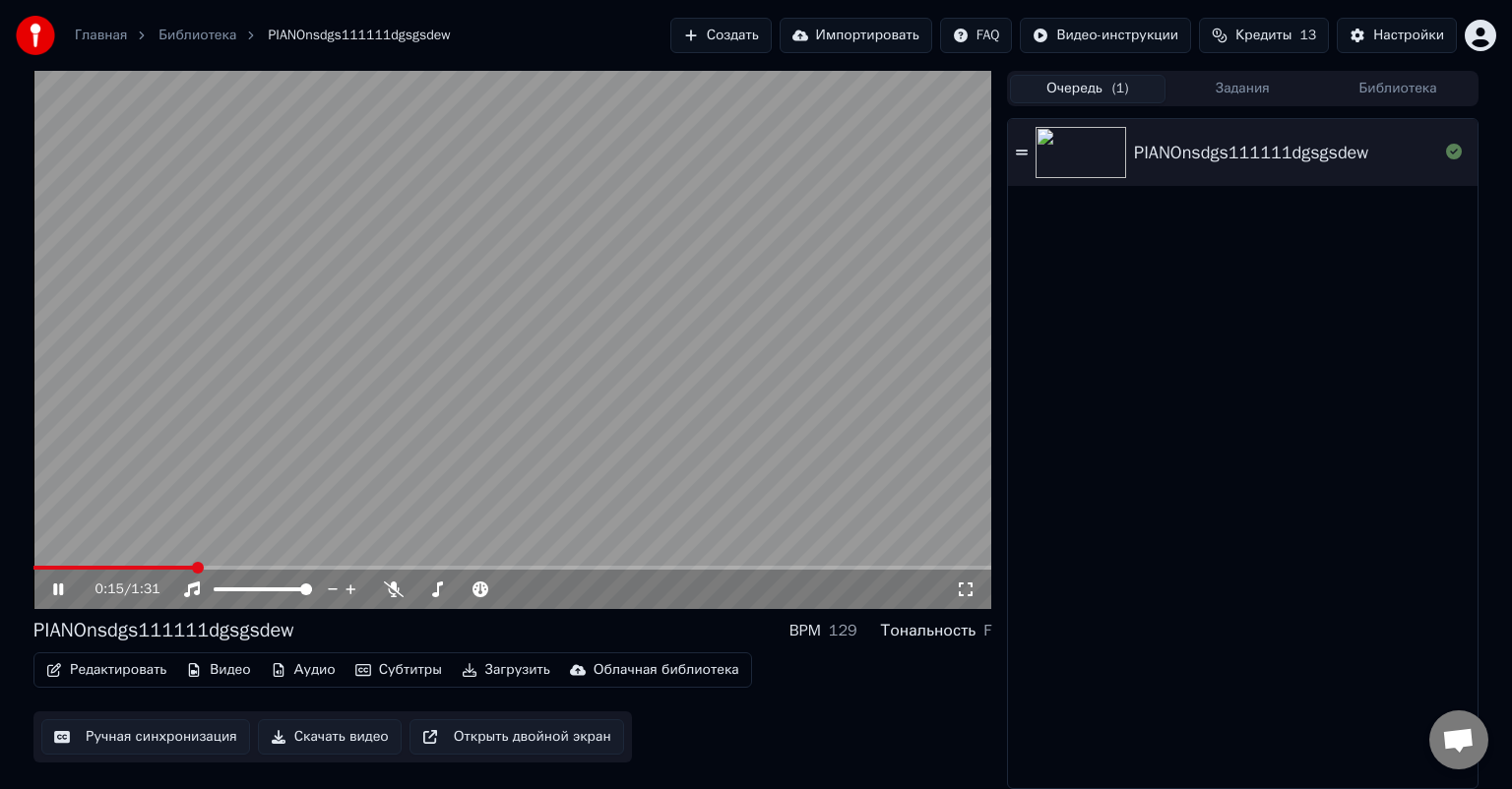 click on "Аудио" at bounding box center (303, 670) 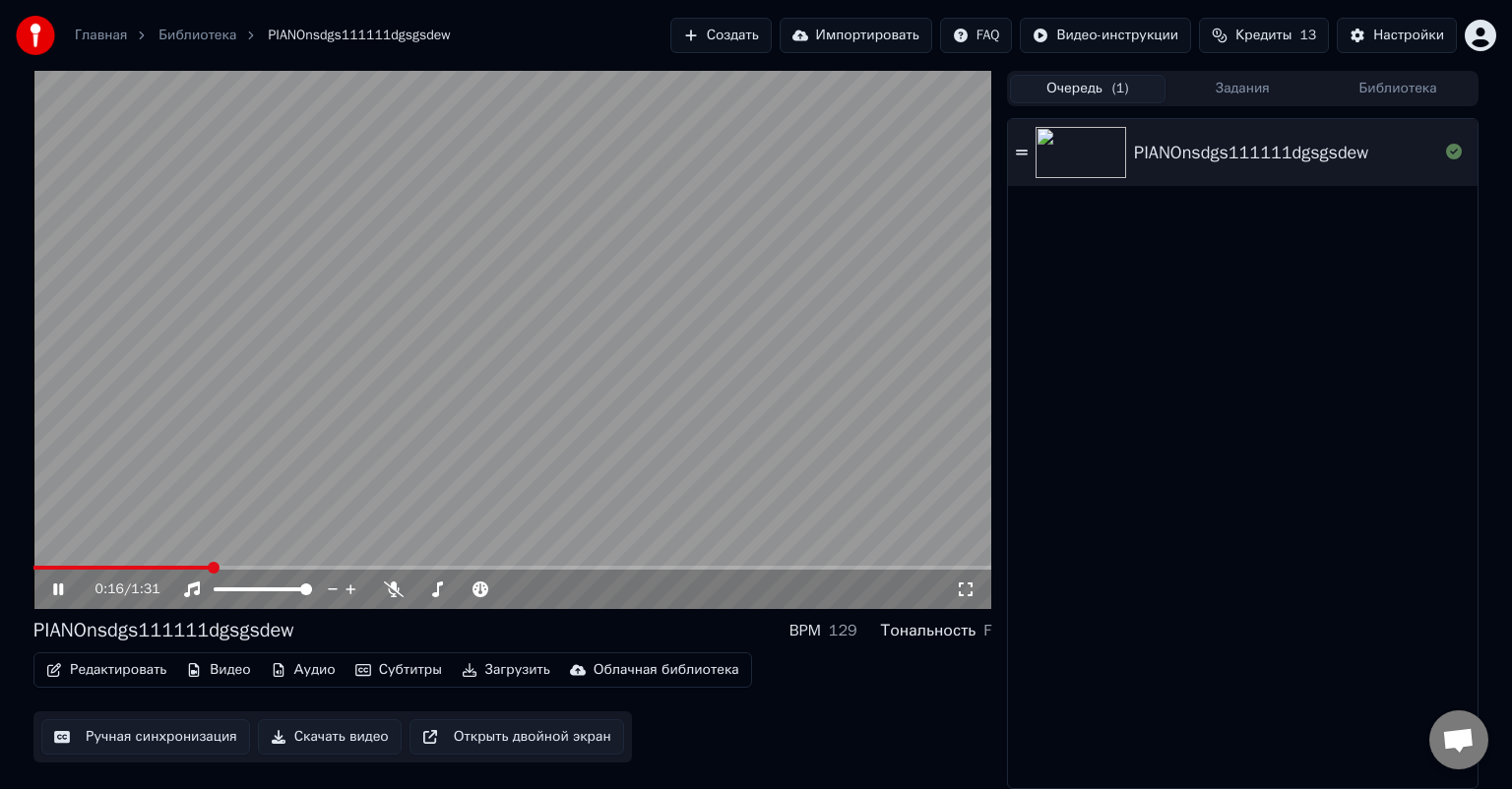 drag, startPoint x: 1093, startPoint y: 669, endPoint x: 701, endPoint y: 672, distance: 392.0115 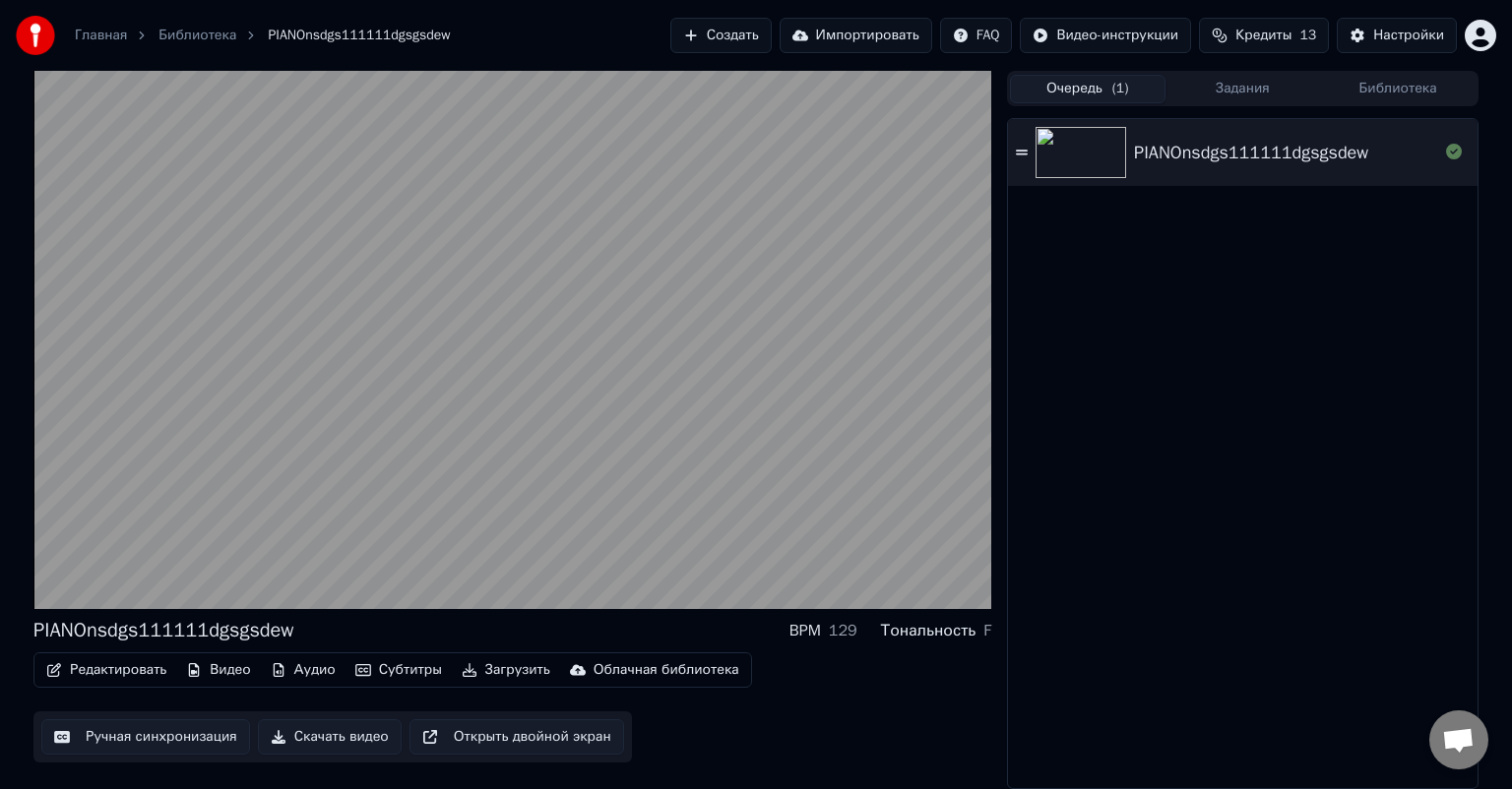 click on "Субтитры" at bounding box center (399, 670) 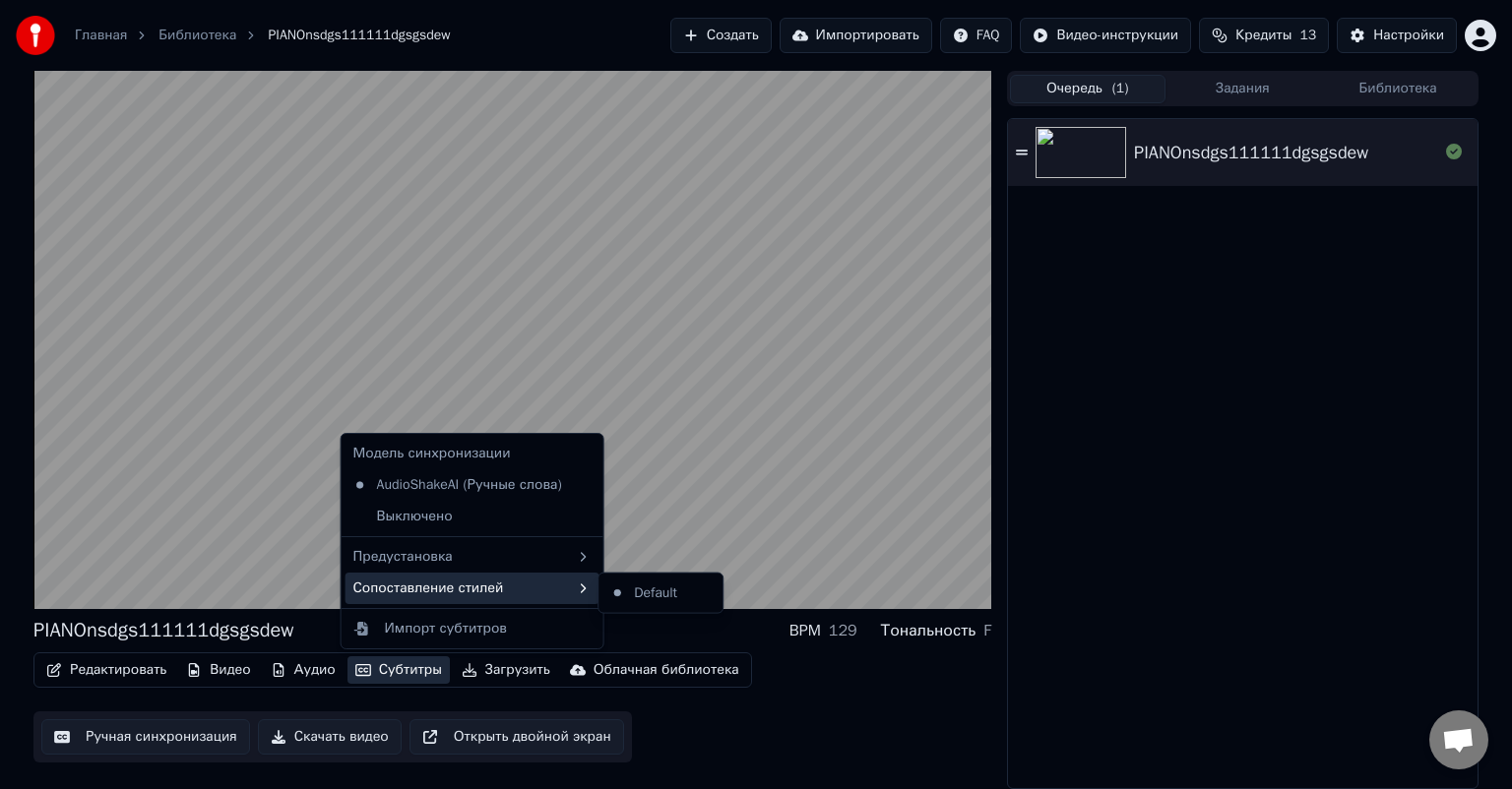 click on "PIANOnsdgs111111dgsgsdew" at bounding box center [1242, 454] 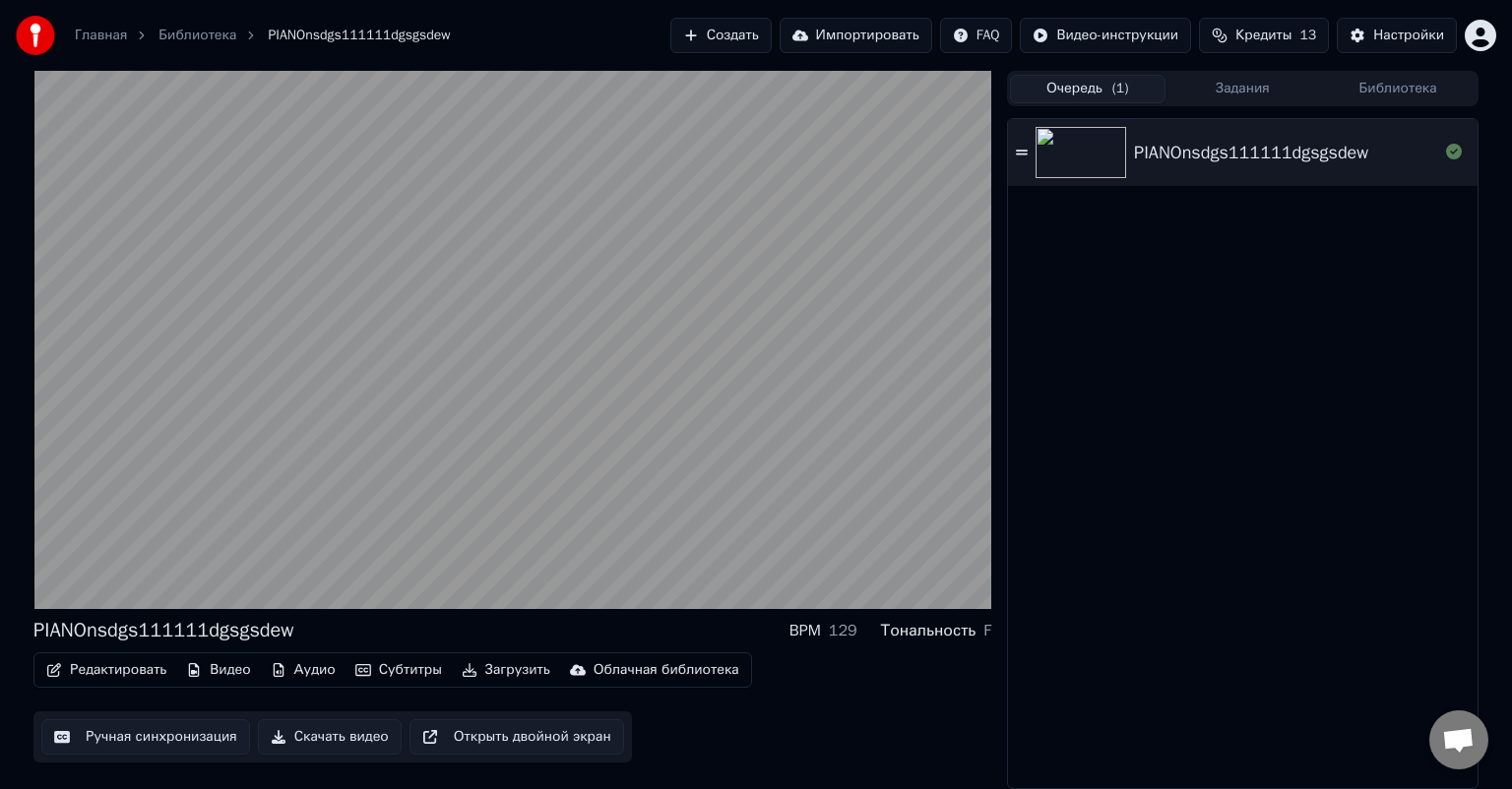 click on "Загрузить" at bounding box center [506, 670] 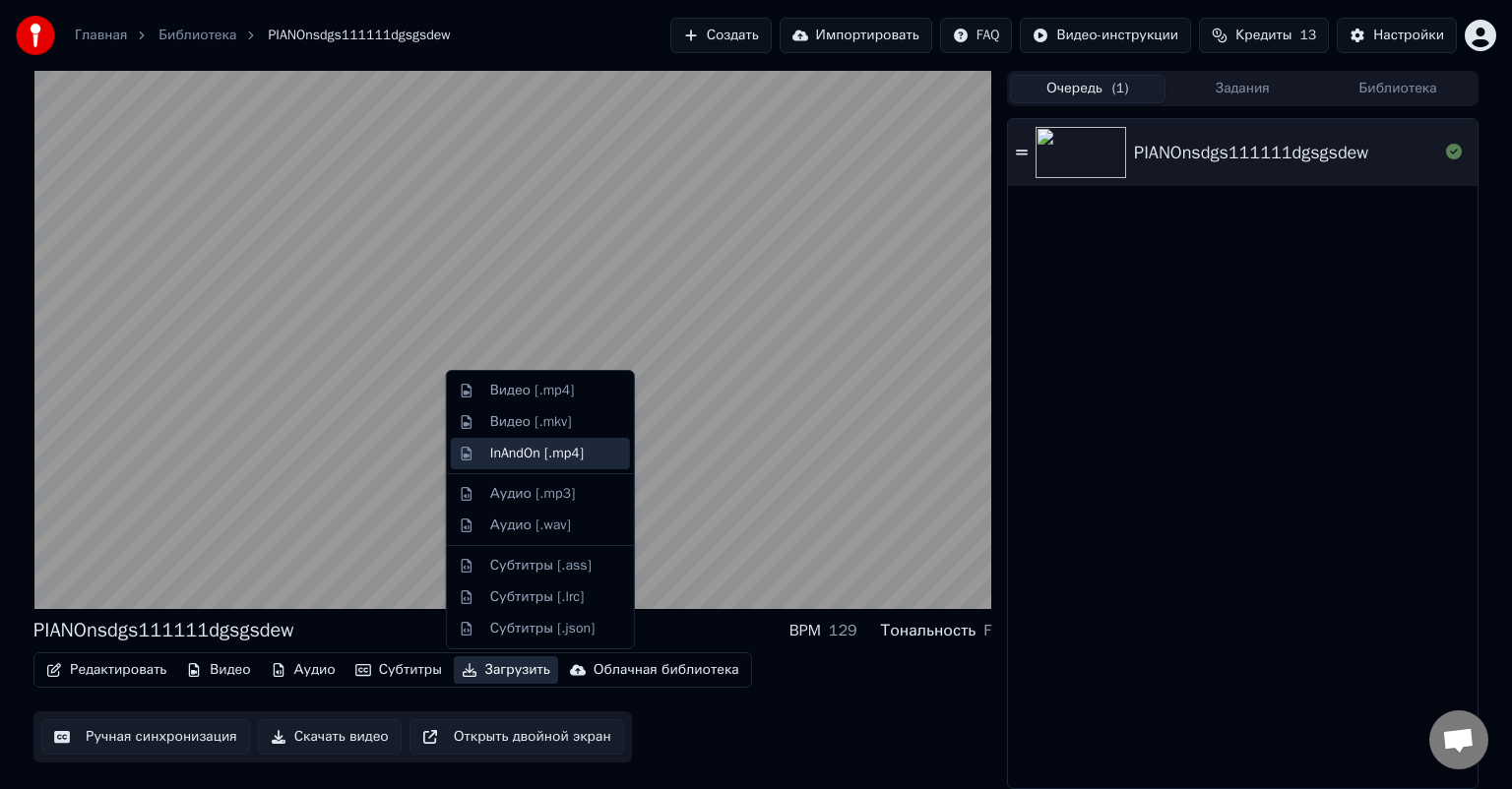 click on "InAndOn [.mp4]" at bounding box center [536, 454] 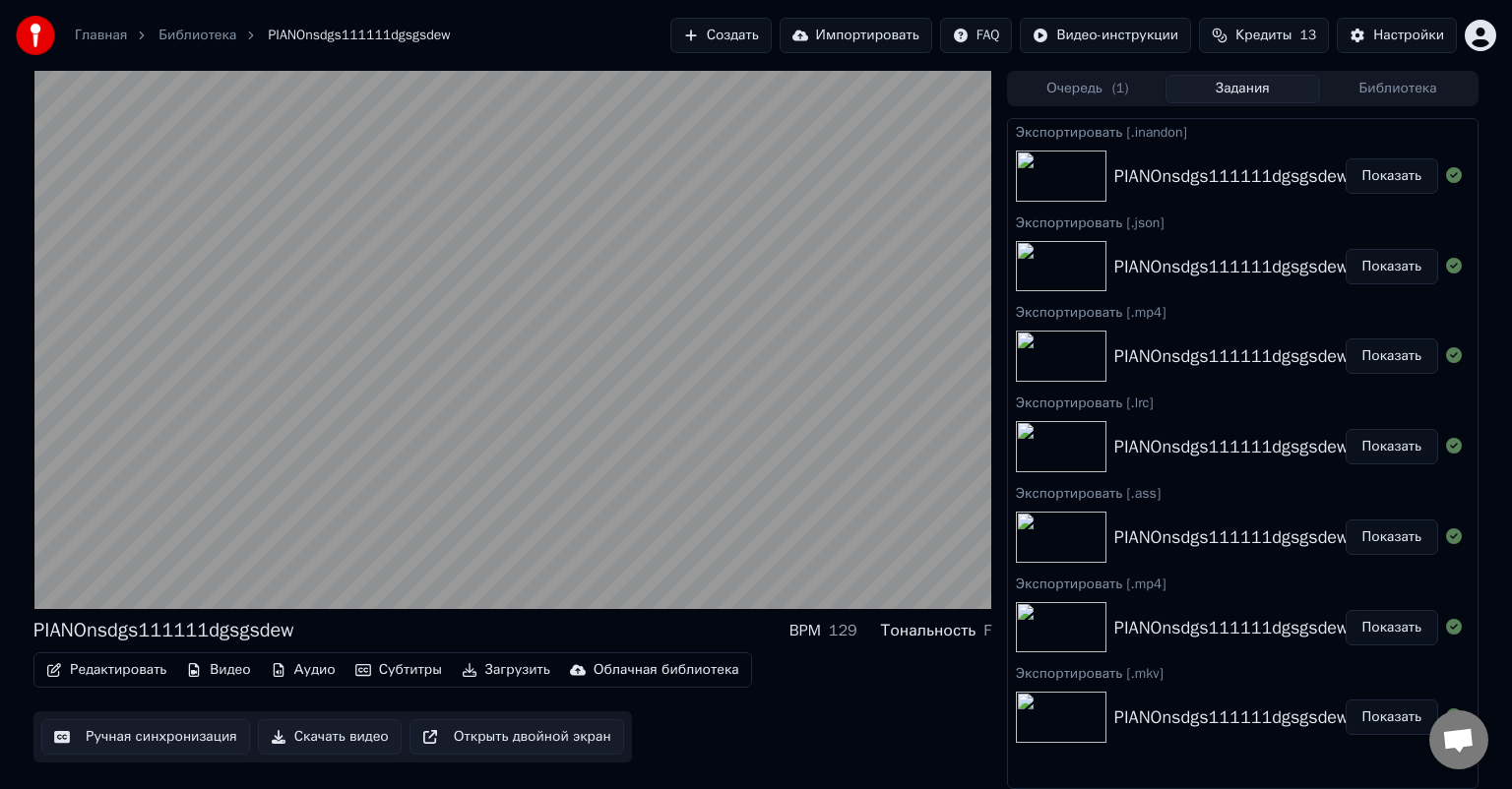 click on "Показать" at bounding box center (1392, 176) 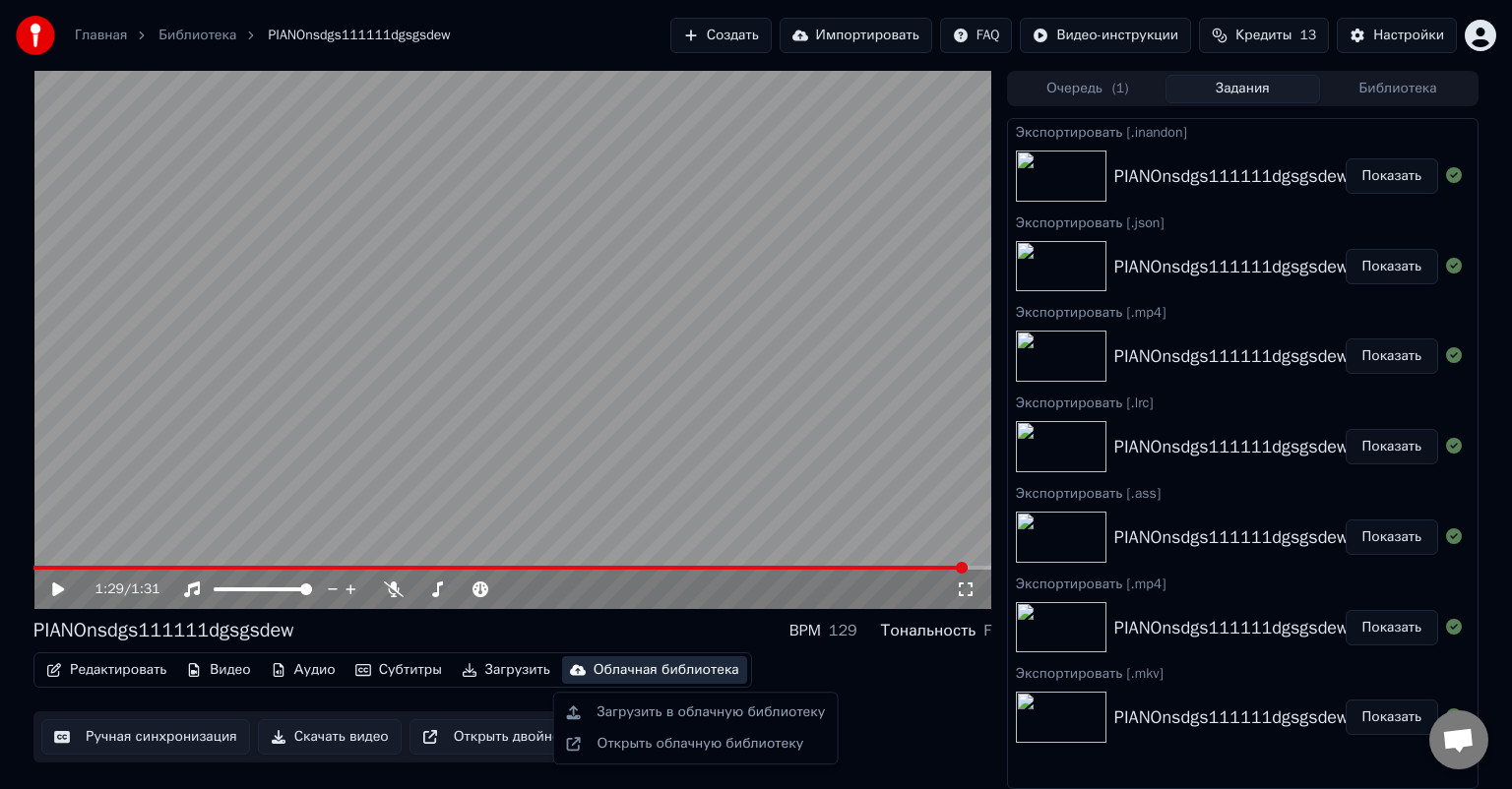 click on "PIANOnsdgs111111dgsgsdew BPM 129 Тональность F Редактировать Видео Аудио Субтитры Загрузить Облачная библиотека Ручная синхронизация Скачать видео Открыть двойной экран" at bounding box center (512, 690) 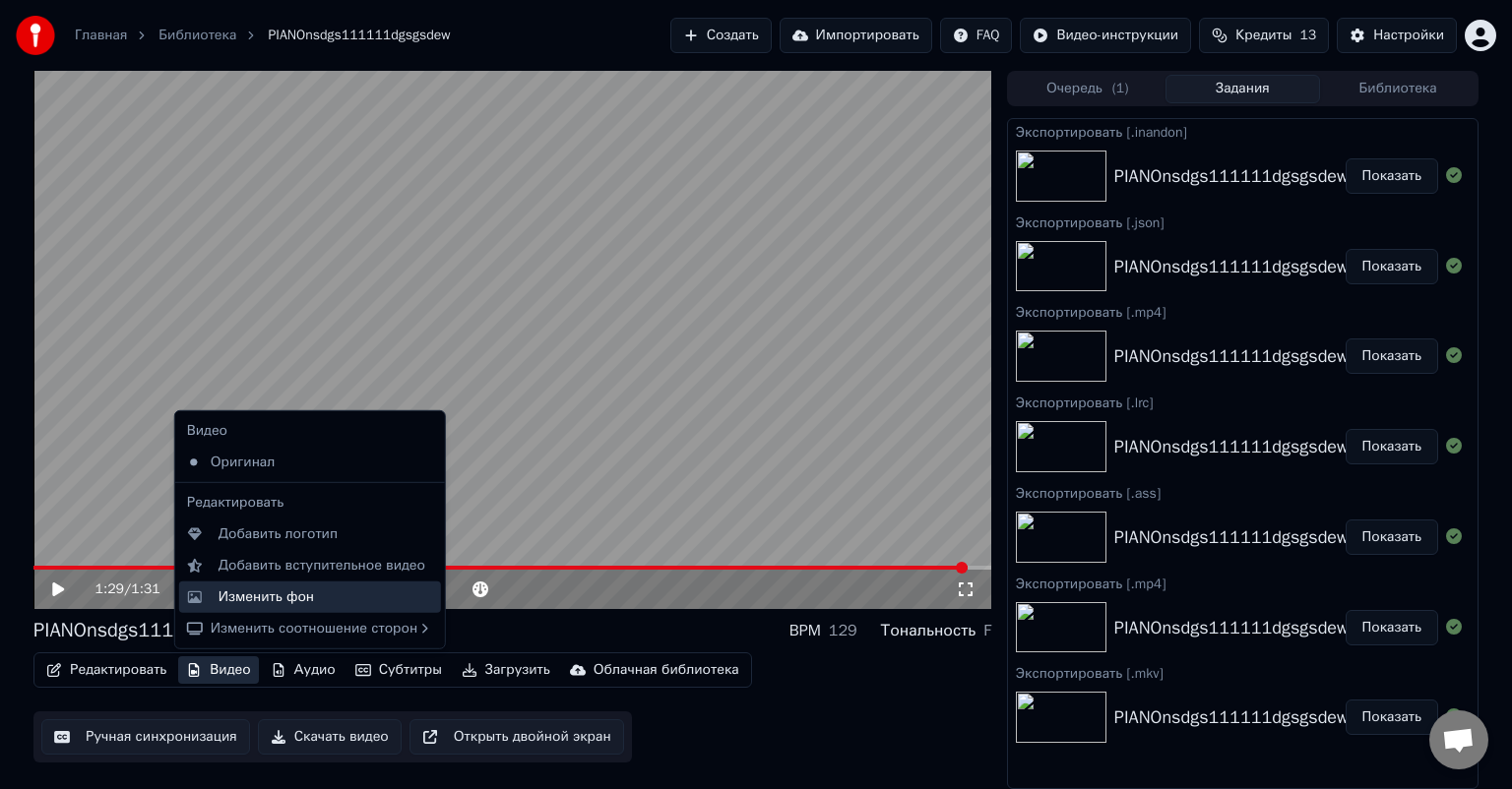 click on "Изменить фон" at bounding box center (266, 597) 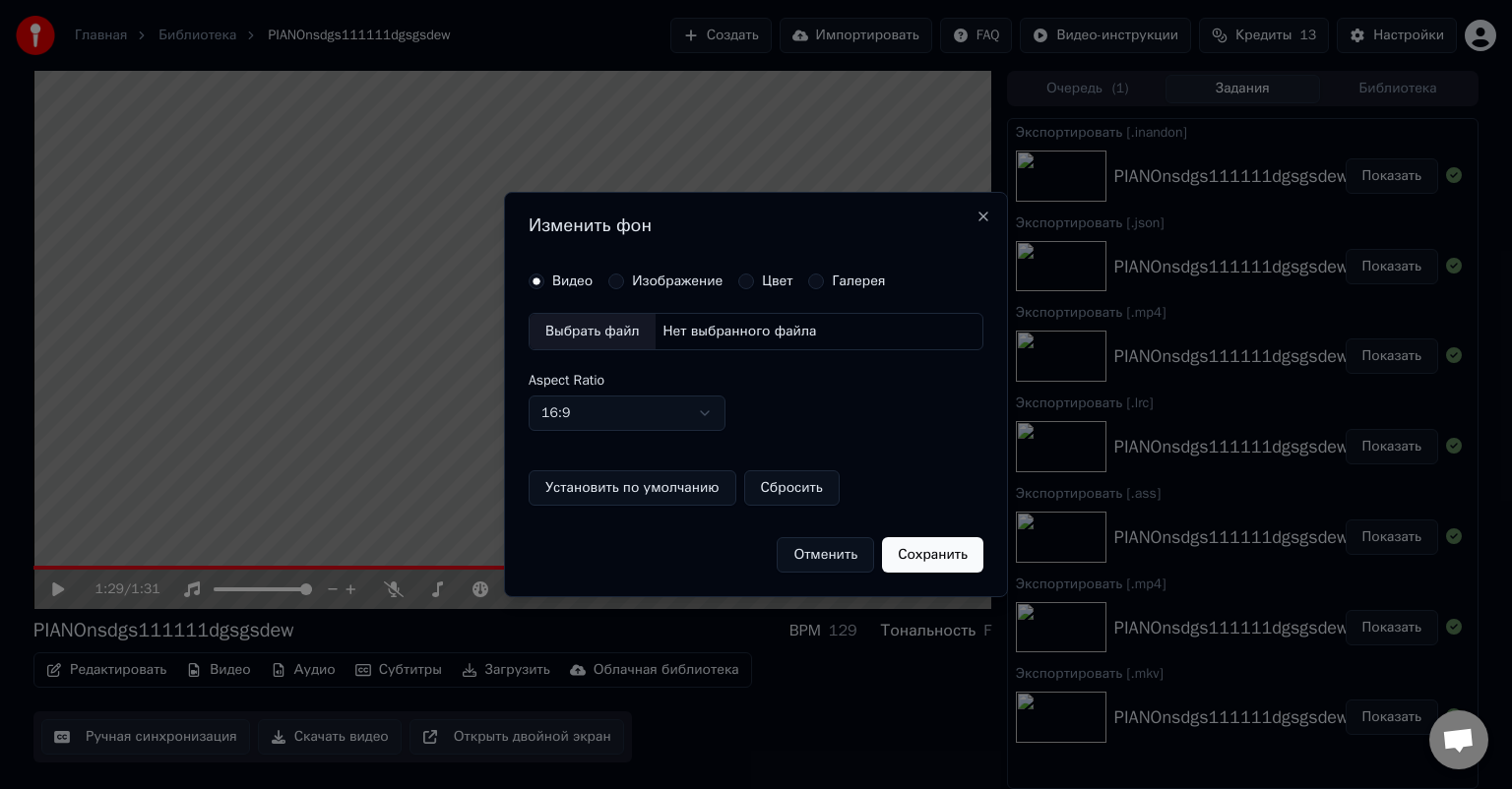 click on "Цвет" at bounding box center [746, 281] 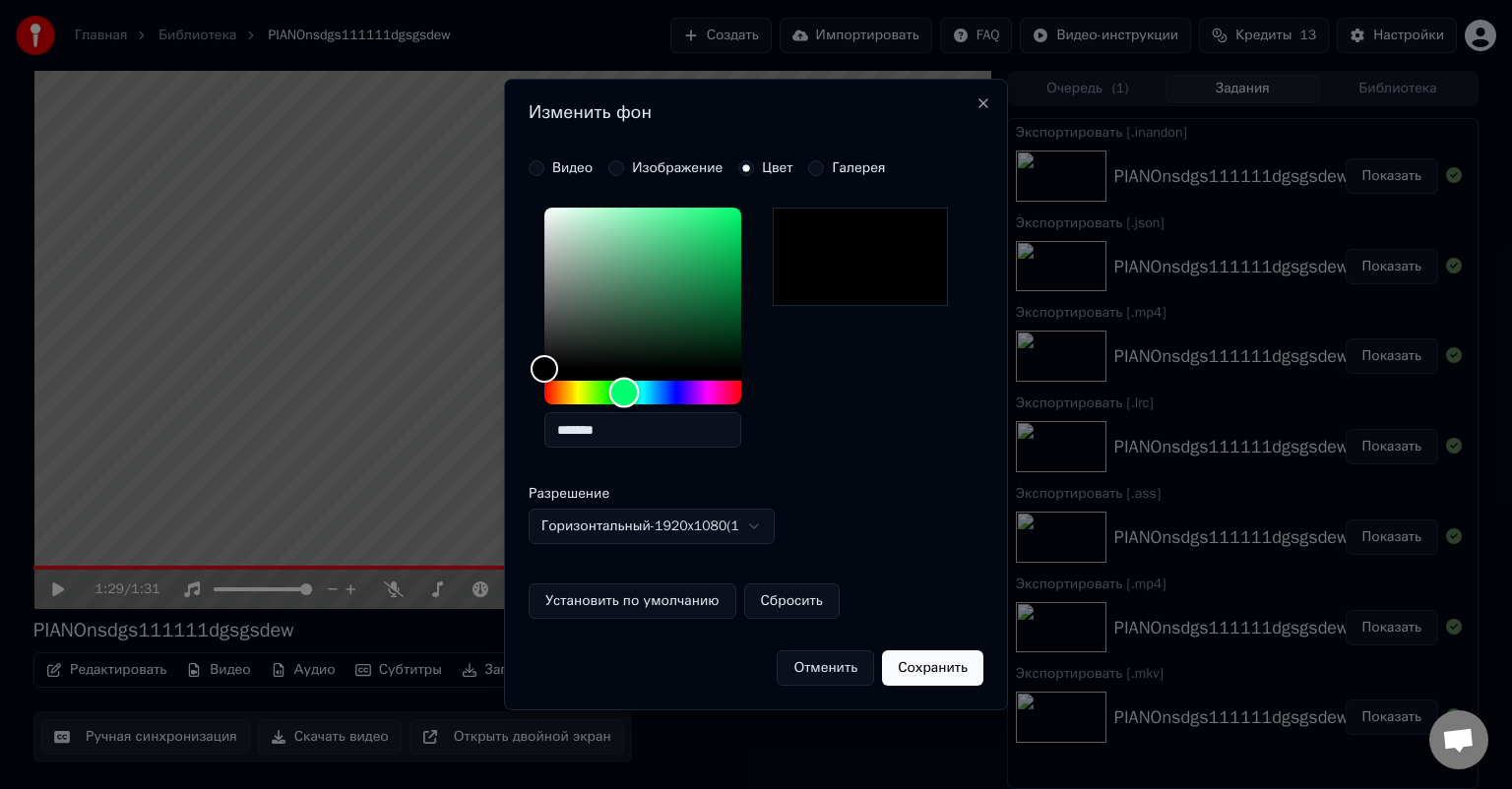 drag, startPoint x: 614, startPoint y: 391, endPoint x: 624, endPoint y: 394, distance: 10.440307 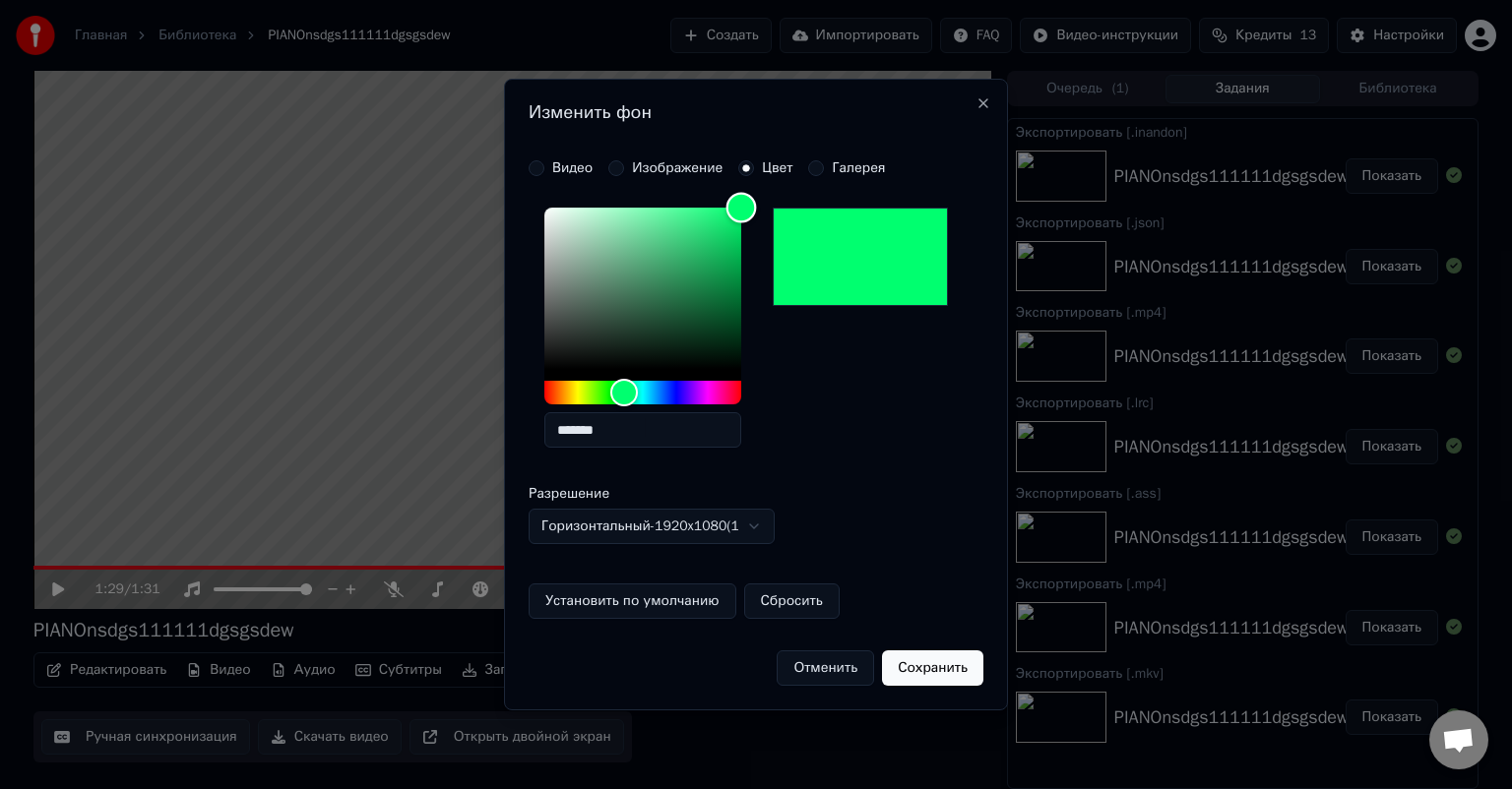 drag, startPoint x: 692, startPoint y: 259, endPoint x: 791, endPoint y: 153, distance: 145.04137 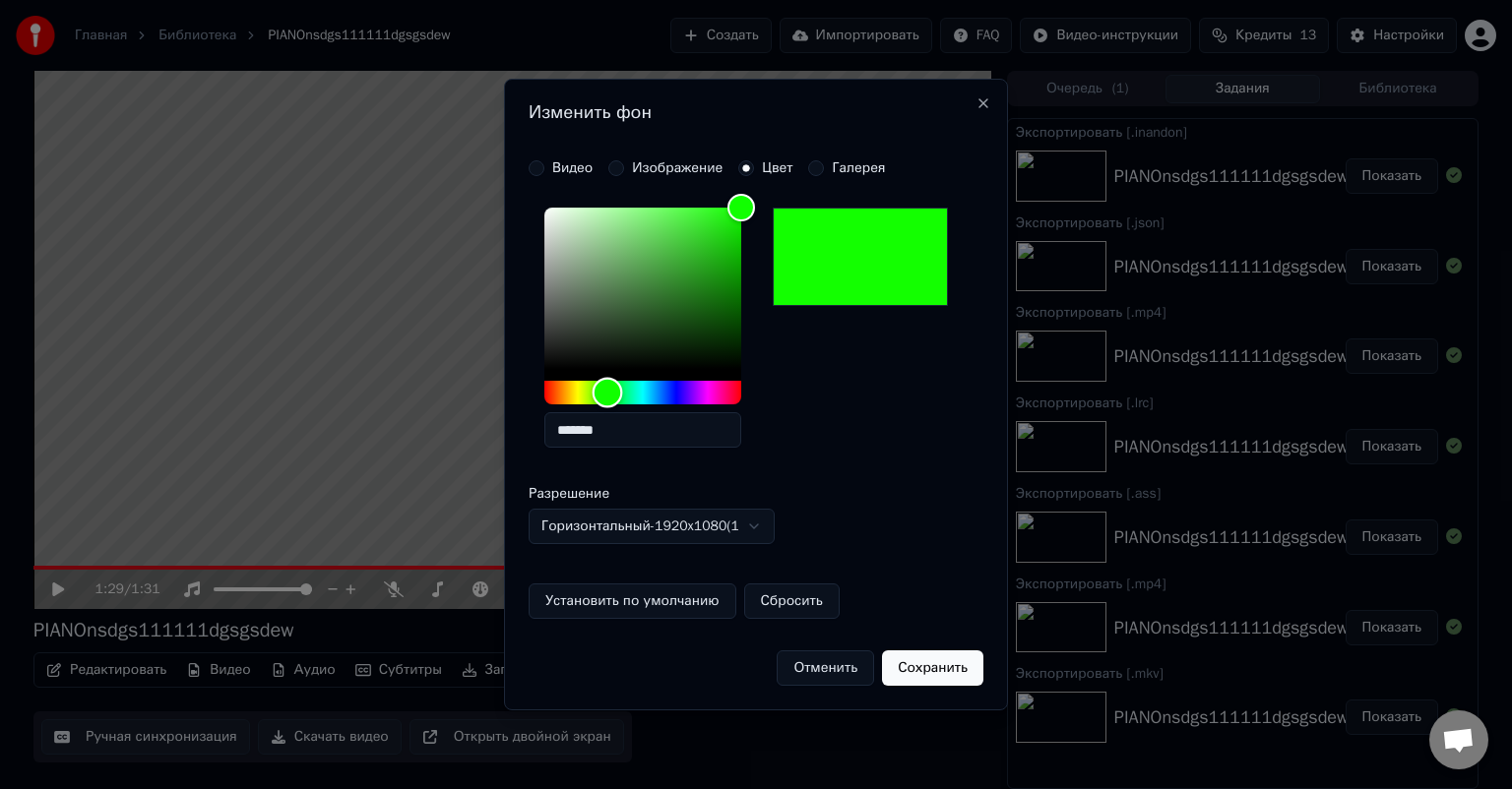 type on "*******" 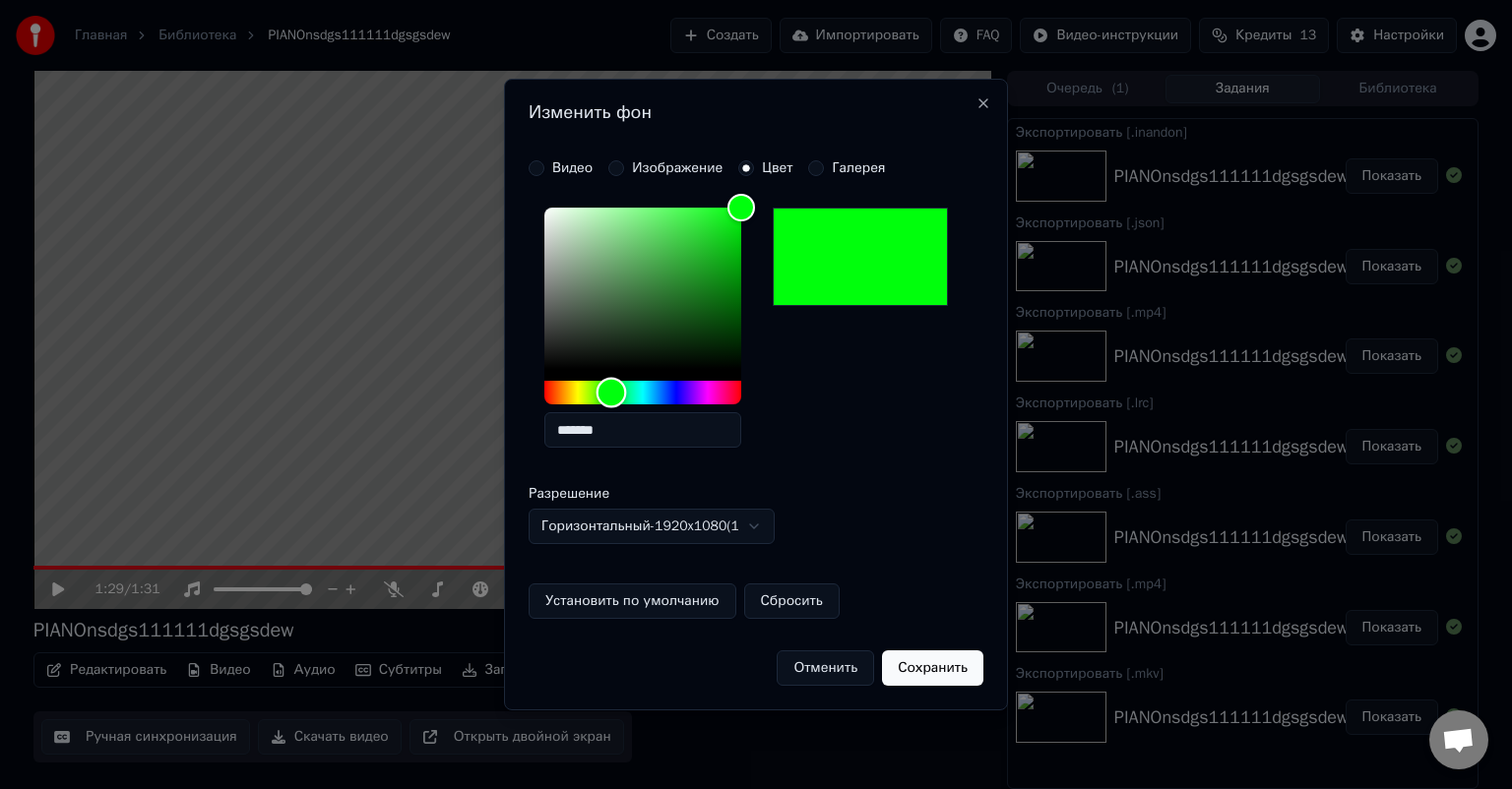 click at bounding box center [611, 393] 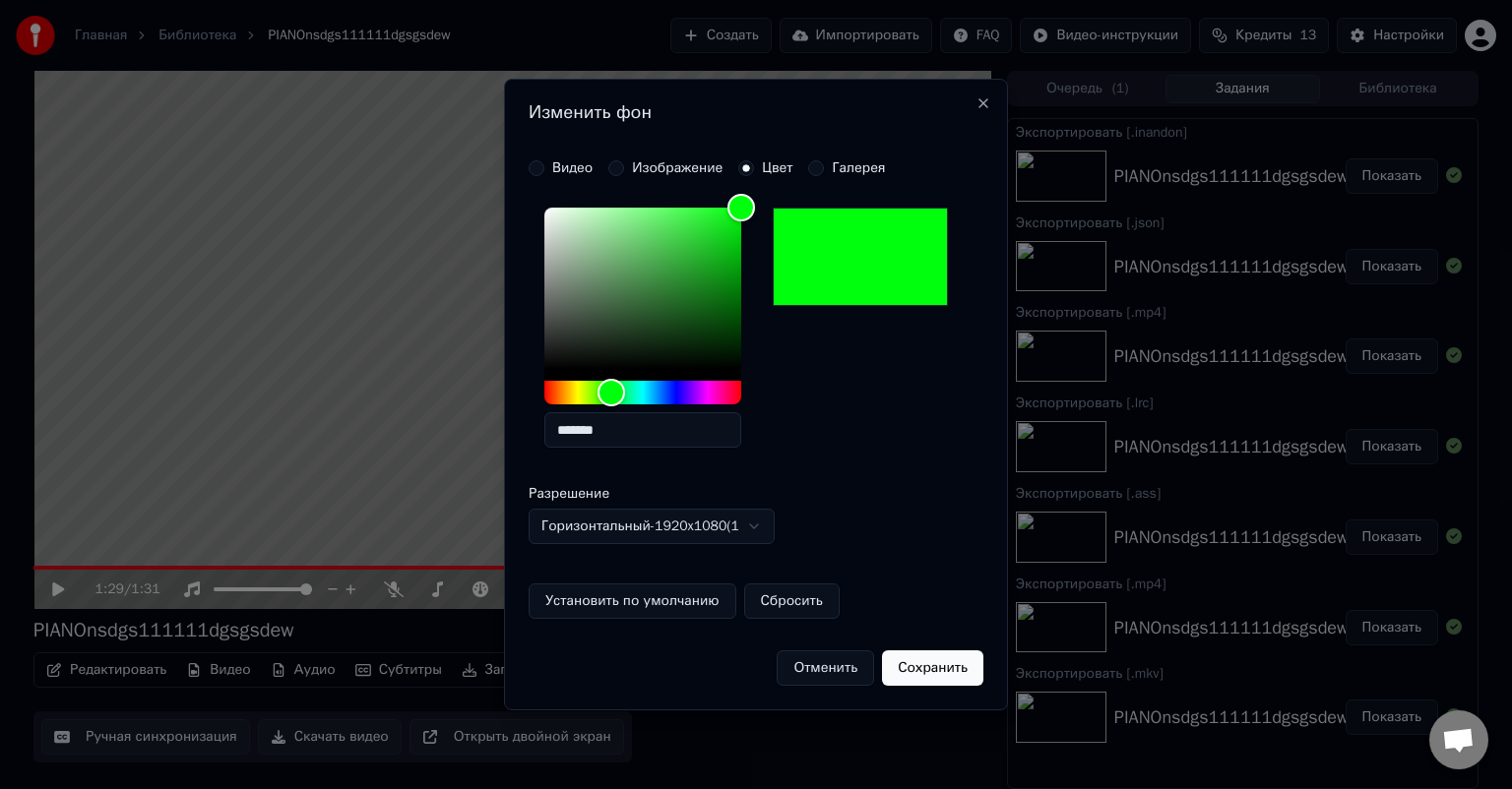 click on "Сохранить" at bounding box center (932, 668) 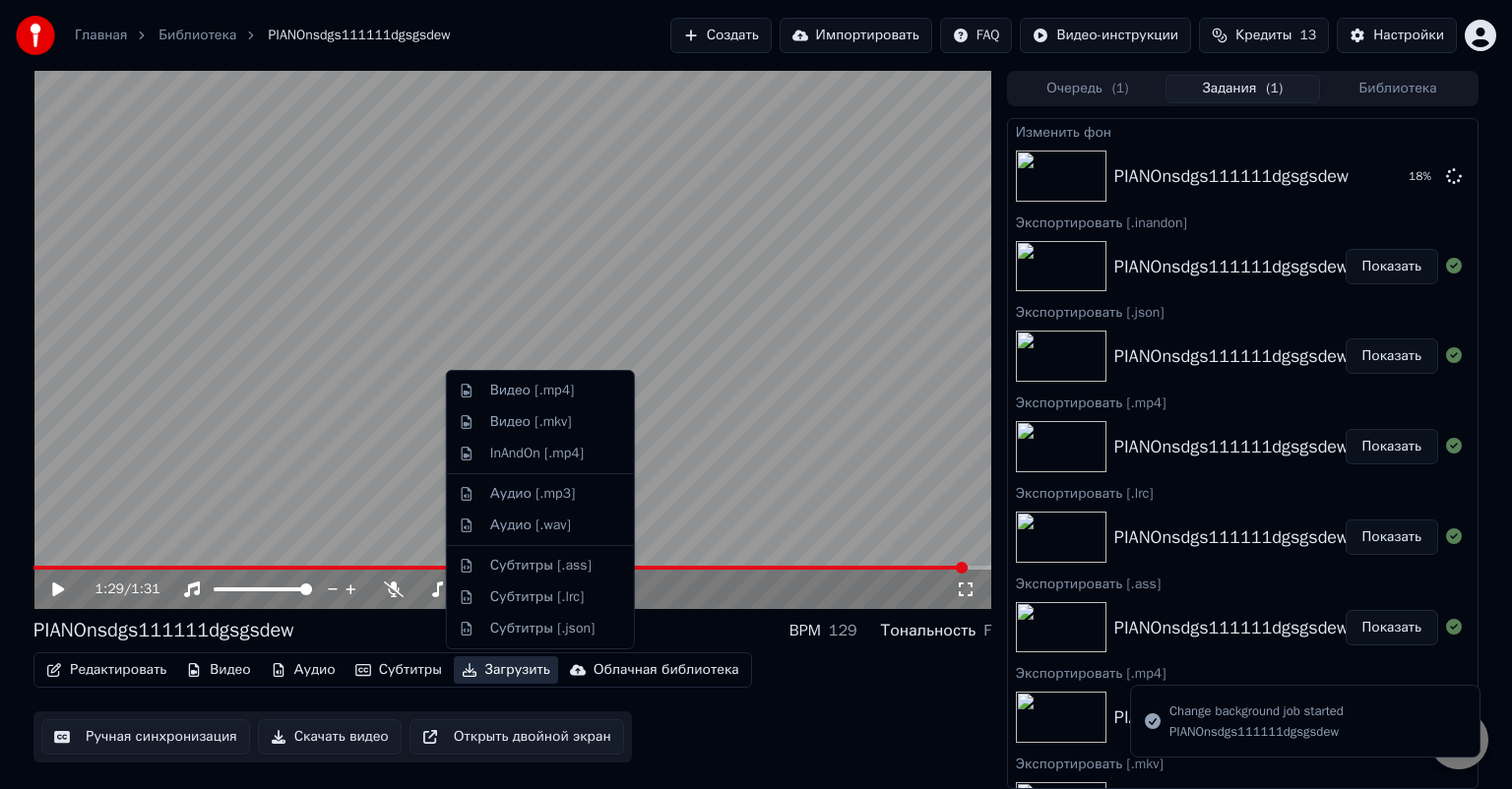 click on "Загрузить" at bounding box center [506, 670] 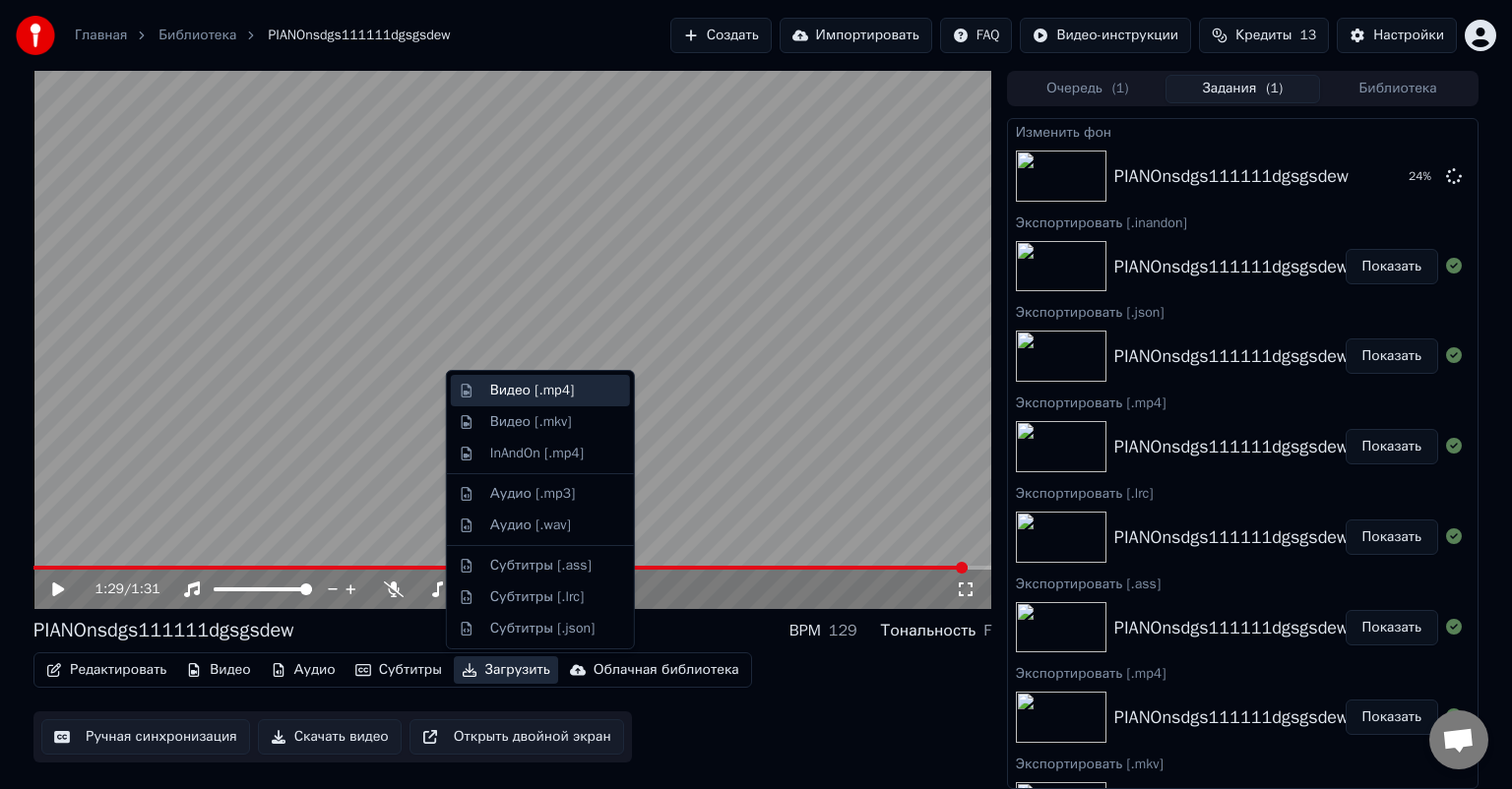 click on "Видео [.mp4]" at bounding box center [532, 391] 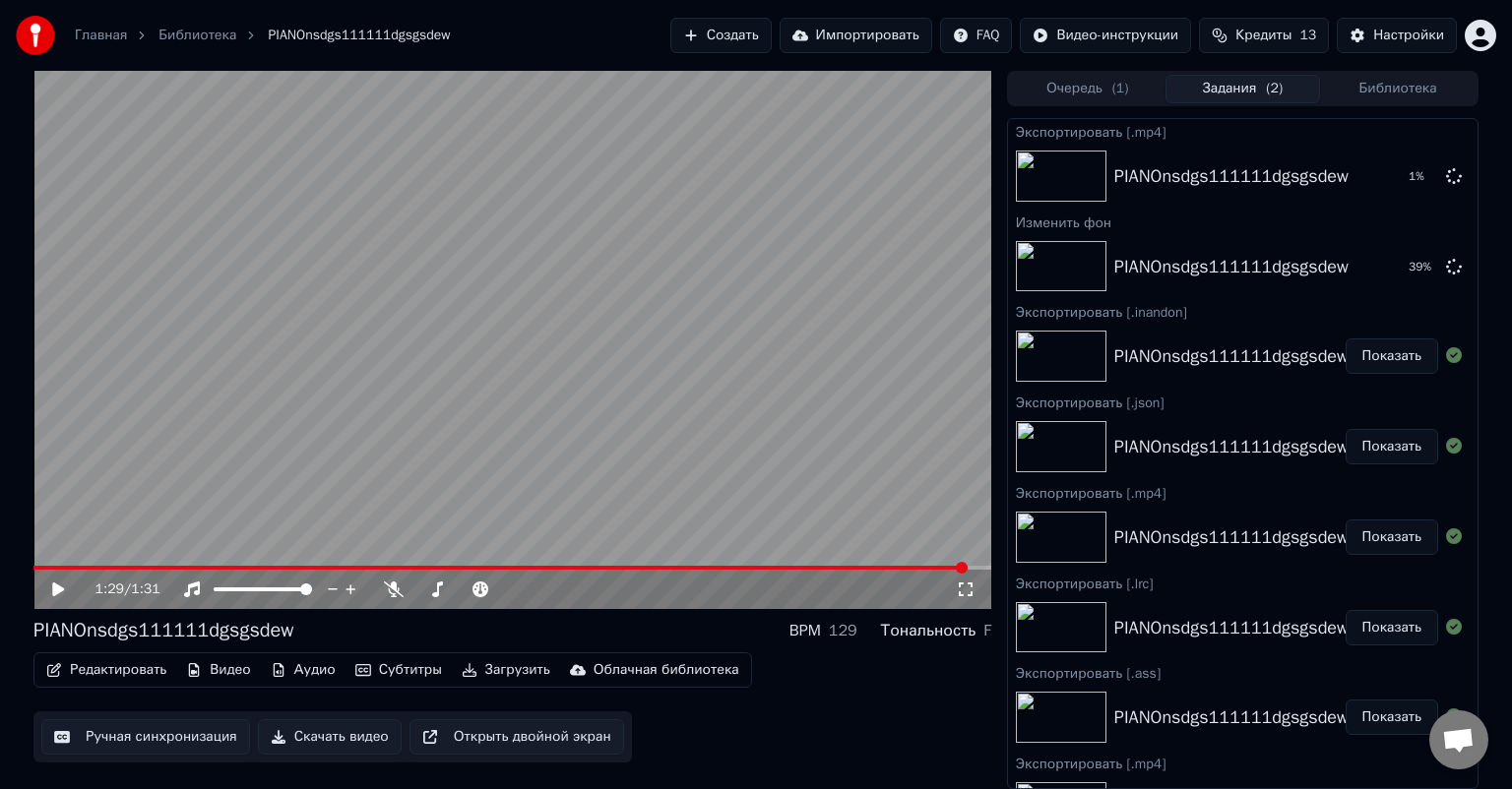 click on "Скачать видео" at bounding box center (330, 737) 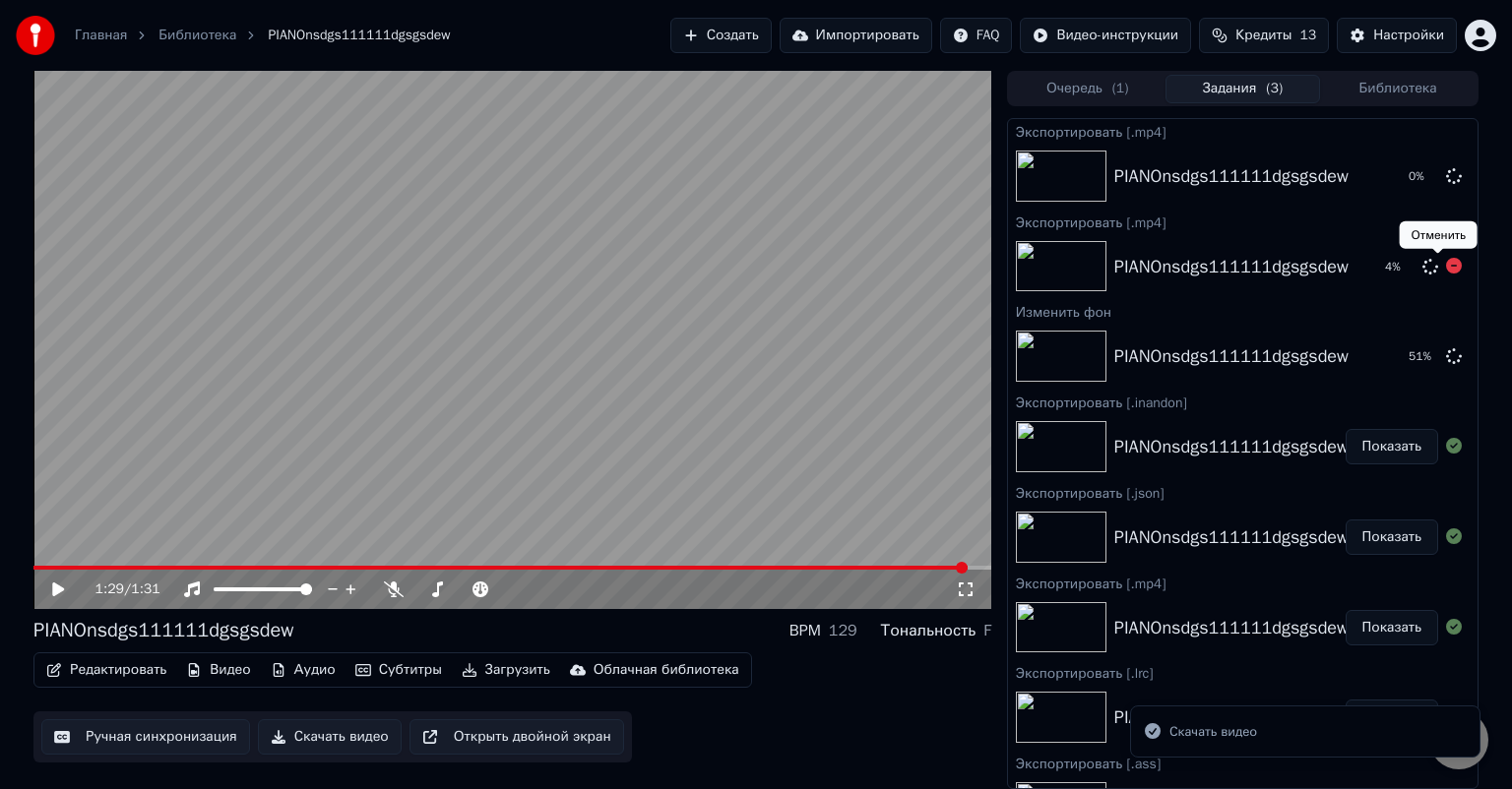 click 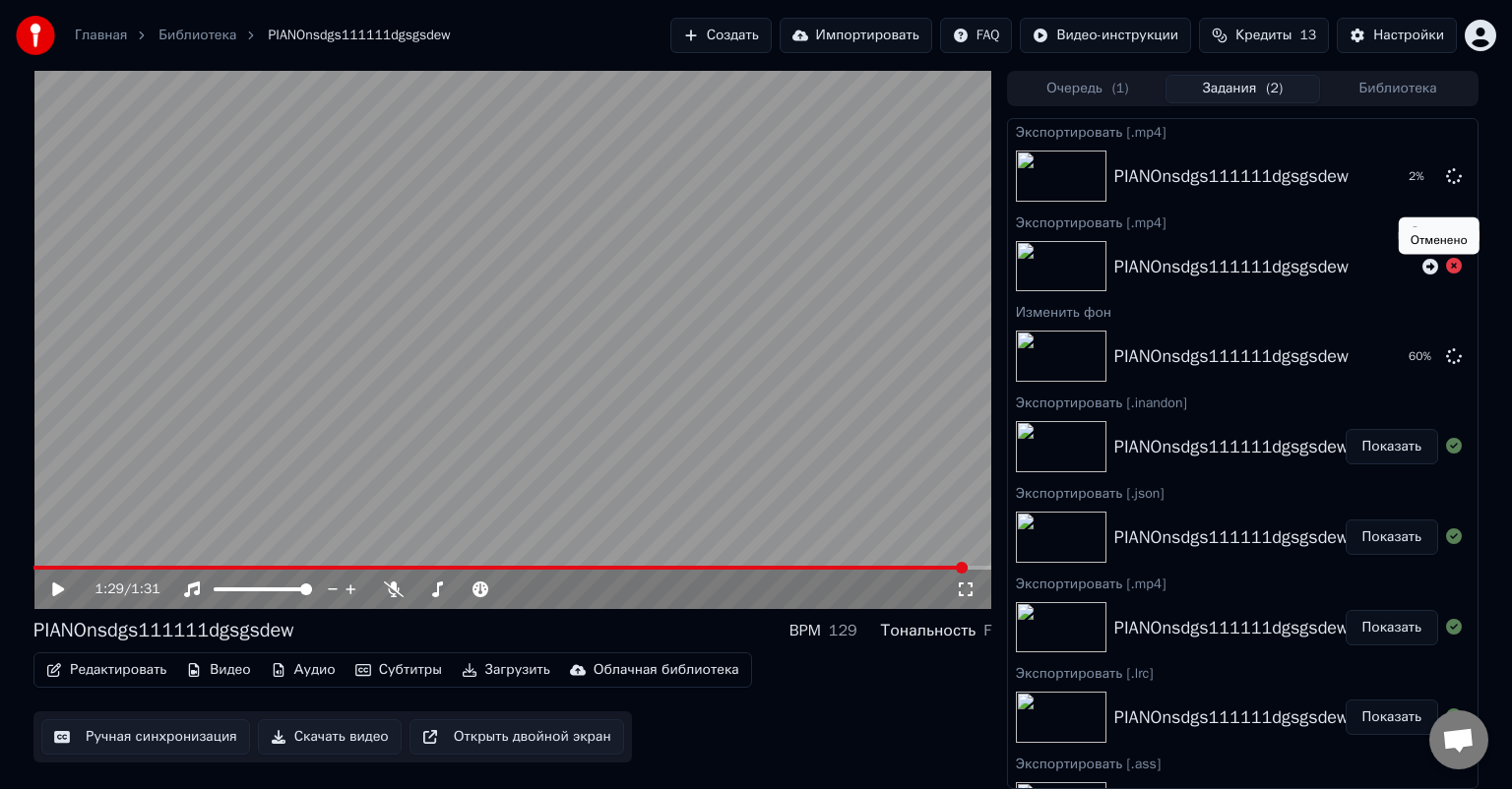 click 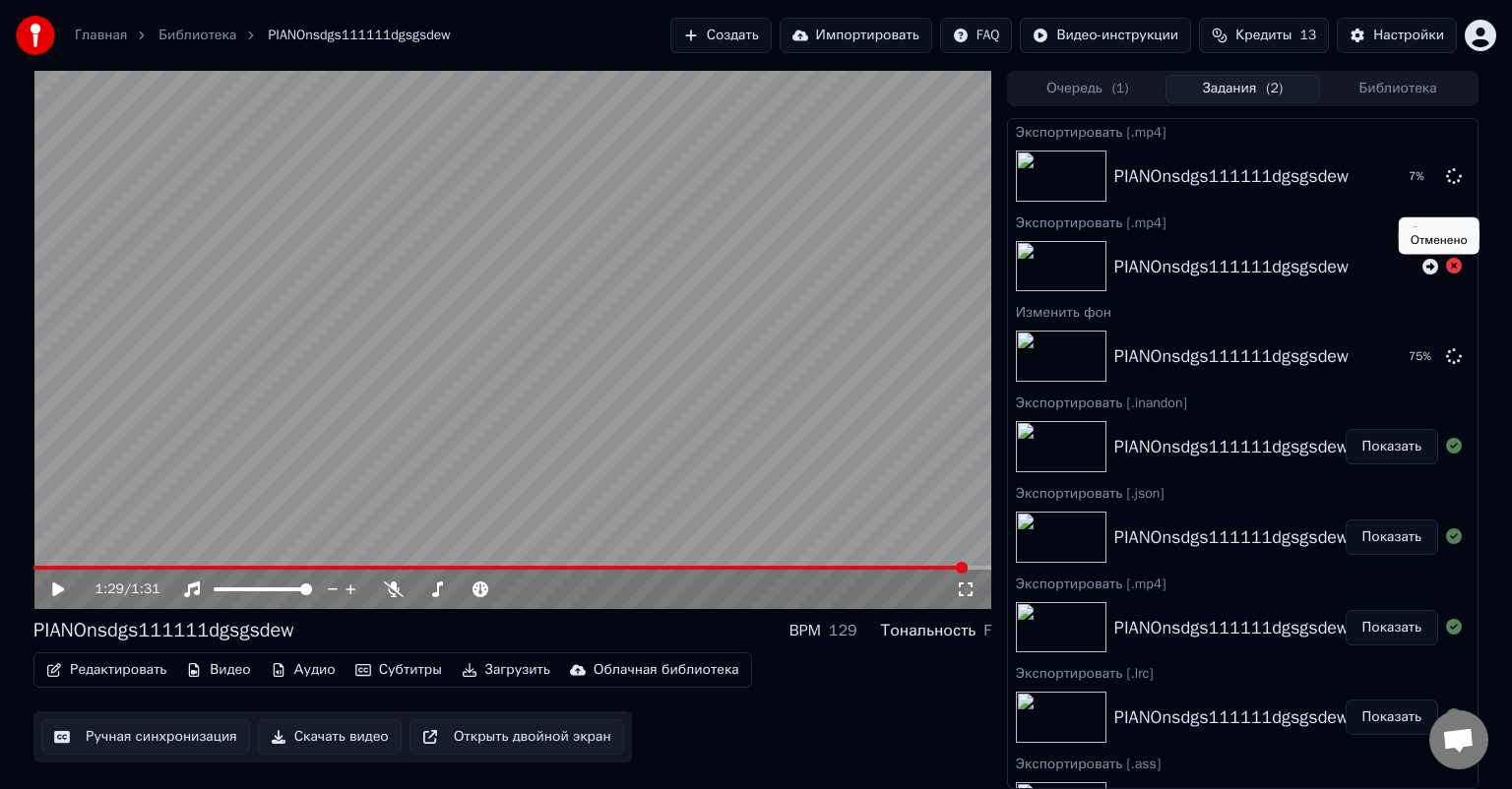 click 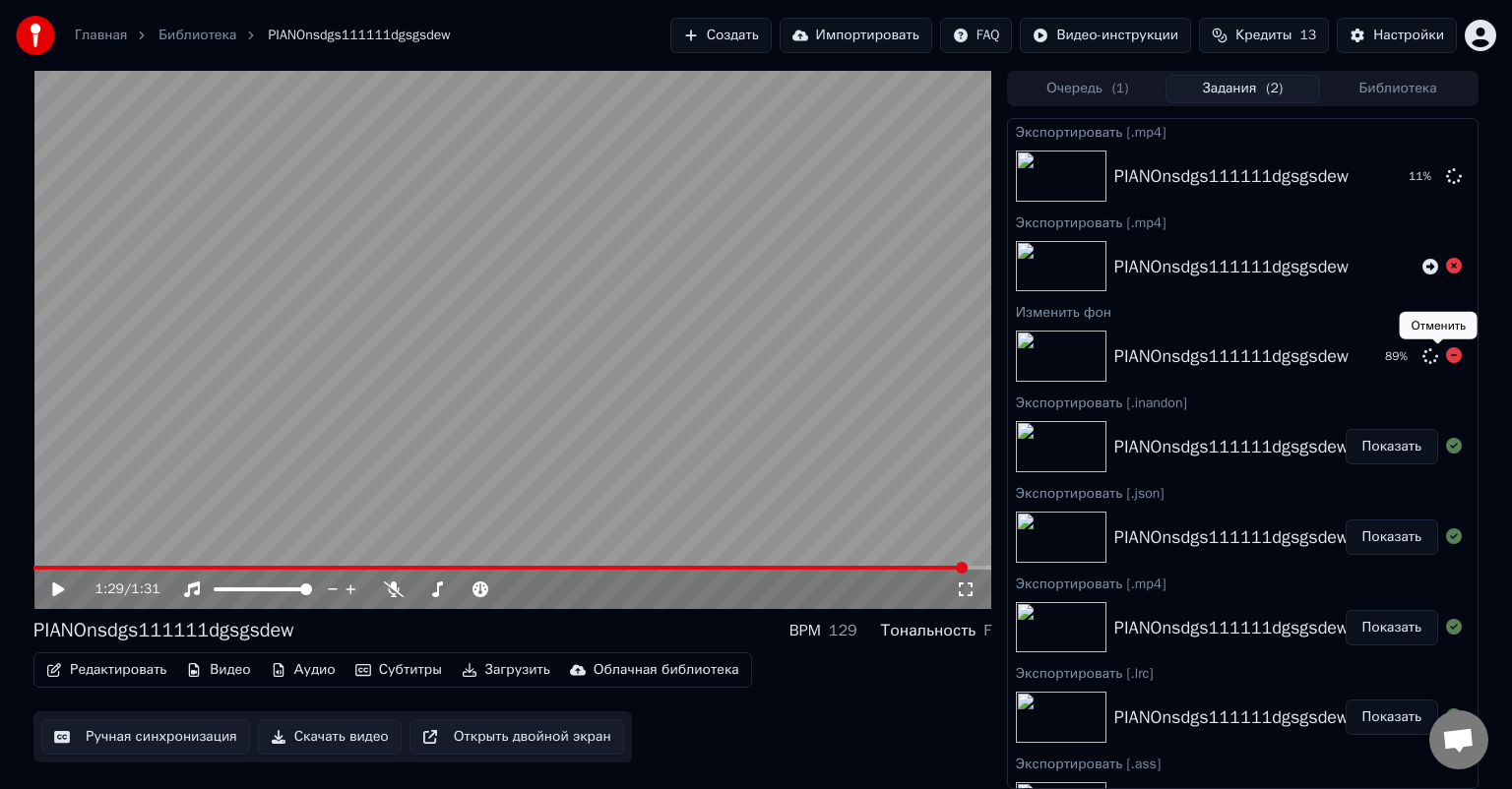 click 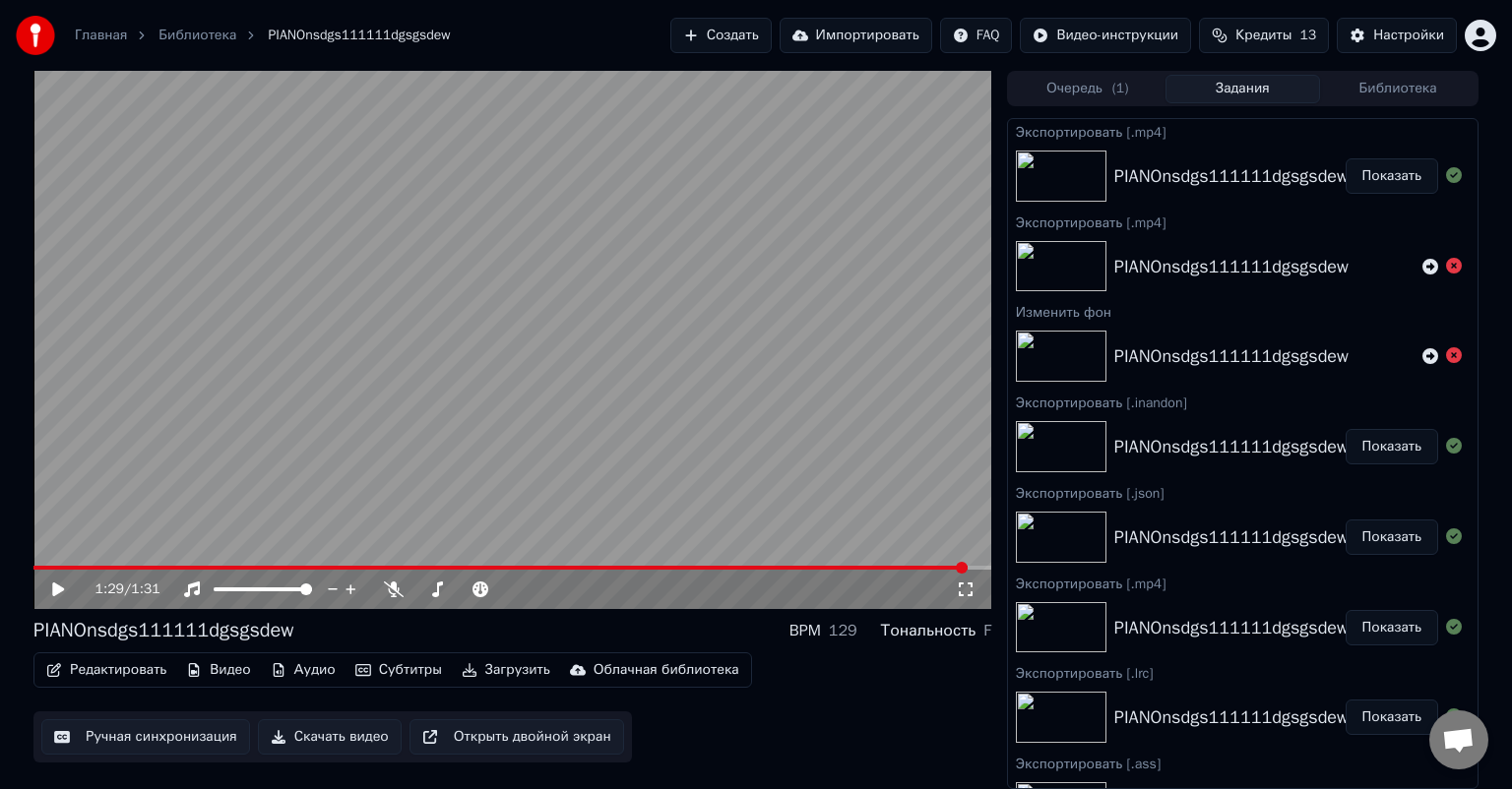 click on "Показать" at bounding box center [1392, 176] 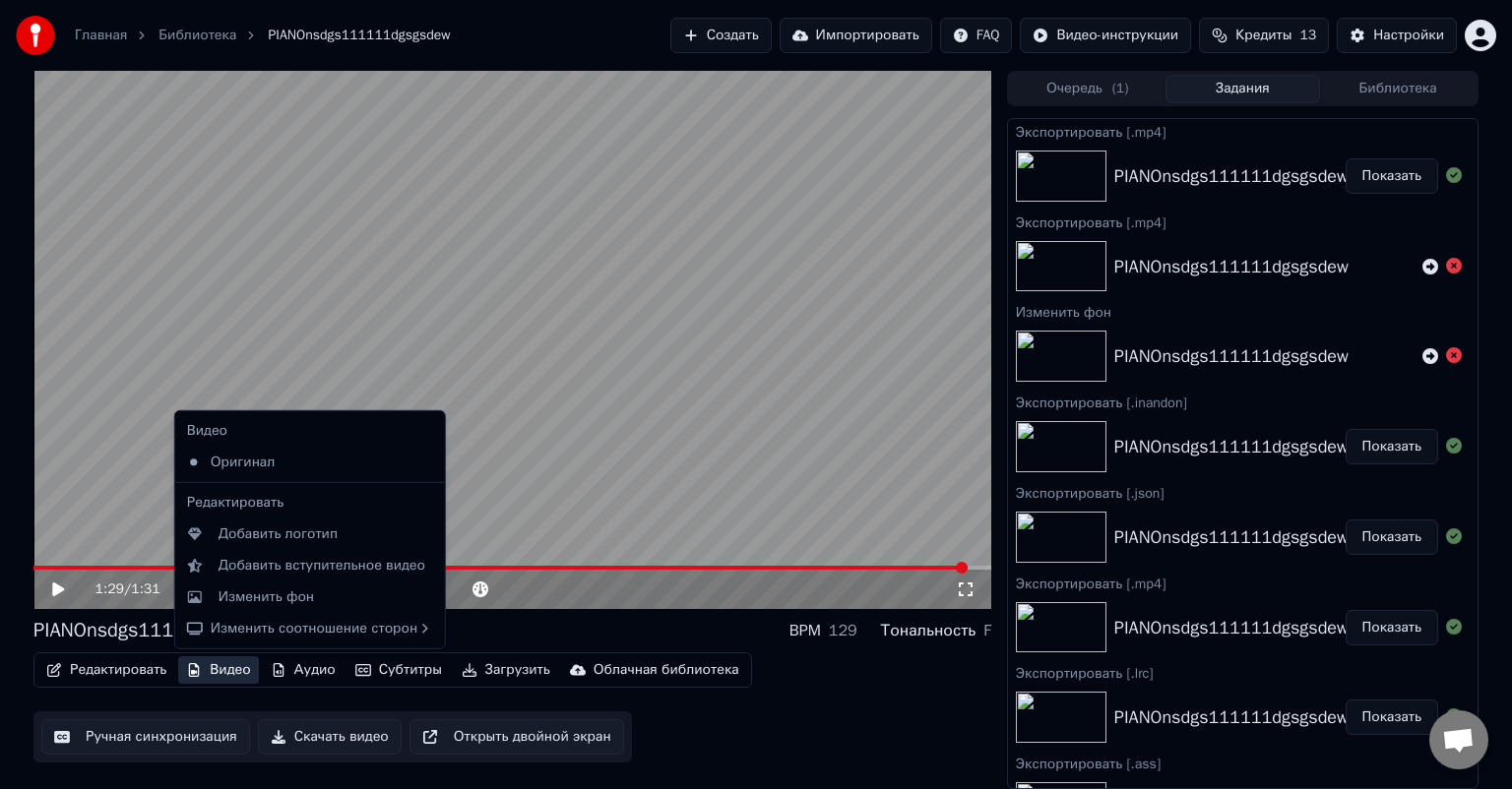 click on "Видео" at bounding box center (218, 670) 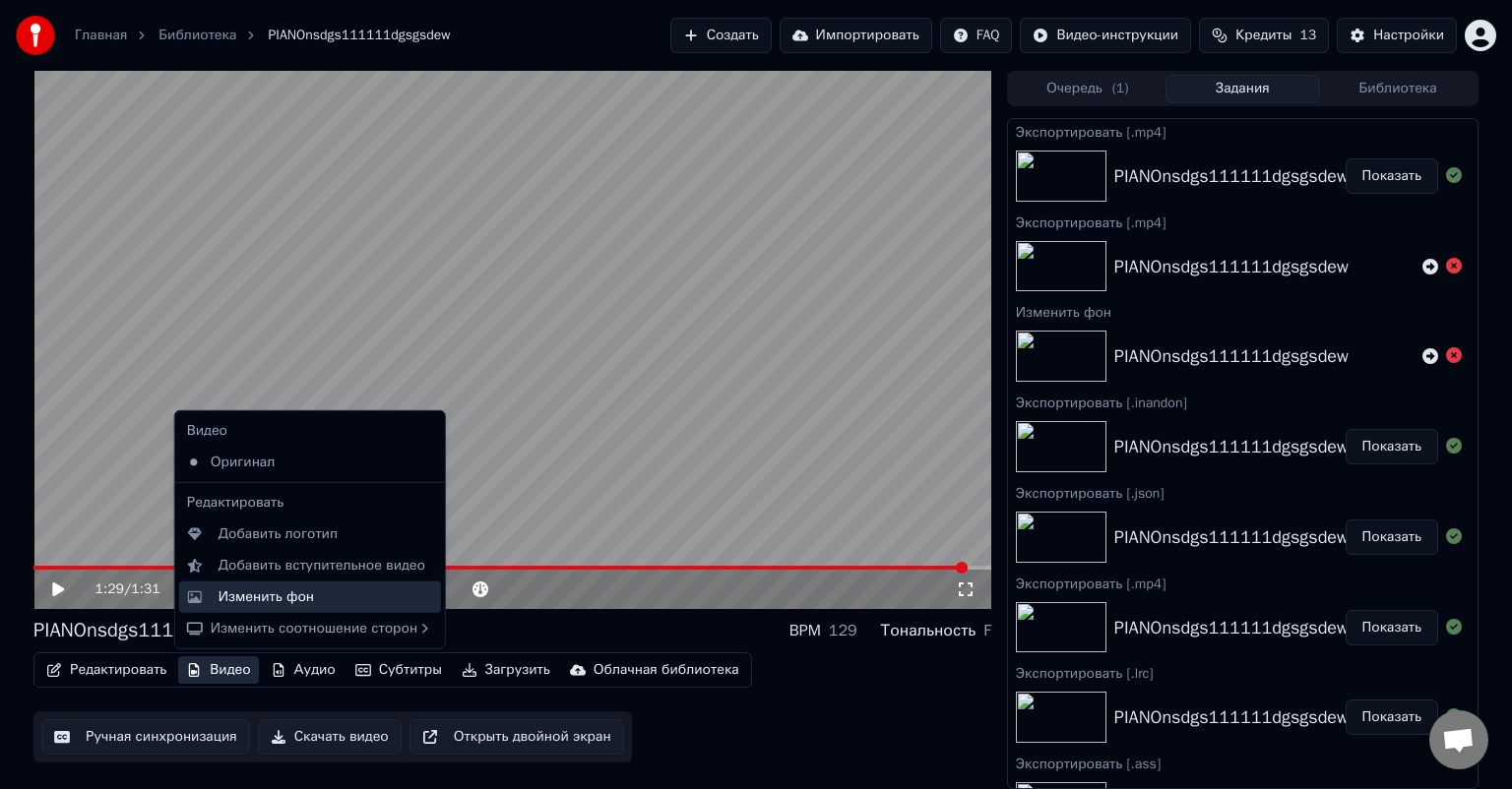 click on "Изменить фон" at bounding box center (266, 597) 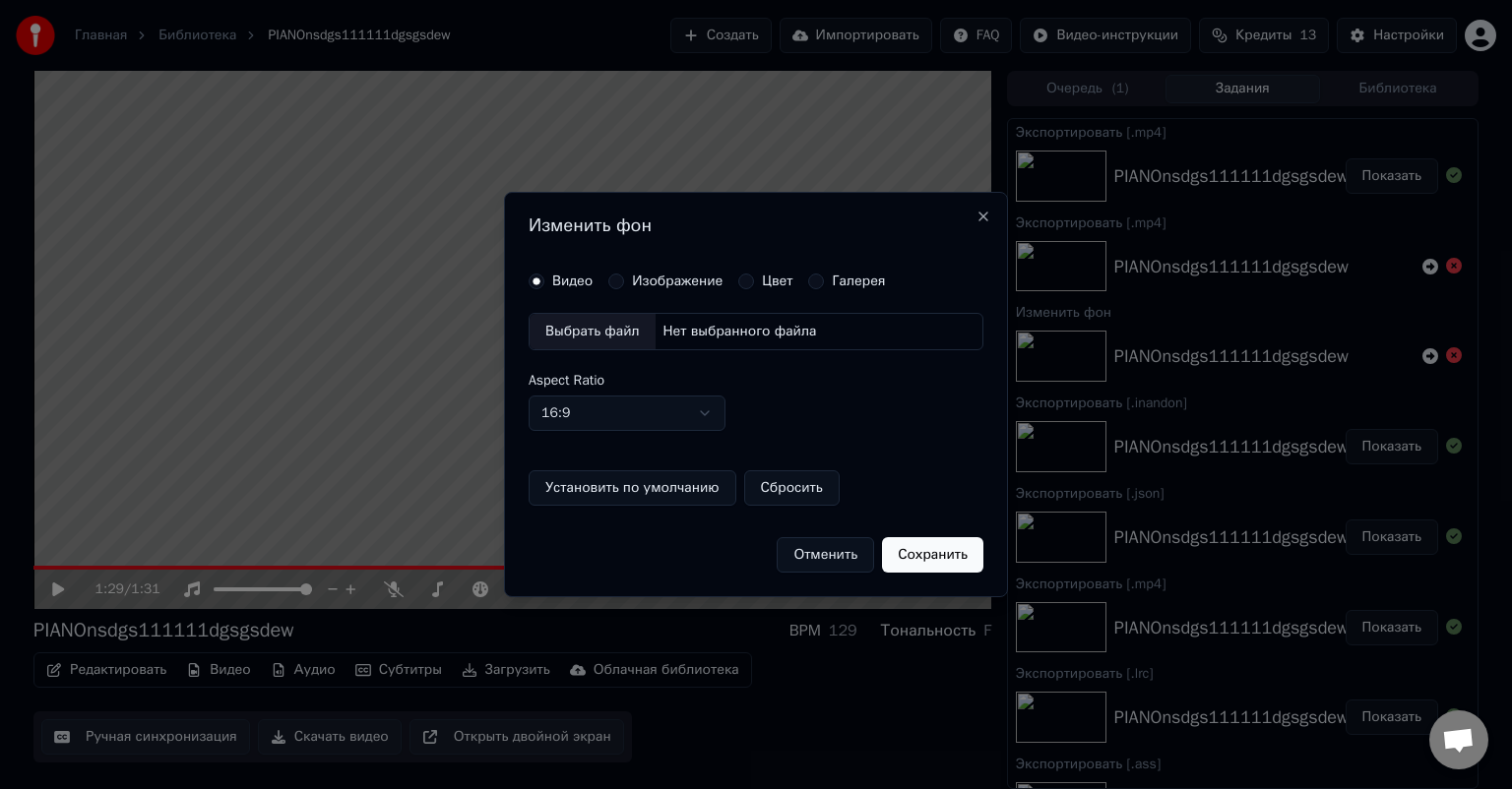 click on "Цвет" at bounding box center (765, 281) 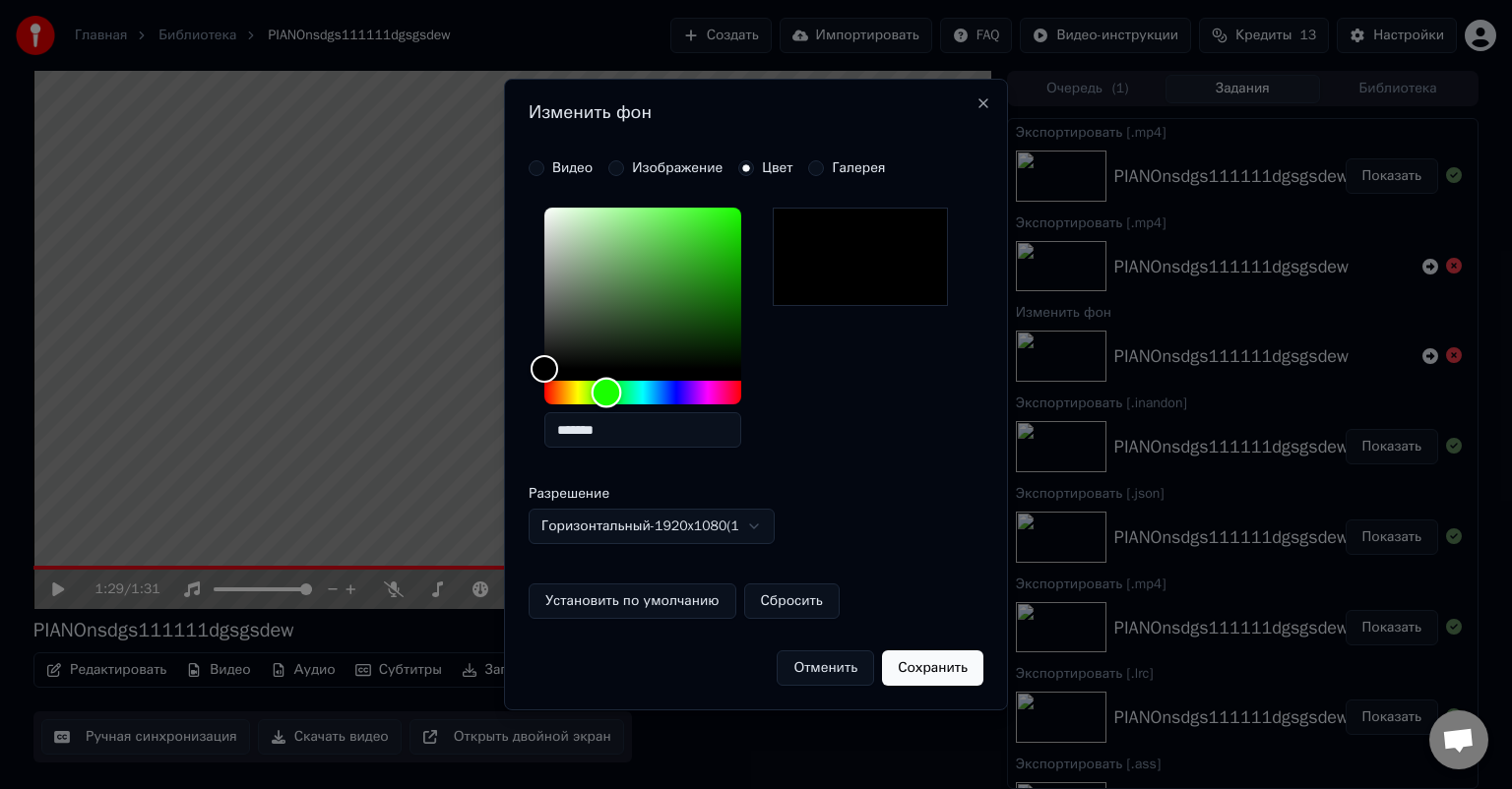 click at bounding box center (643, 393) 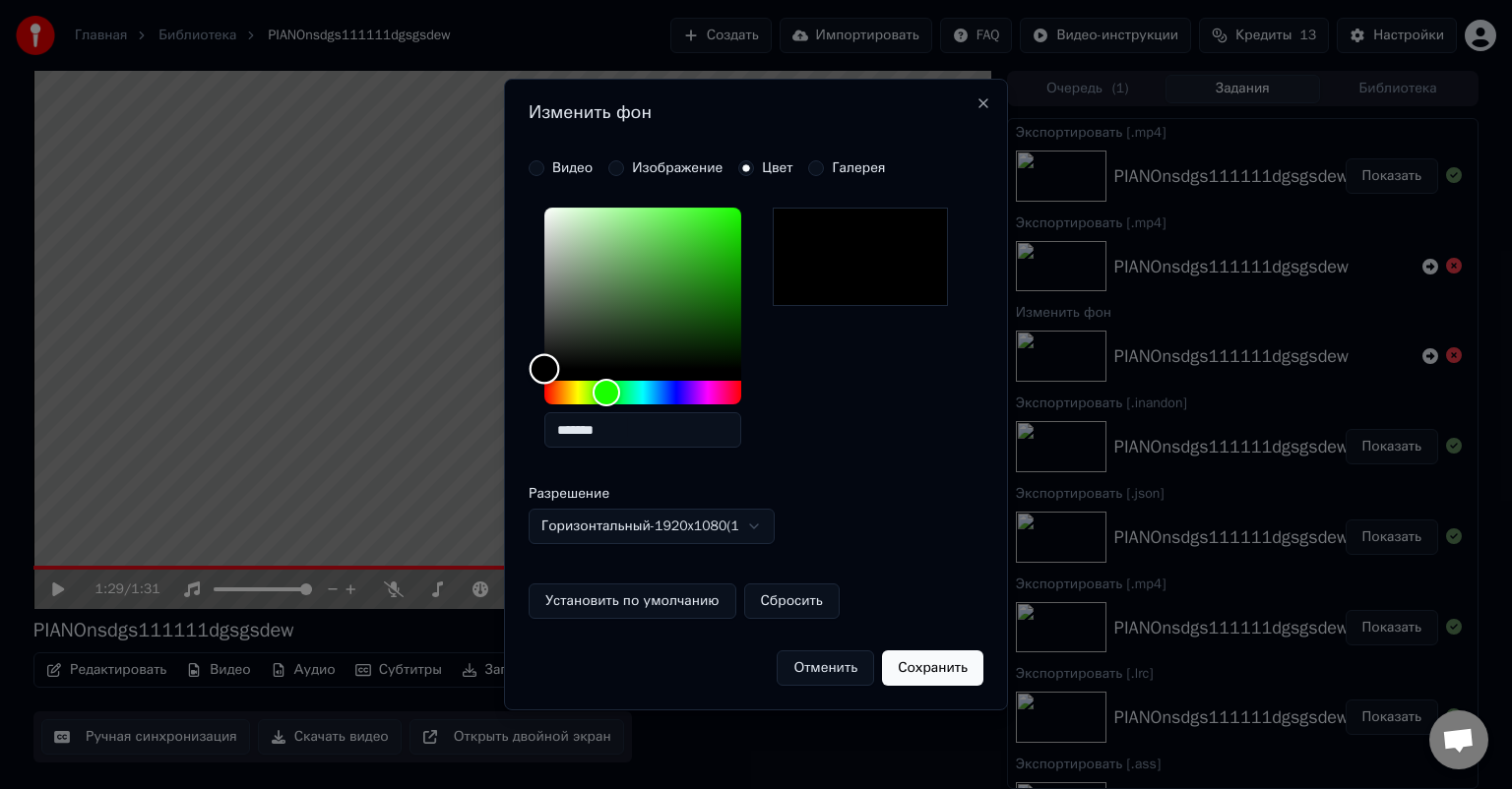 type on "*******" 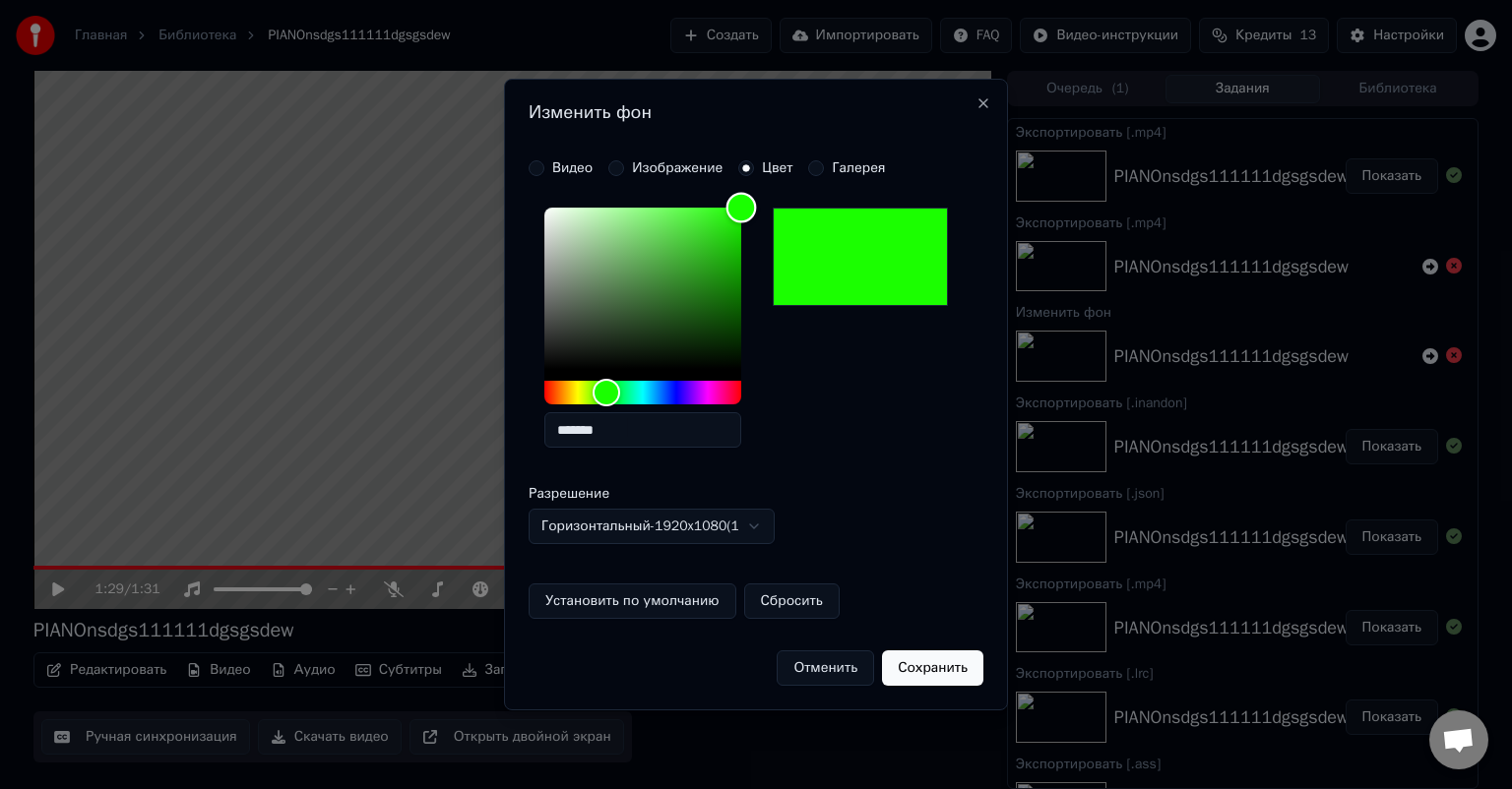 drag, startPoint x: 725, startPoint y: 211, endPoint x: 790, endPoint y: 126, distance: 107.00467 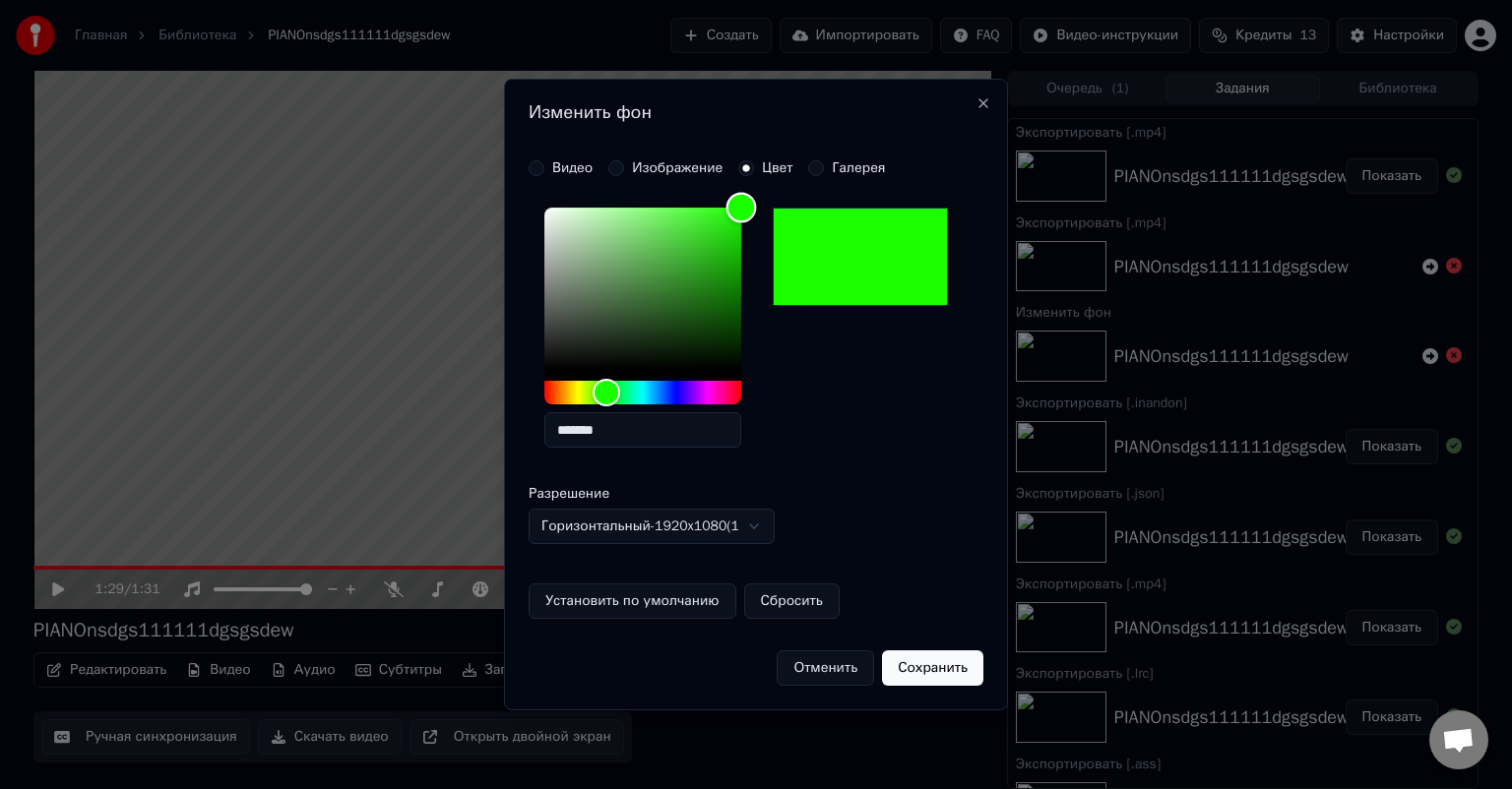 click on "**********" at bounding box center (756, 394) 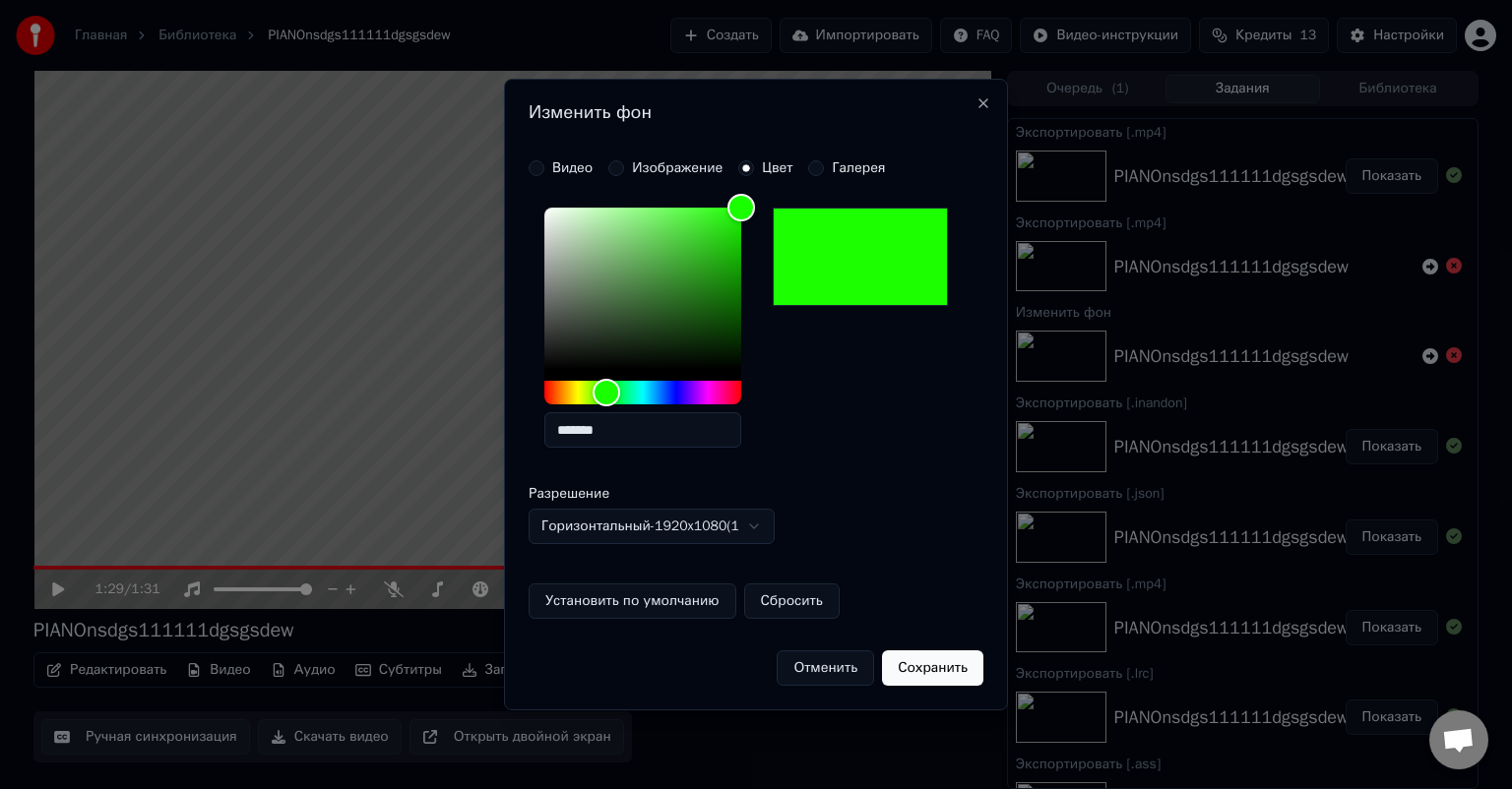 click on "Сохранить" at bounding box center (932, 668) 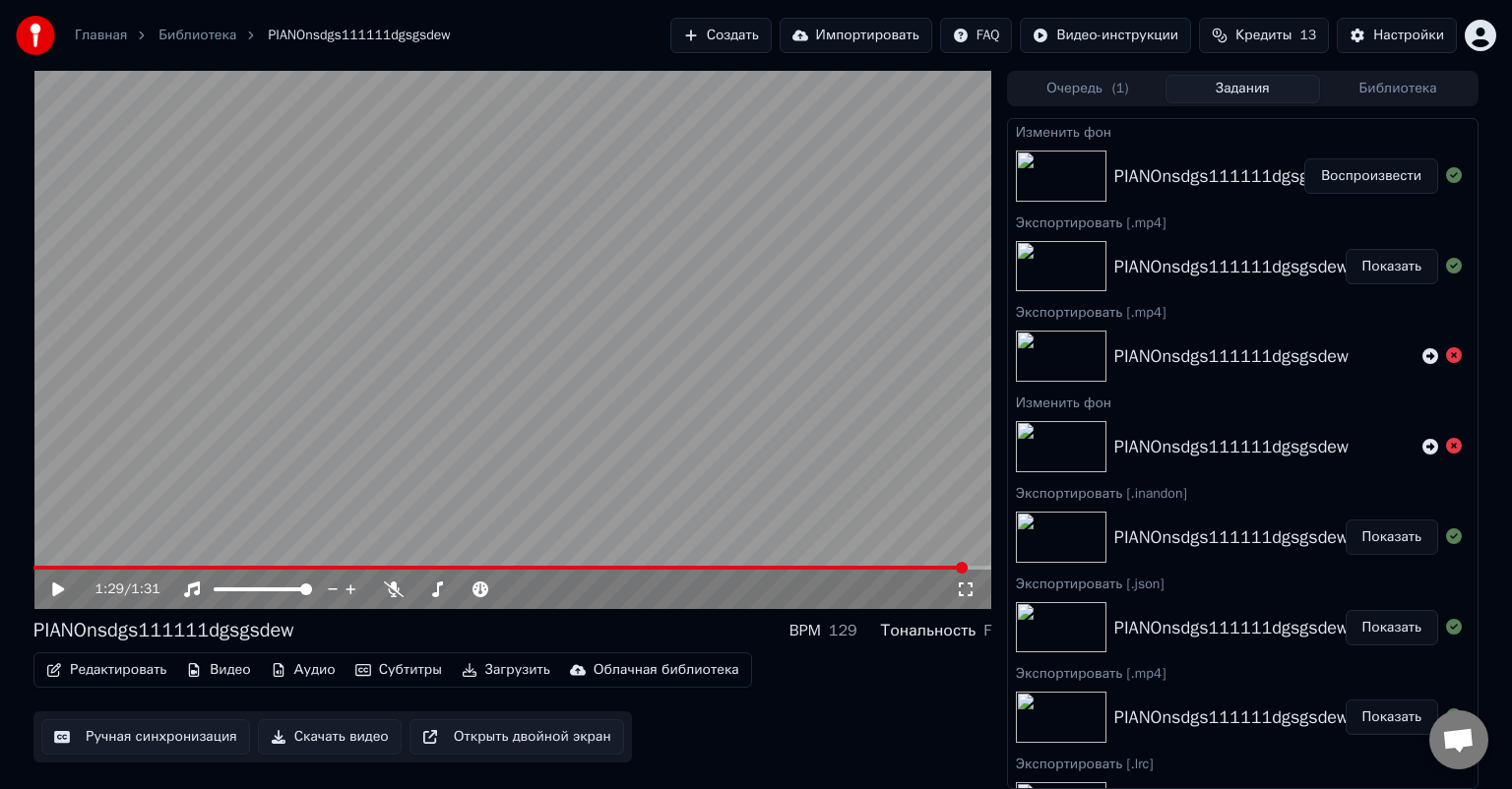 click on "Воспроизвести" at bounding box center [1371, 176] 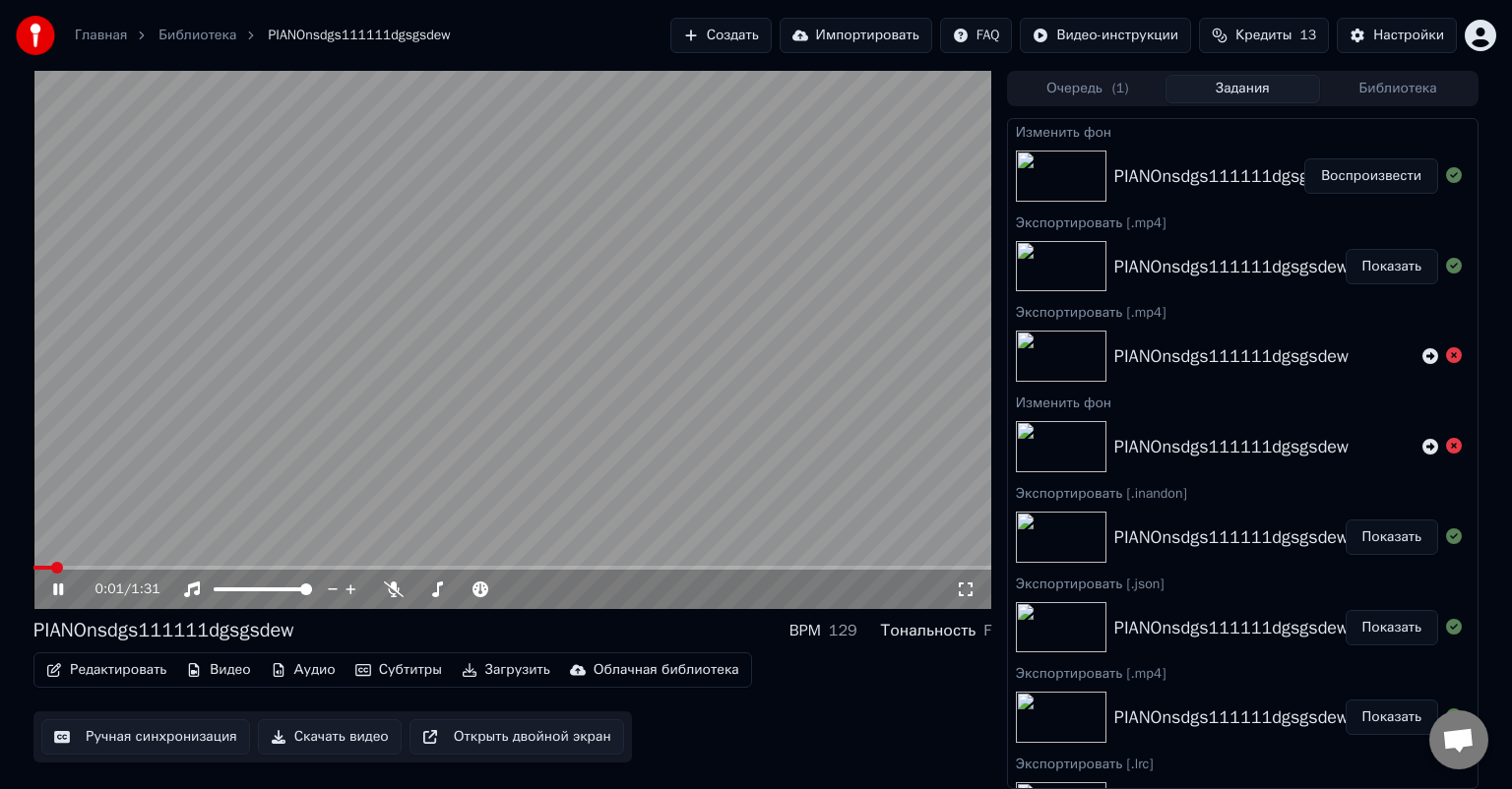 click 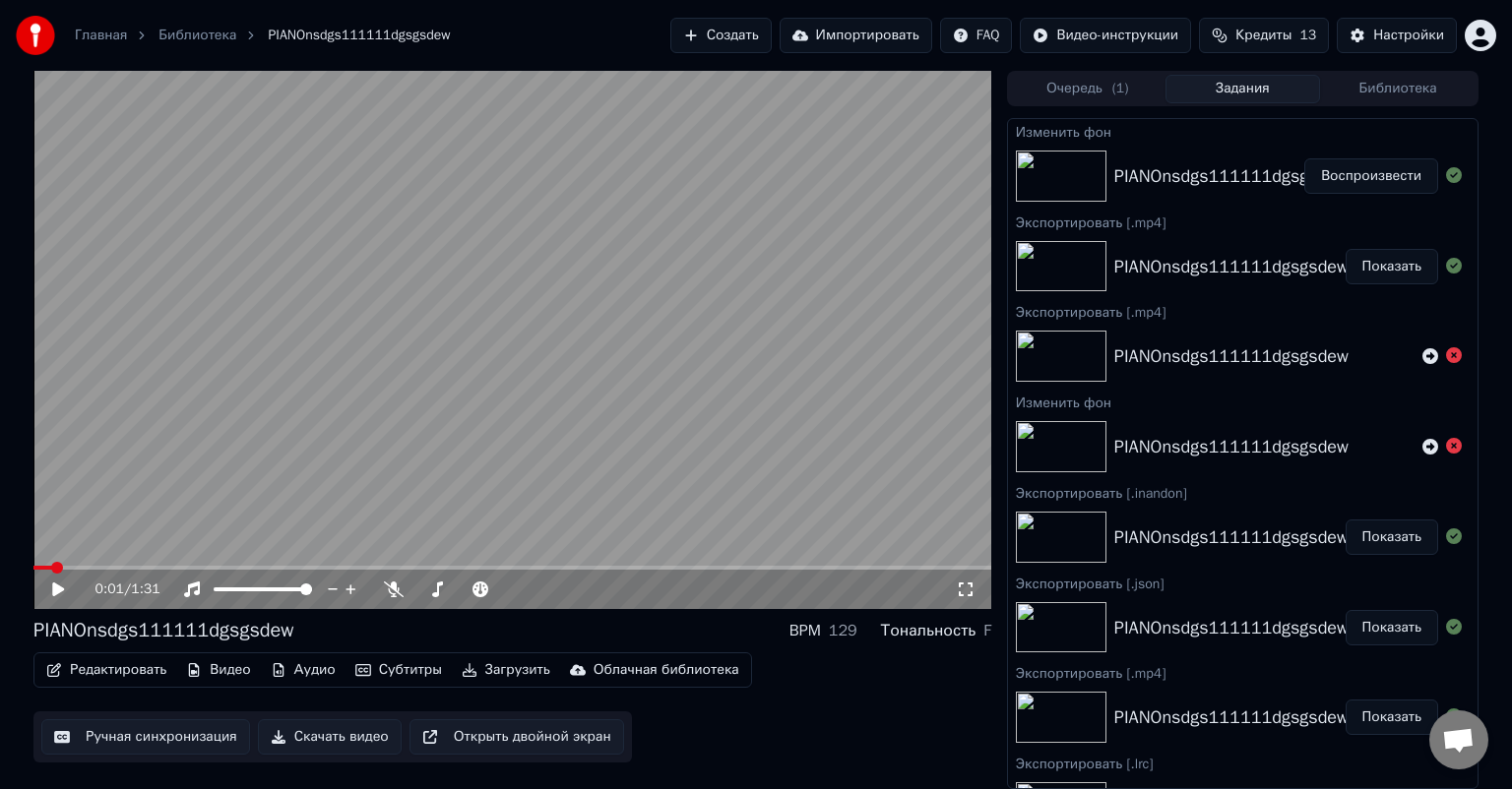 click on "Загрузить" at bounding box center (506, 670) 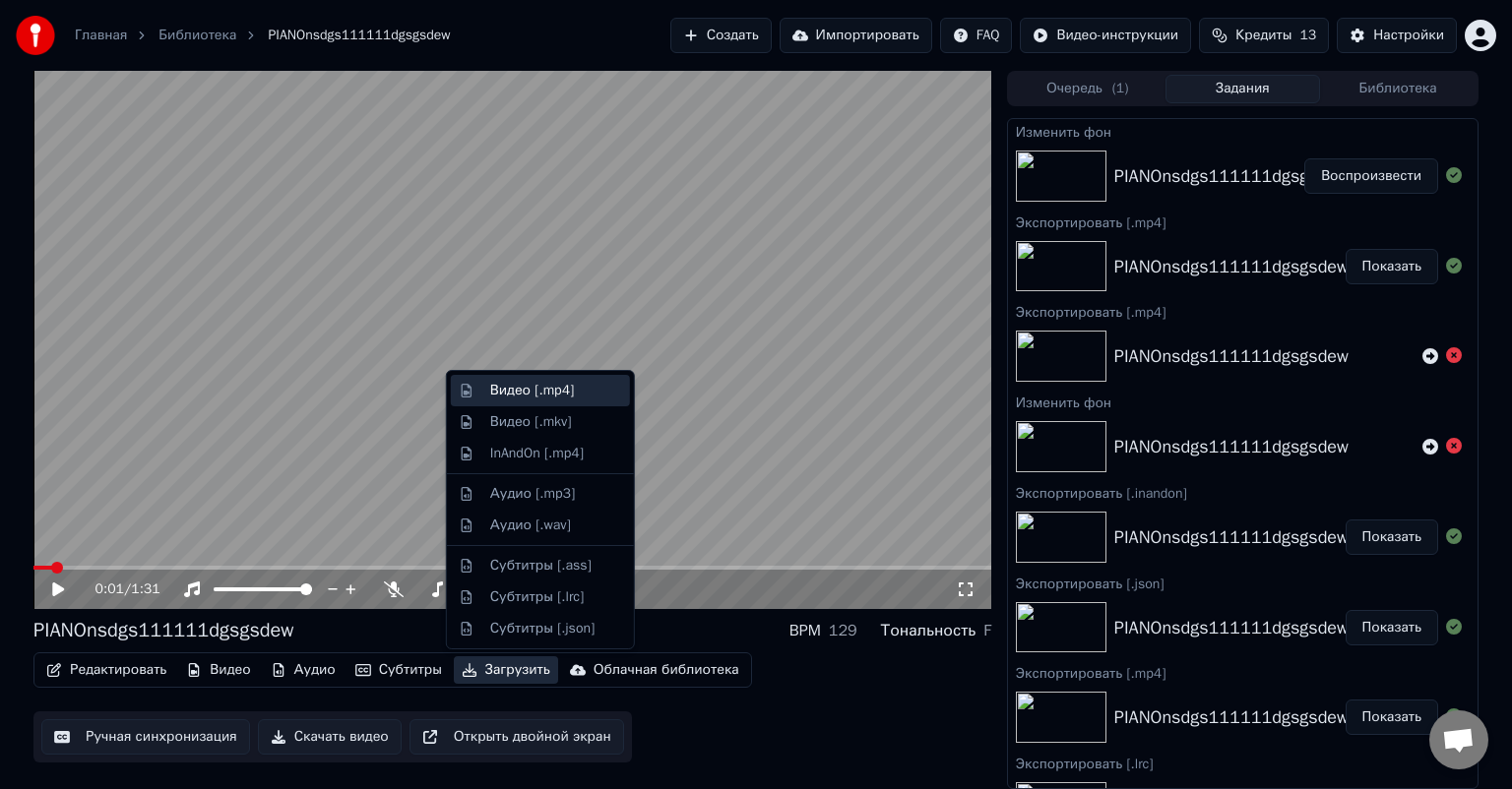 click on "Видео [.mp4]" at bounding box center [532, 391] 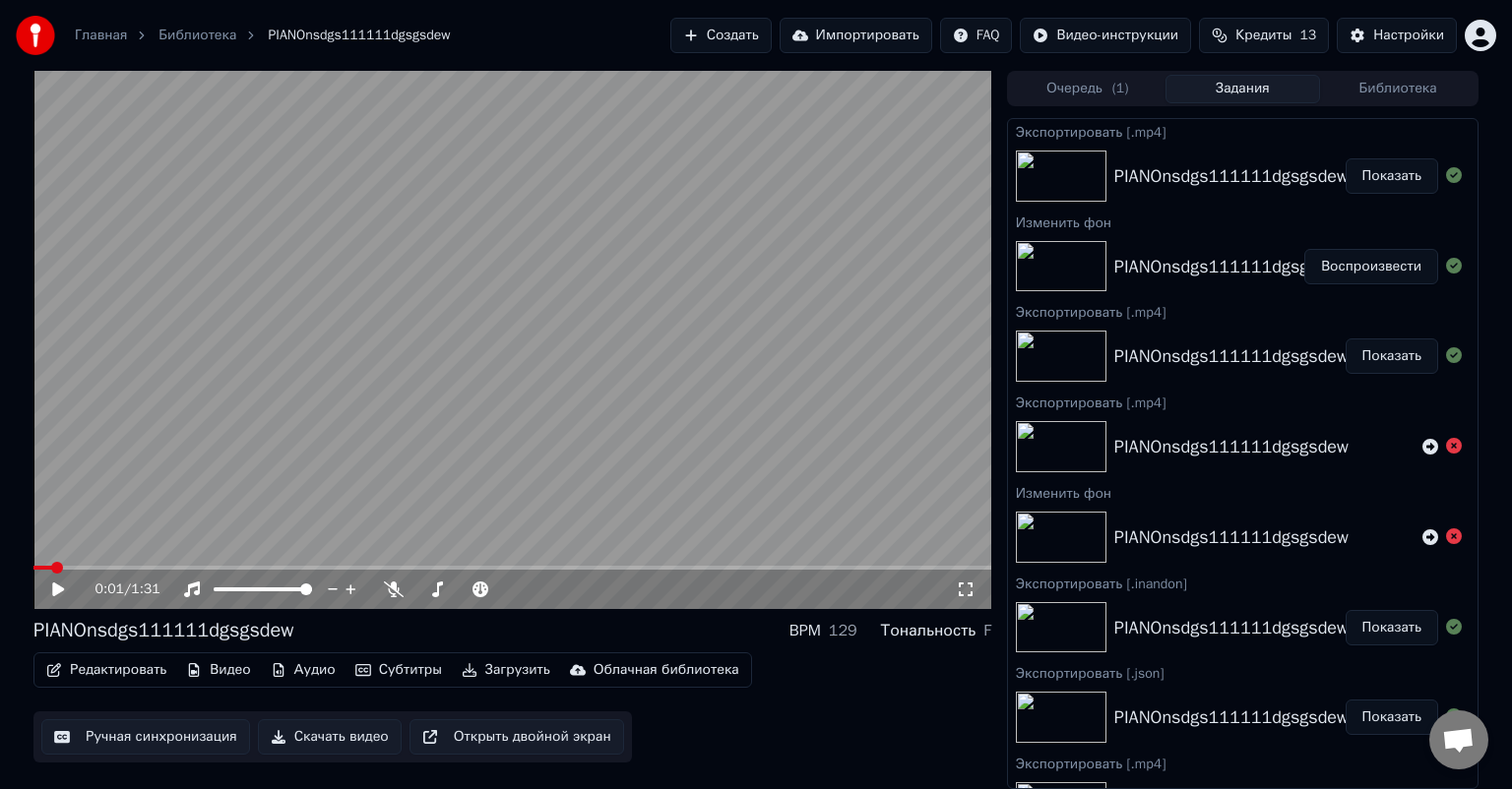 click on "Показать" at bounding box center (1392, 176) 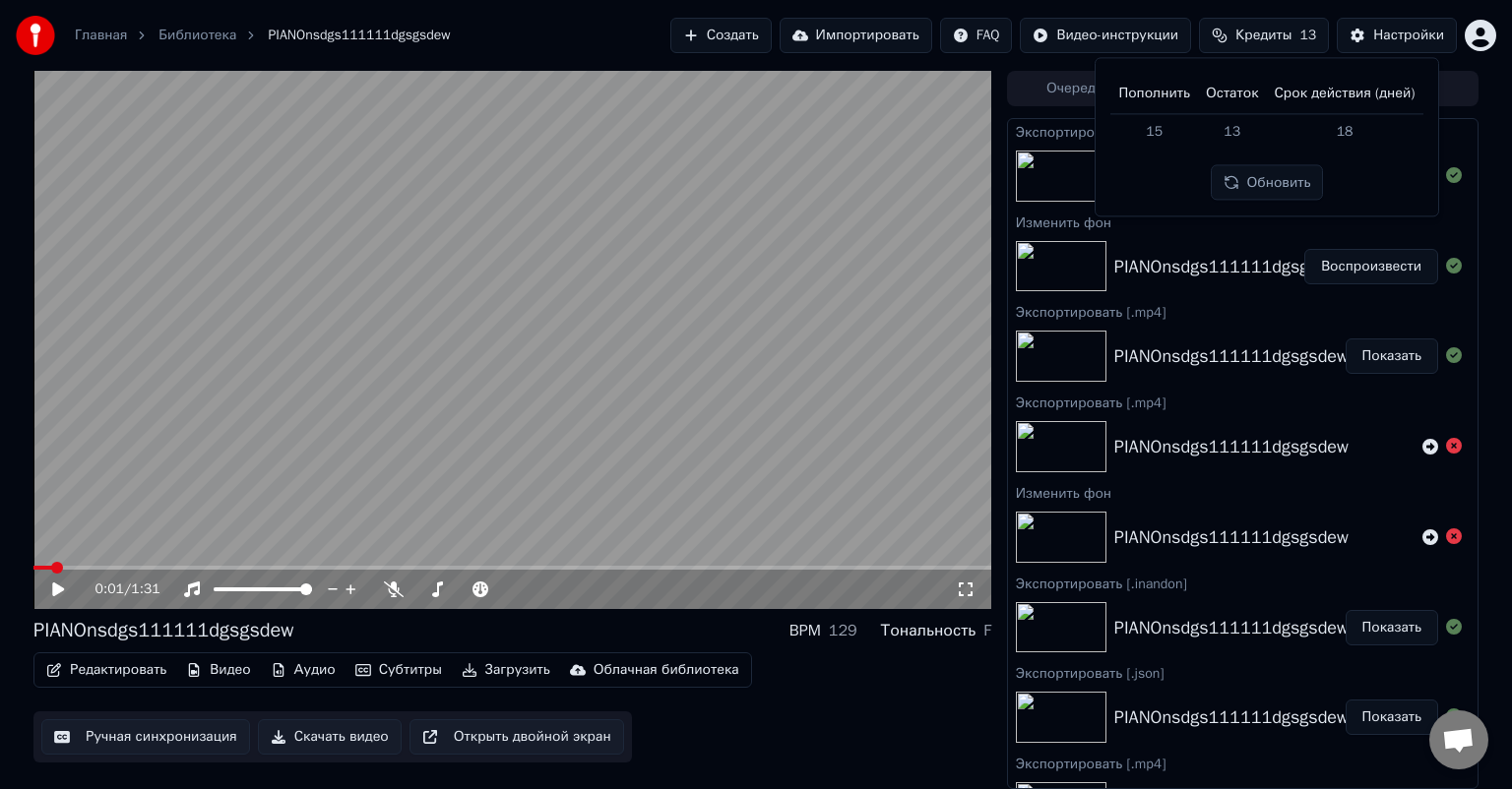 click on "13" at bounding box center (1232, 131) 